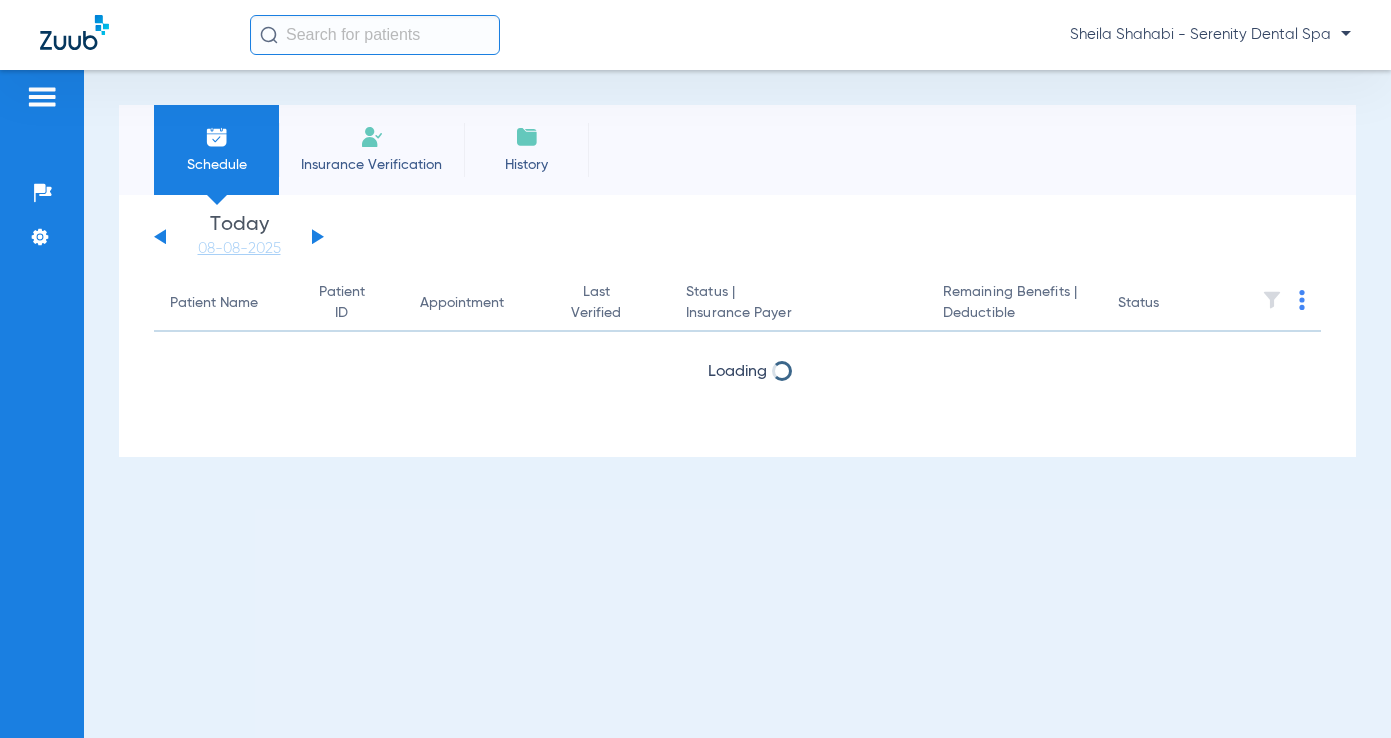 scroll, scrollTop: 0, scrollLeft: 0, axis: both 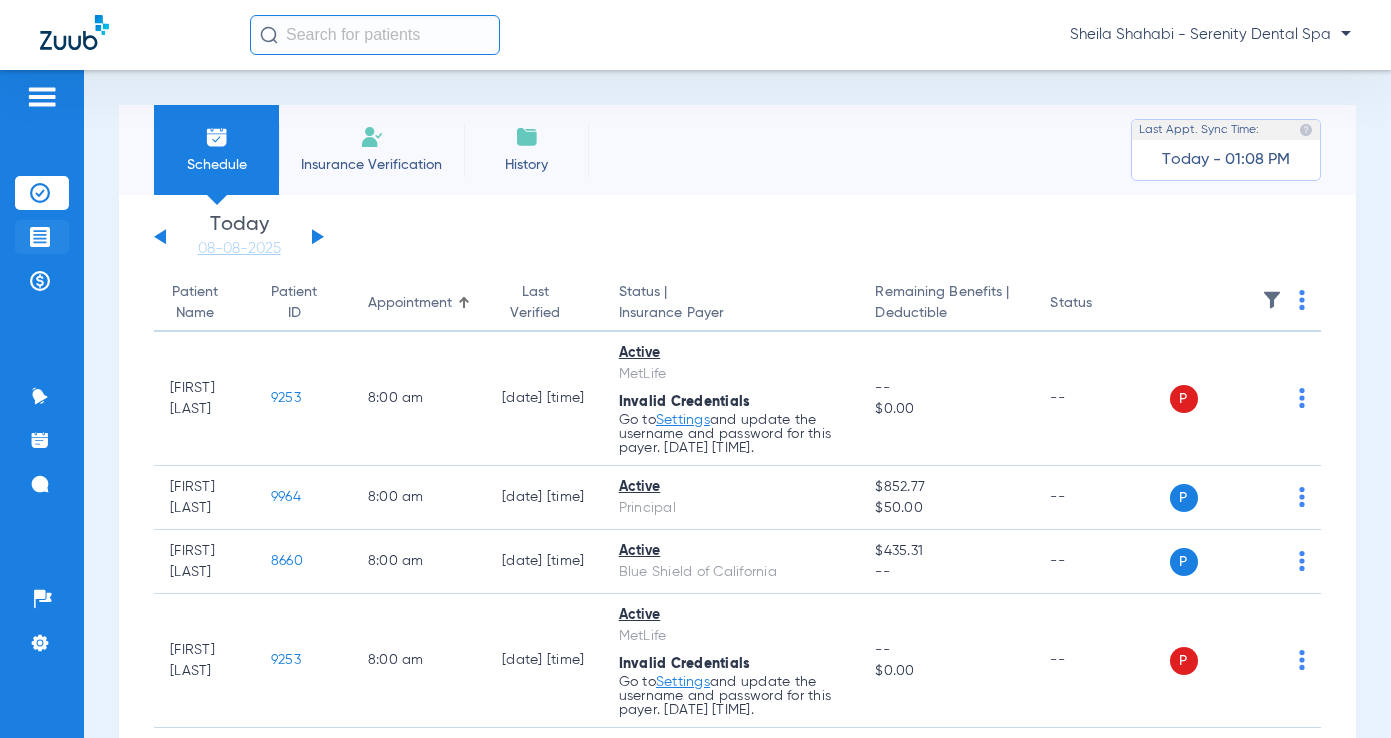 click on "Treatment Acceptance" 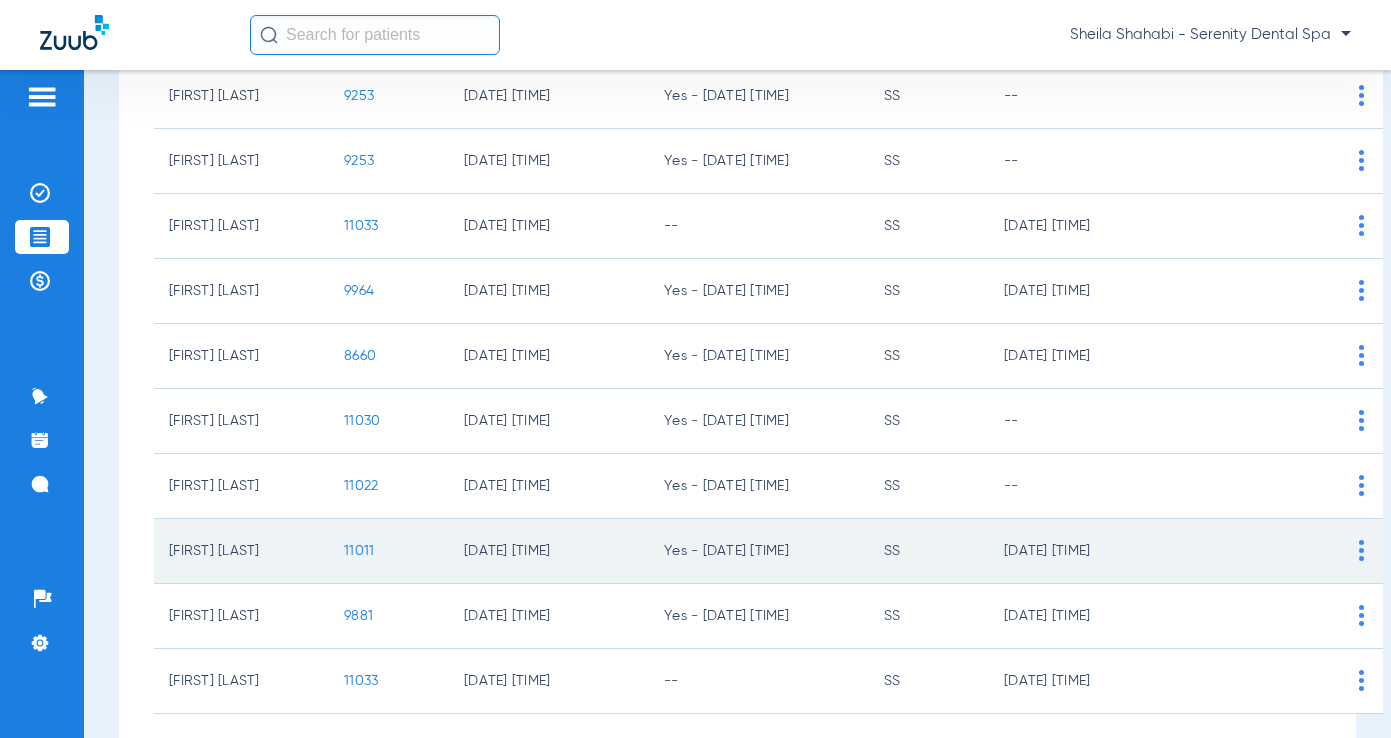 scroll, scrollTop: 300, scrollLeft: 0, axis: vertical 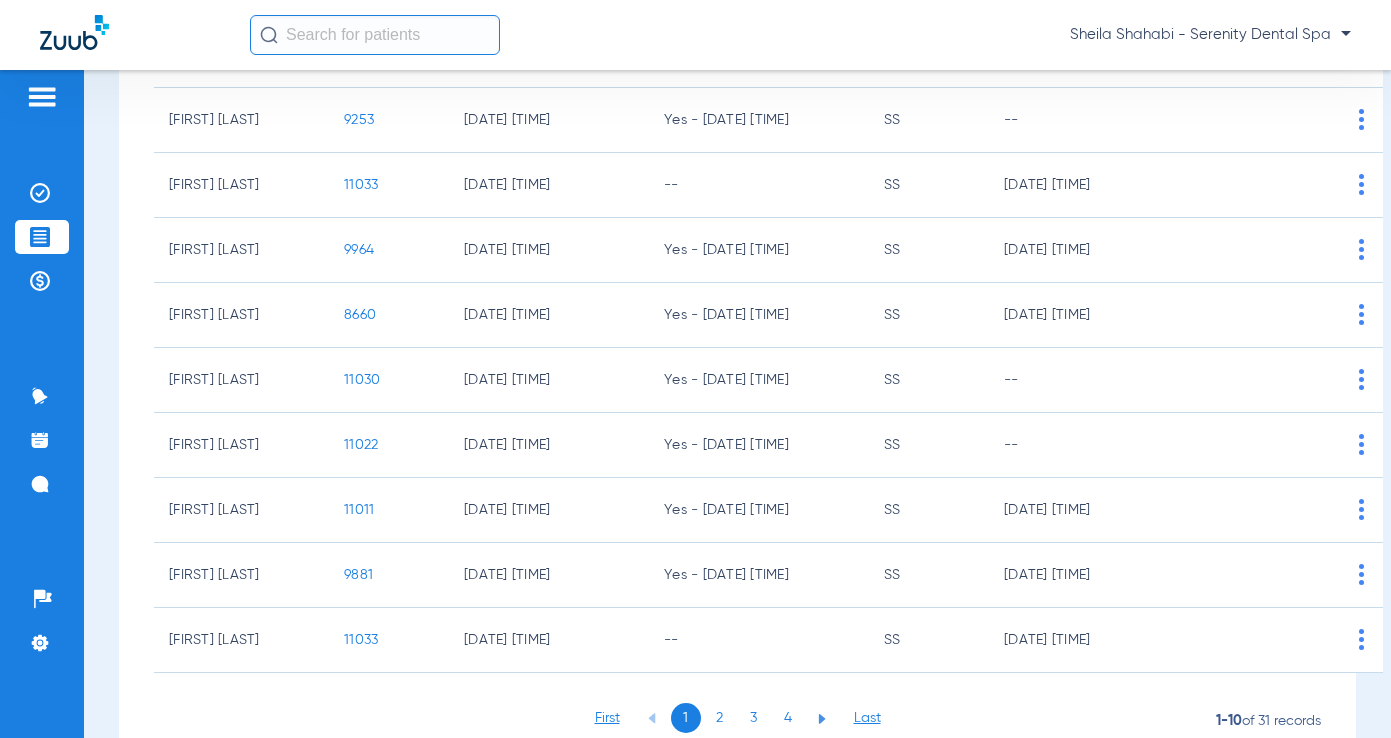 click on "2" 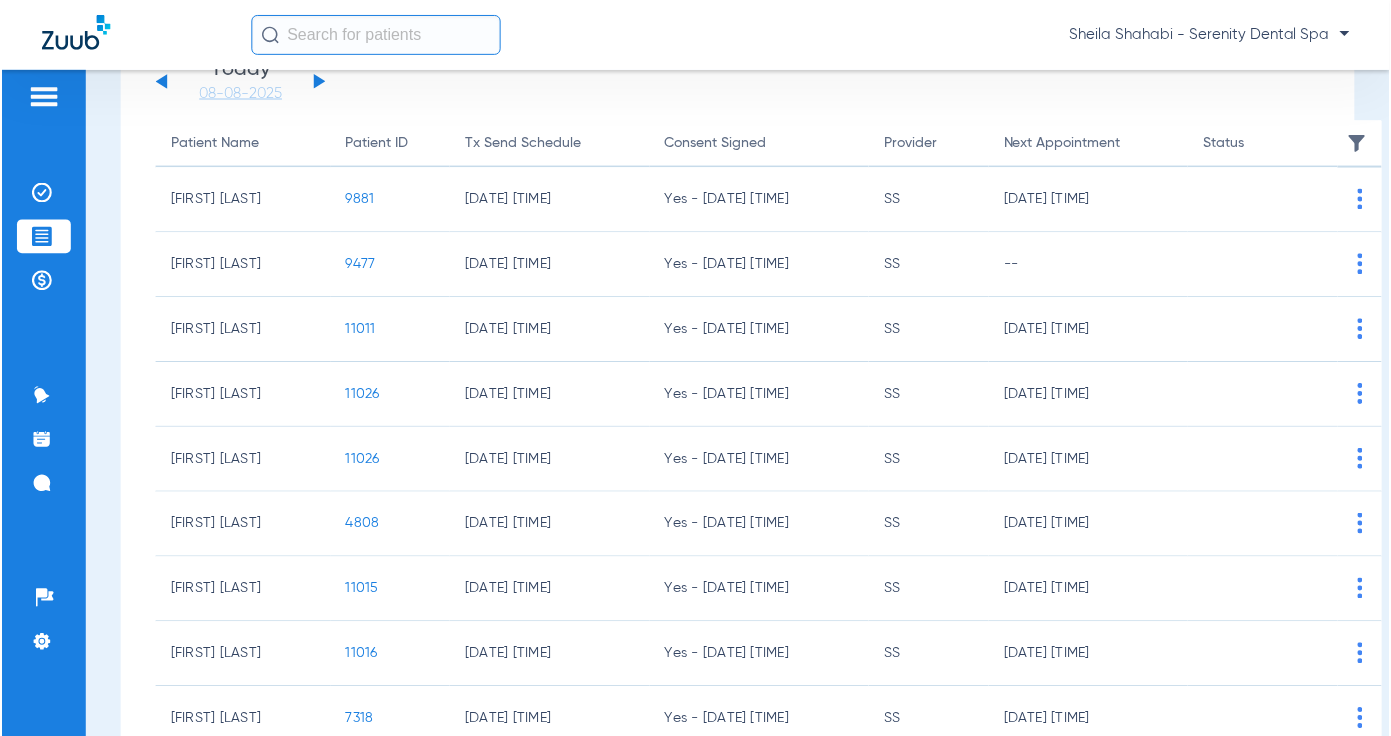 scroll, scrollTop: 0, scrollLeft: 0, axis: both 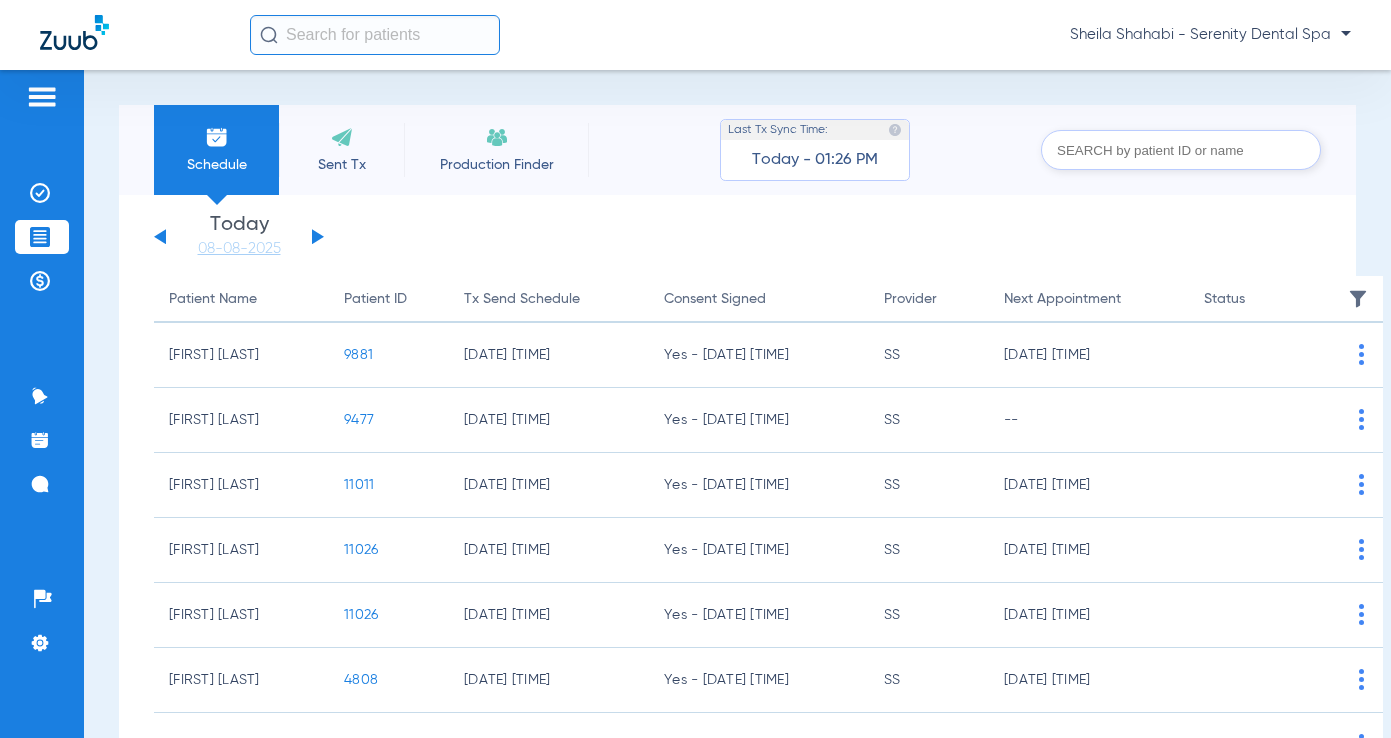 click on "Wednesday   06-04-2025   Thursday   06-05-2025   Friday   06-06-2025   Saturday   06-07-2025   Sunday   06-08-2025   Monday   06-09-2025   Tuesday   06-10-2025   Wednesday   06-11-2025   Thursday   06-12-2025   Friday   06-13-2025   Saturday   06-14-2025   Sunday   06-15-2025   Monday   06-16-2025   Tuesday   06-17-2025   Wednesday   06-18-2025   Thursday   06-19-2025   Friday   06-20-2025   Saturday   06-21-2025   Sunday   06-22-2025   Monday   06-23-2025   Tuesday   06-24-2025   Wednesday   06-25-2025   Thursday   06-26-2025   Friday   06-27-2025   Saturday   06-28-2025   Sunday   06-29-2025   Monday   06-30-2025   Tuesday   07-01-2025   Wednesday   07-02-2025   Thursday   07-03-2025   Friday   07-04-2025   Saturday   07-05-2025   Sunday   07-06-2025   Monday   07-07-2025   Tuesday   07-08-2025   Wednesday   07-09-2025   Thursday   07-10-2025   Friday   07-11-2025   Saturday   07-12-2025   Sunday   07-13-2025   Monday   07-14-2025   Tuesday   07-15-2025   Wednesday   07-16-2025   Thursday   07-17-2025" 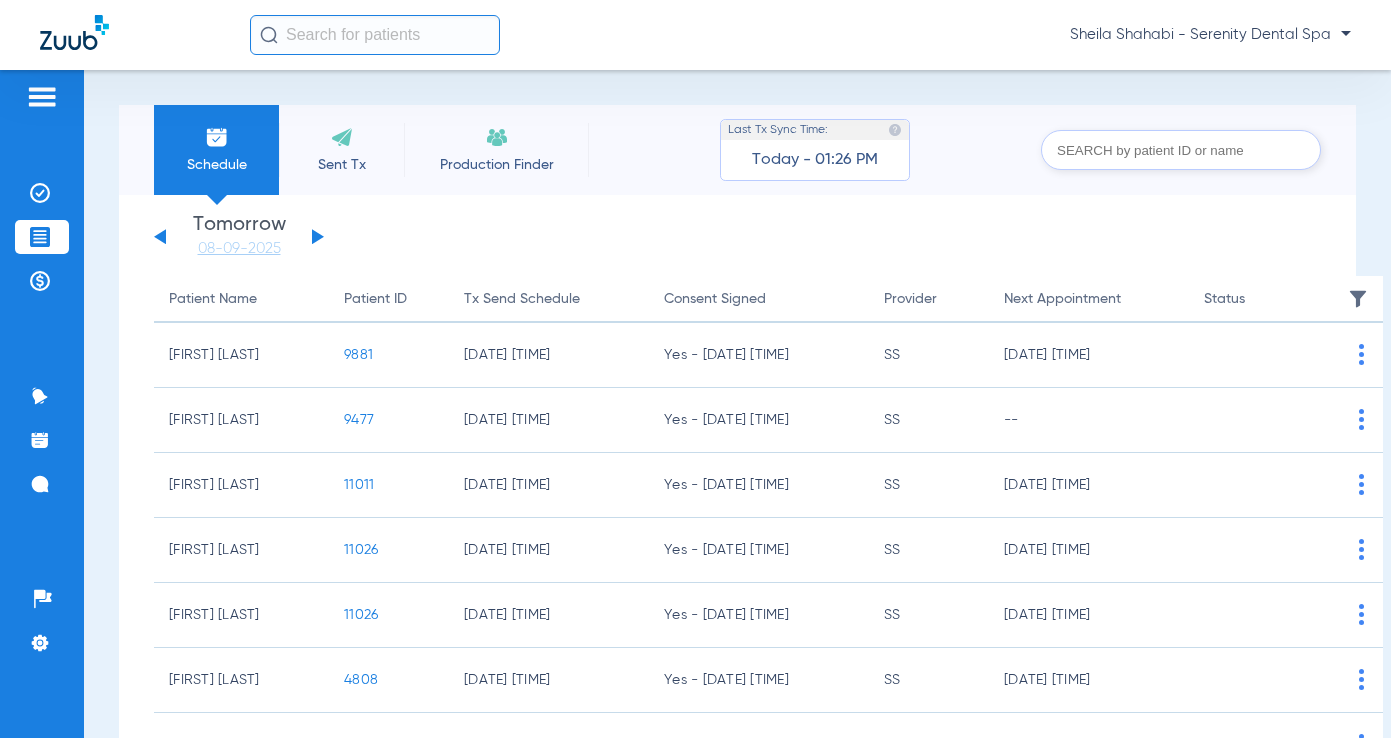 click 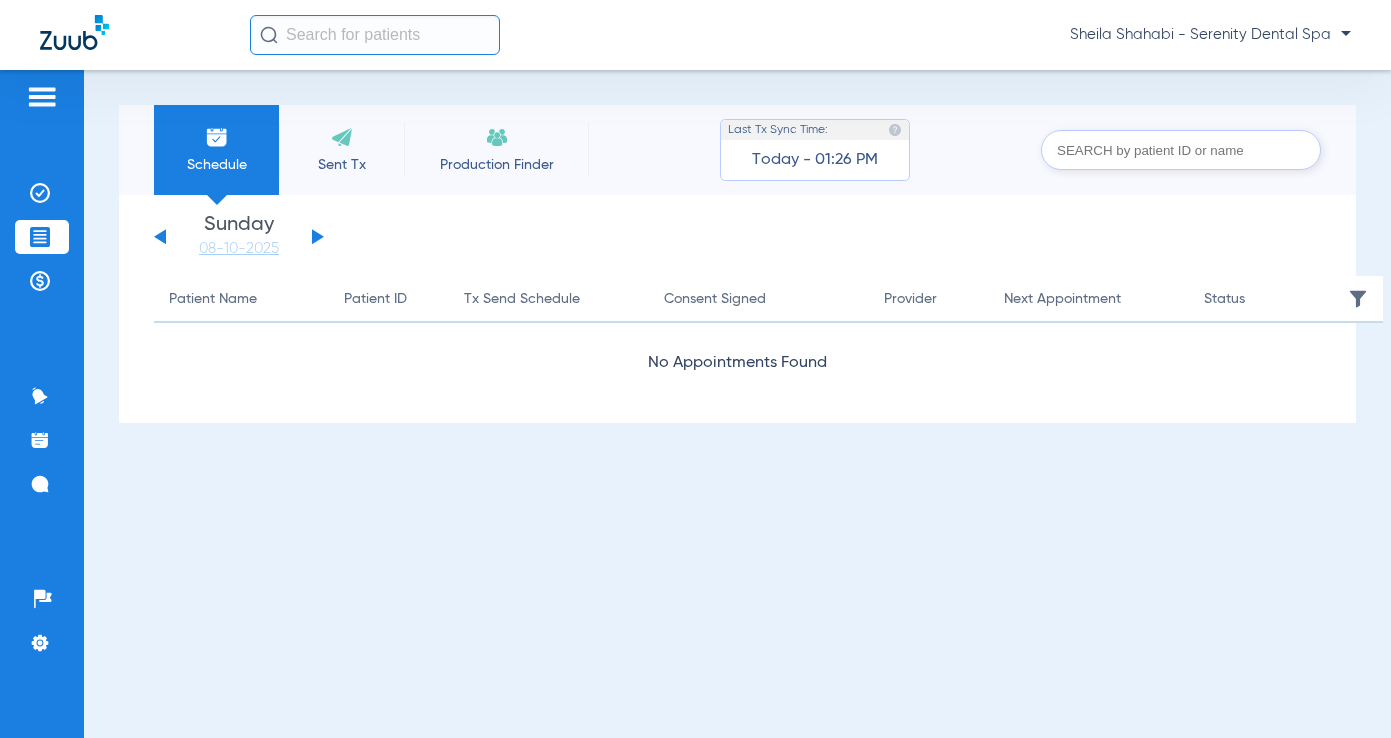 click 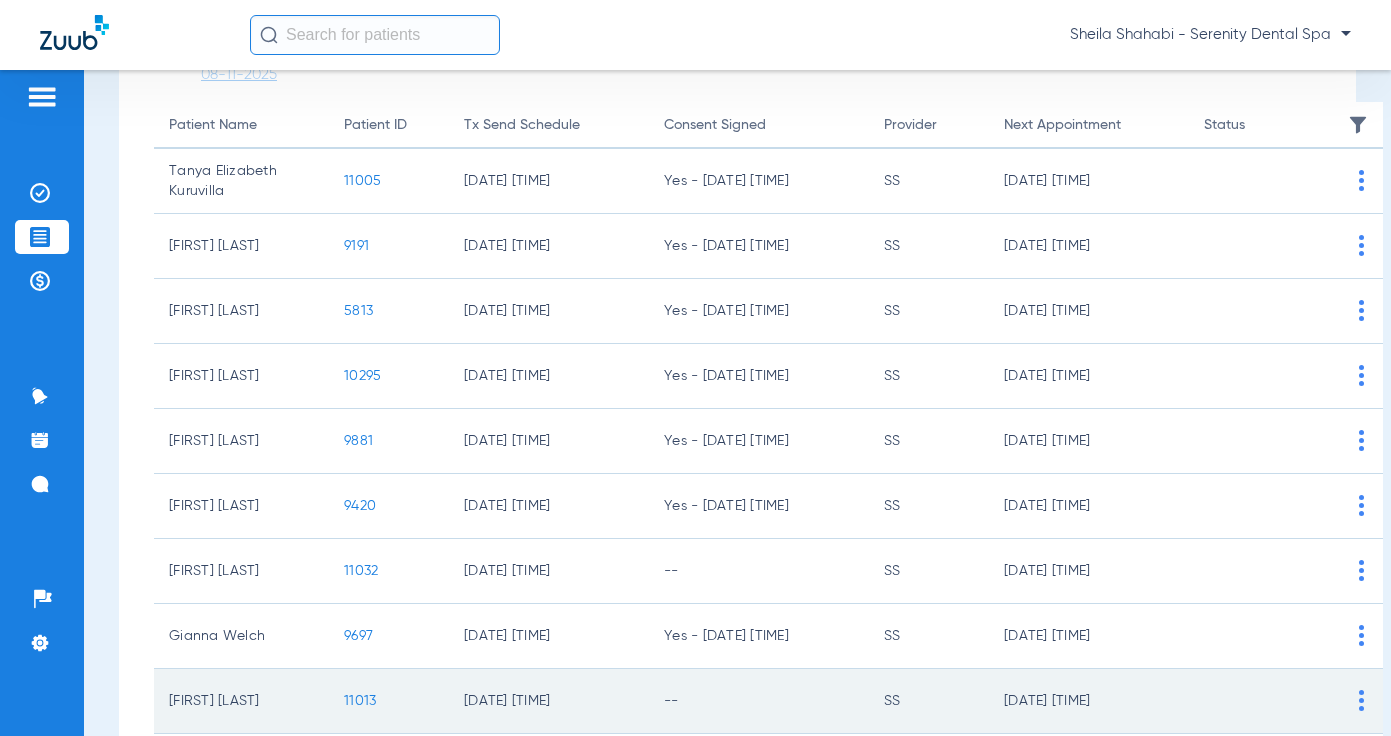 scroll, scrollTop: 383, scrollLeft: 0, axis: vertical 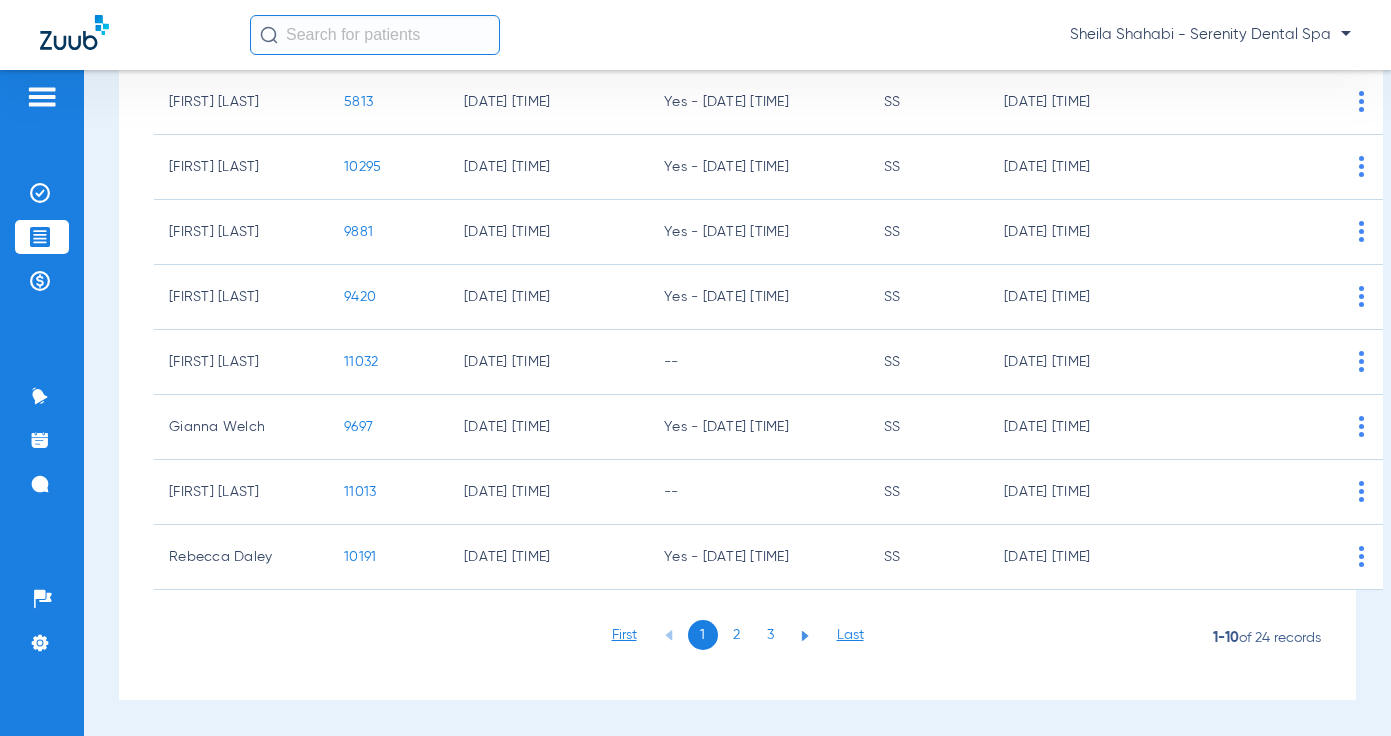 drag, startPoint x: 734, startPoint y: 646, endPoint x: 714, endPoint y: 633, distance: 23.853722 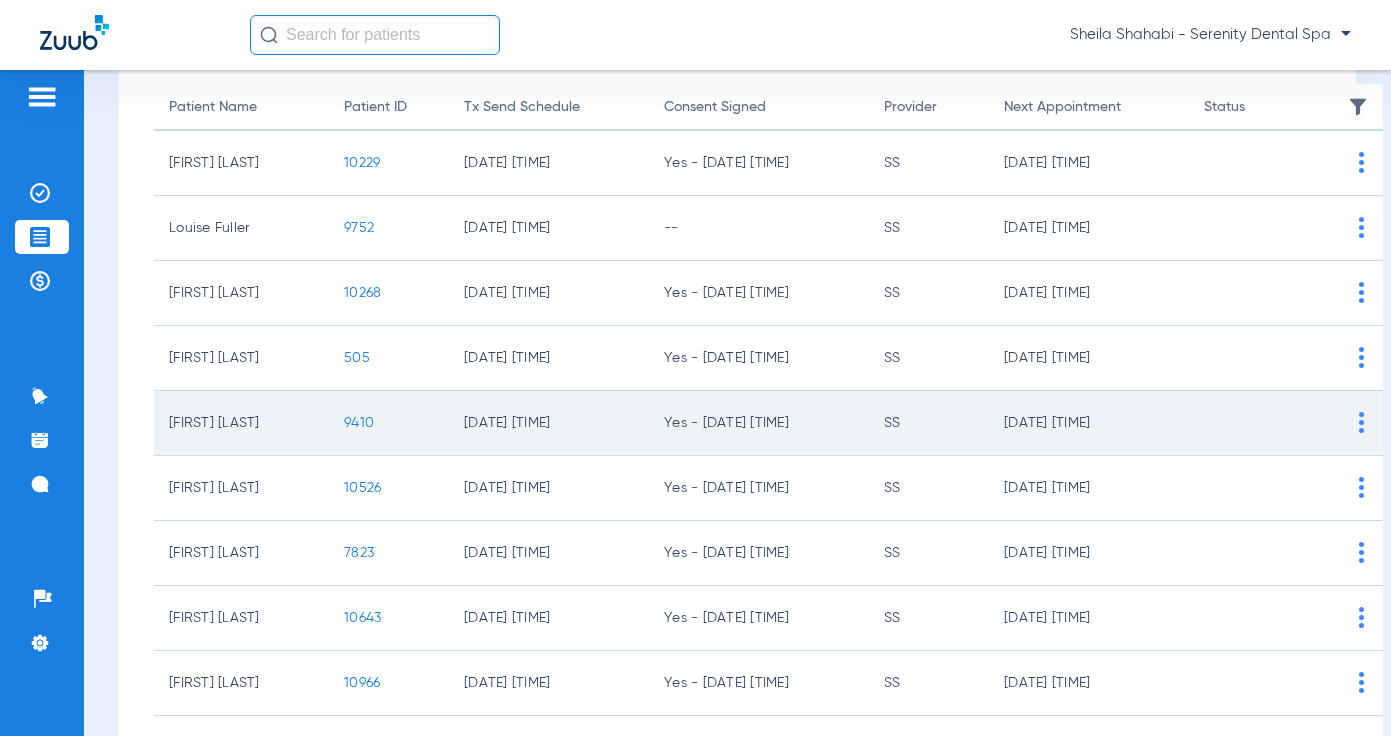 scroll, scrollTop: 0, scrollLeft: 0, axis: both 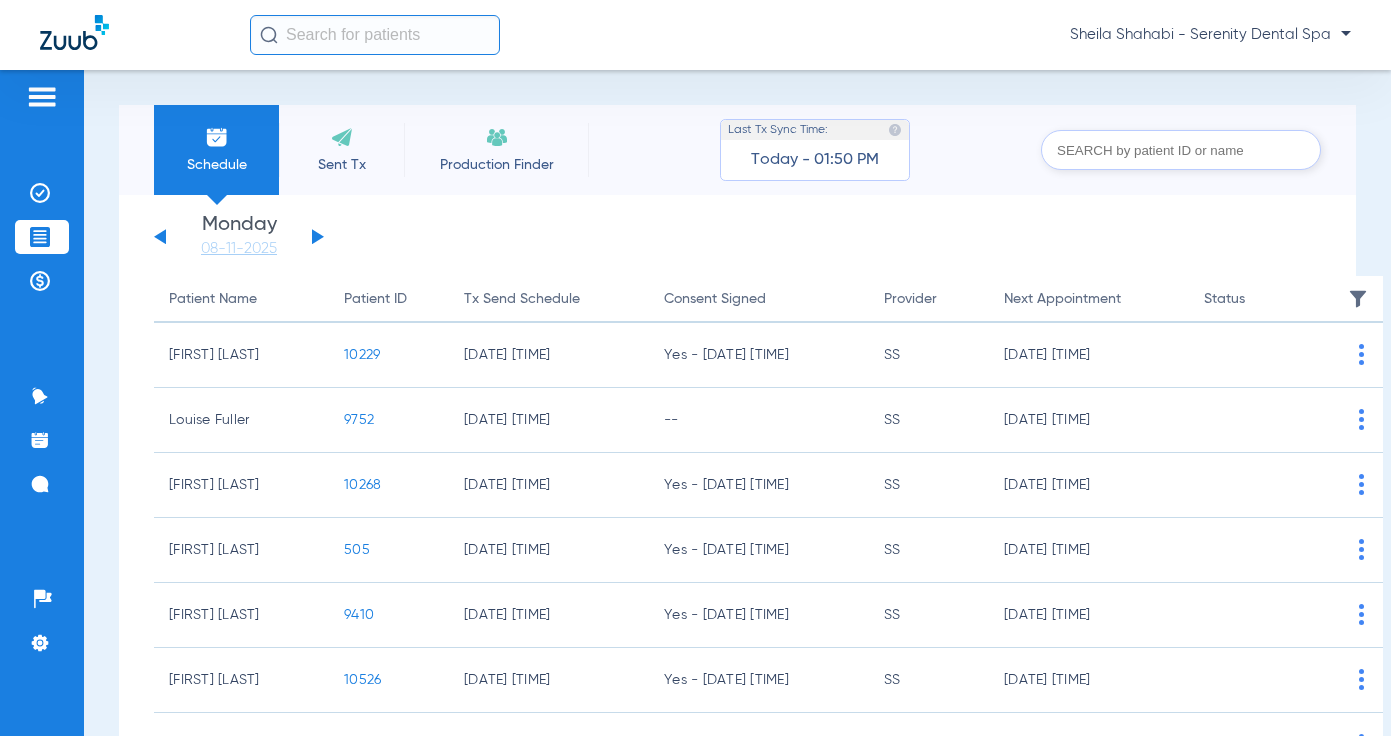 click on "Wednesday   [DATE]   Thursday   [DATE]   Friday   [DATE]   Saturday   [DATE]   Sunday   [DATE]   Monday   [DATE]   Tuesday   [DATE]   Wednesday   [DATE]   Thursday   [DATE]   Friday   [DATE]   Saturday   [DATE]   Sunday   [DATE]   Monday   [DATE]   Tuesday   [DATE]   Wednesday   [DATE]   Thursday   [DATE]   Friday   [DATE]   Saturday   [DATE]   Sunday   [DATE]   Monday   [DATE]   Tuesday   [DATE]   Wednesday   [DATE]   Thursday   [DATE]   Friday   [DATE]   Saturday   [DATE]   Sunday   [DATE]   Monday   [DATE]   Tuesday   [DATE]   Wednesday   [DATE]   Thursday   [DATE]   Friday   [DATE]   Saturday   [DATE]   Sunday   [DATE]   Monday   [DATE]   Tuesday   [DATE]   Wednesday   [DATE]   Thursday   [DATE]   Friday   [DATE]   Saturday   [DATE]   Sunday   [DATE]   Monday   [DATE]   Tuesday   [DATE]   Wednesday   [DATE]   Thursday   [DATE]" 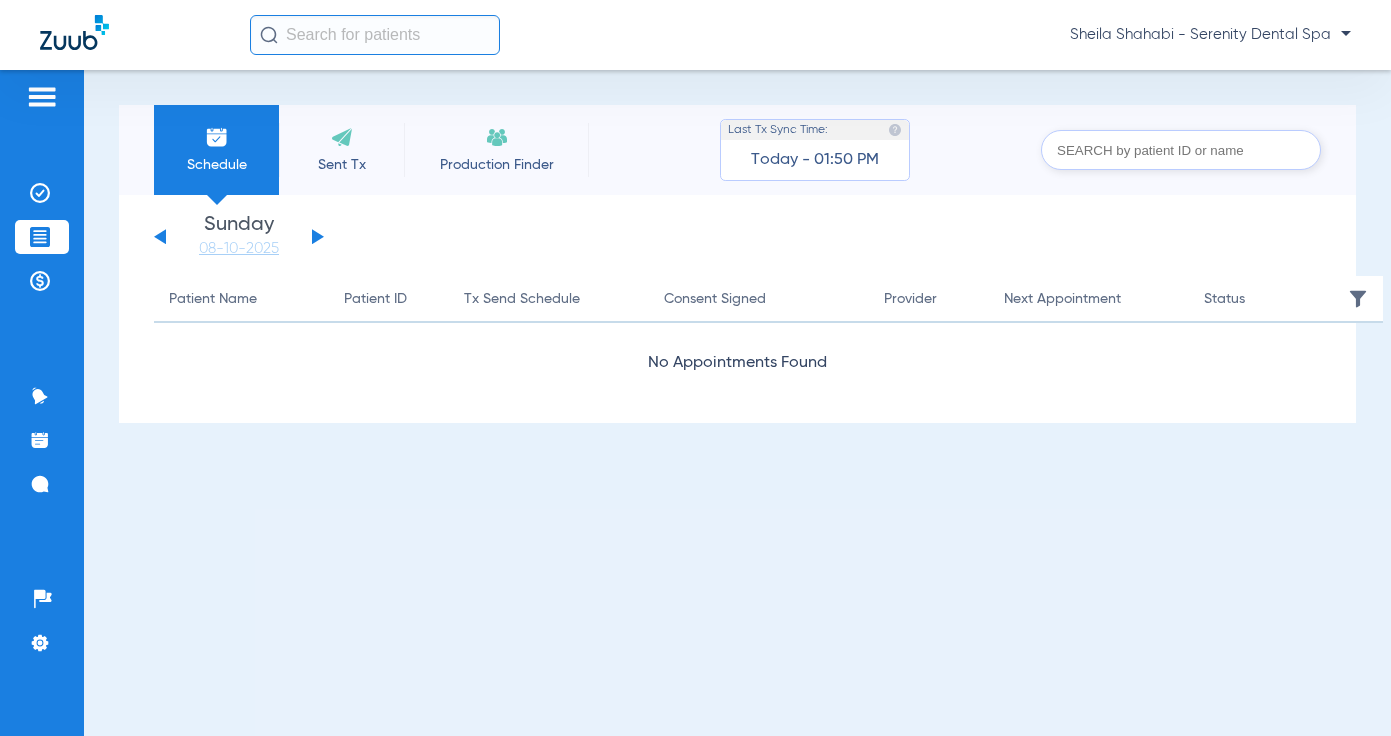 click 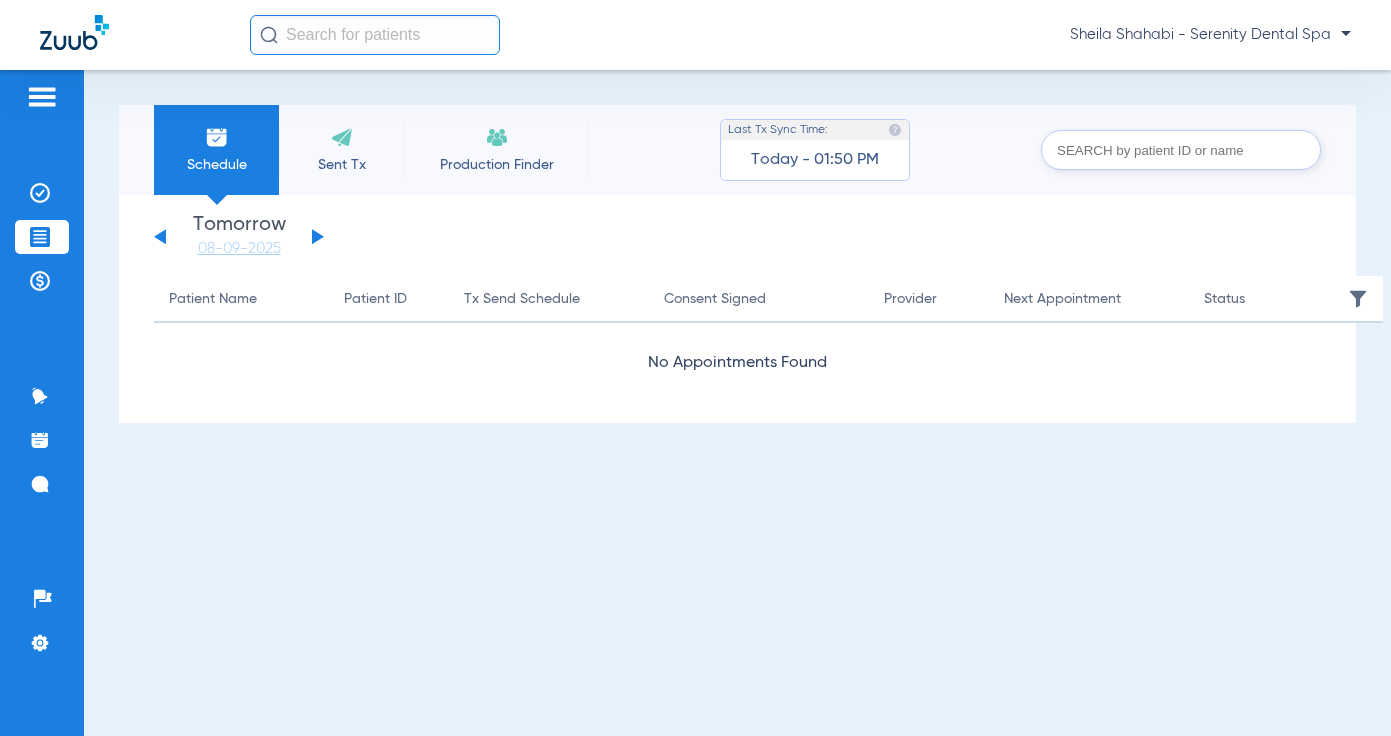 click on "Wednesday   06-04-2025   Thursday   06-05-2025   Friday   06-06-2025   Saturday   06-07-2025   Sunday   06-08-2025   Monday   06-09-2025   Tuesday   06-10-2025   Wednesday   06-11-2025   Thursday   06-12-2025   Friday   06-13-2025   Saturday   06-14-2025   Sunday   06-15-2025   Monday   06-16-2025   Tuesday   06-17-2025   Wednesday   06-18-2025   Thursday   06-19-2025   Friday   06-20-2025   Saturday   06-21-2025   Sunday   06-22-2025   Monday   06-23-2025   Tuesday   06-24-2025   Wednesday   06-25-2025   Thursday   06-26-2025   Friday   06-27-2025   Saturday   06-28-2025   Sunday   06-29-2025   Monday   06-30-2025   Tuesday   07-01-2025   Wednesday   07-02-2025   Thursday   07-03-2025   Friday   07-04-2025   Saturday   07-05-2025   Sunday   07-06-2025   Monday   07-07-2025   Tuesday   07-08-2025   Wednesday   07-09-2025   Thursday   07-10-2025   Friday   07-11-2025   Saturday   07-12-2025   Sunday   07-13-2025   Monday   07-14-2025   Tuesday   07-15-2025   Wednesday   07-16-2025   Thursday   07-17-2025" 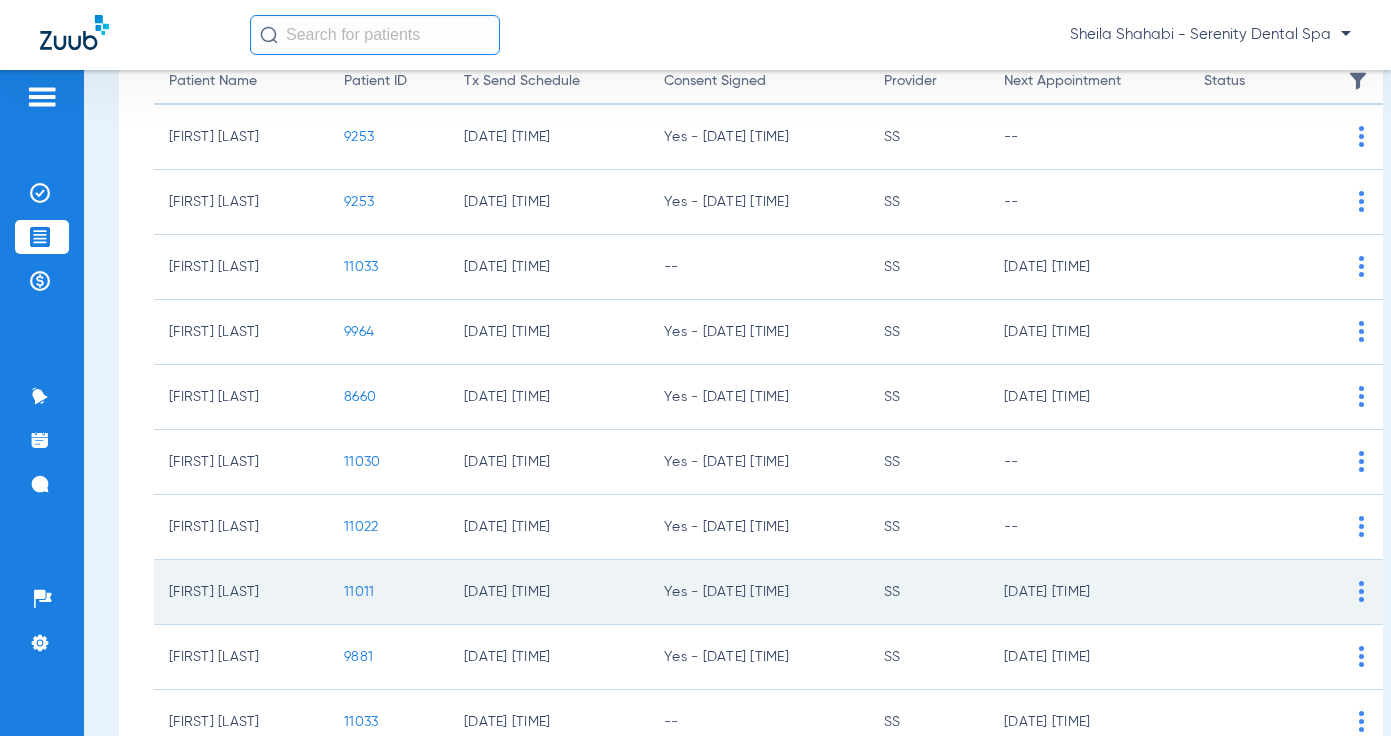 scroll, scrollTop: 383, scrollLeft: 0, axis: vertical 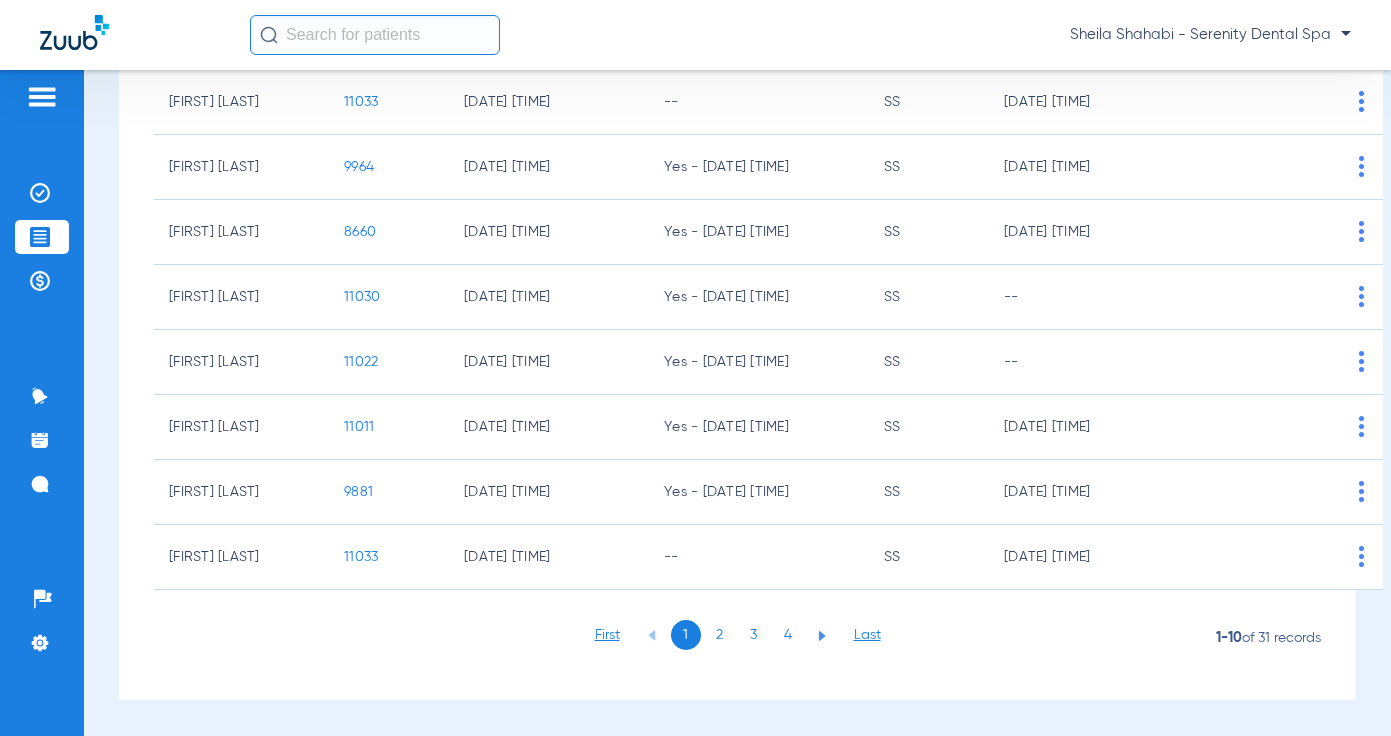 click on "2" 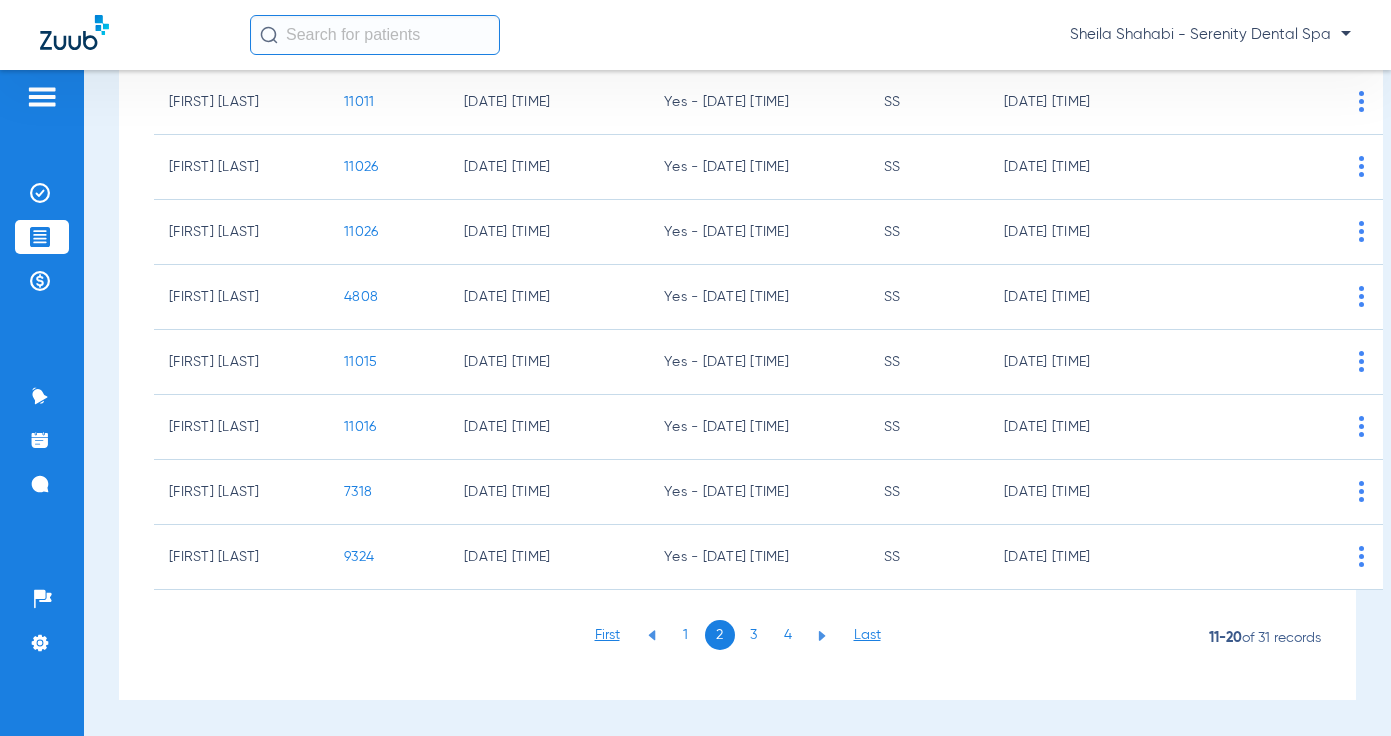 click on "3" 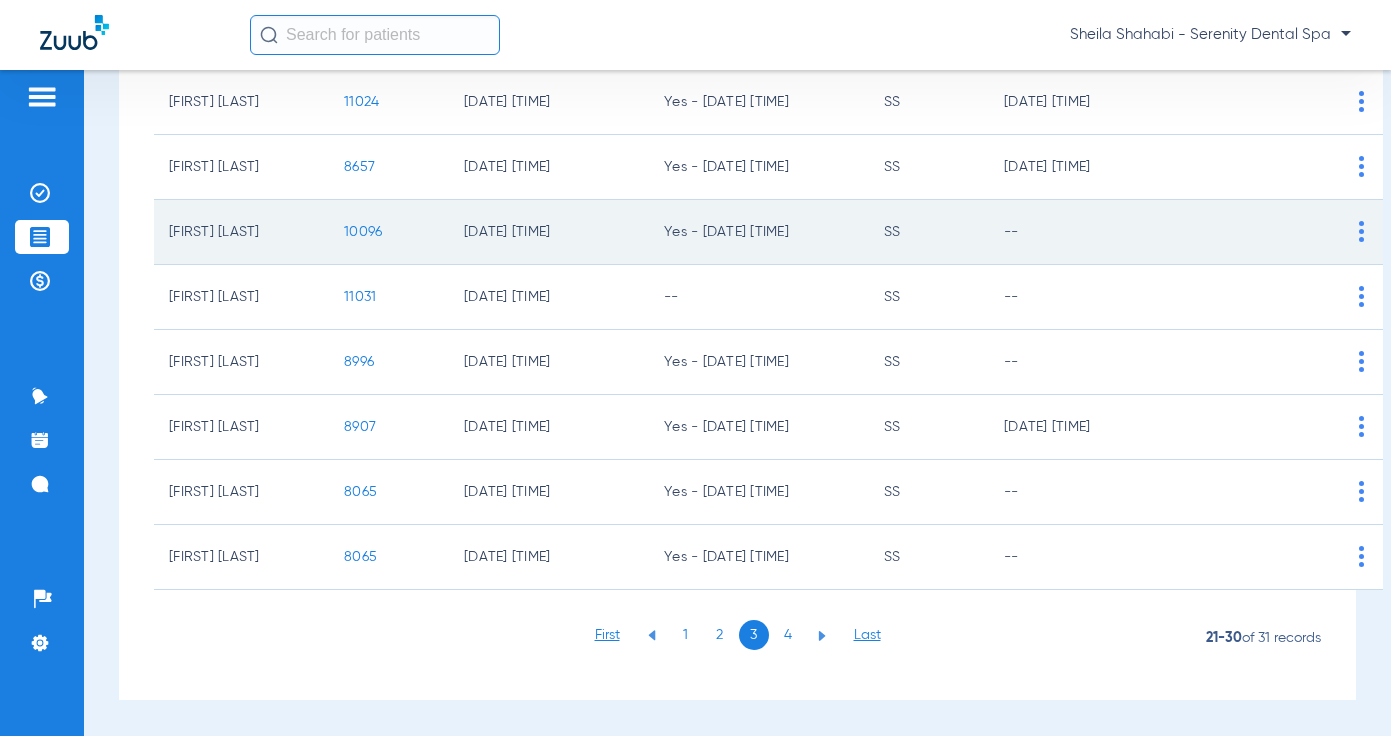 click on "10096" 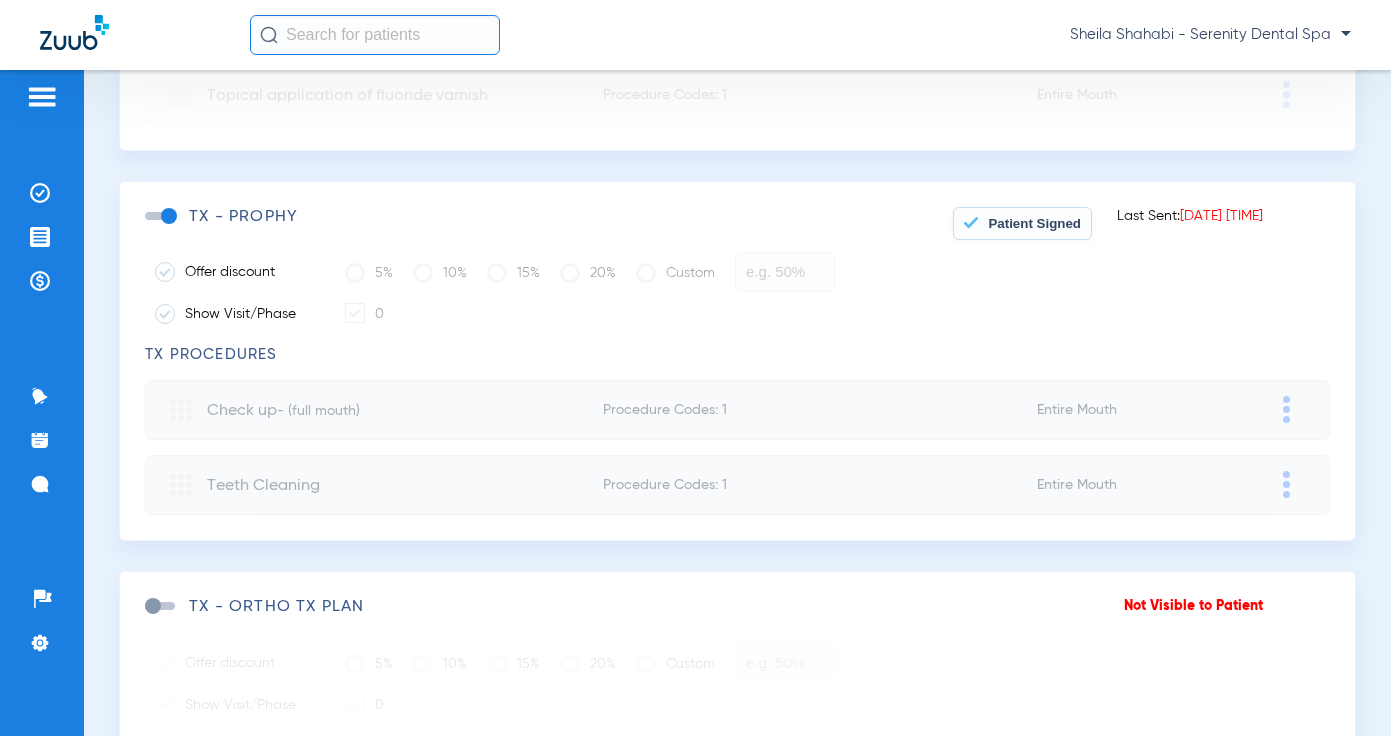 scroll, scrollTop: 600, scrollLeft: 0, axis: vertical 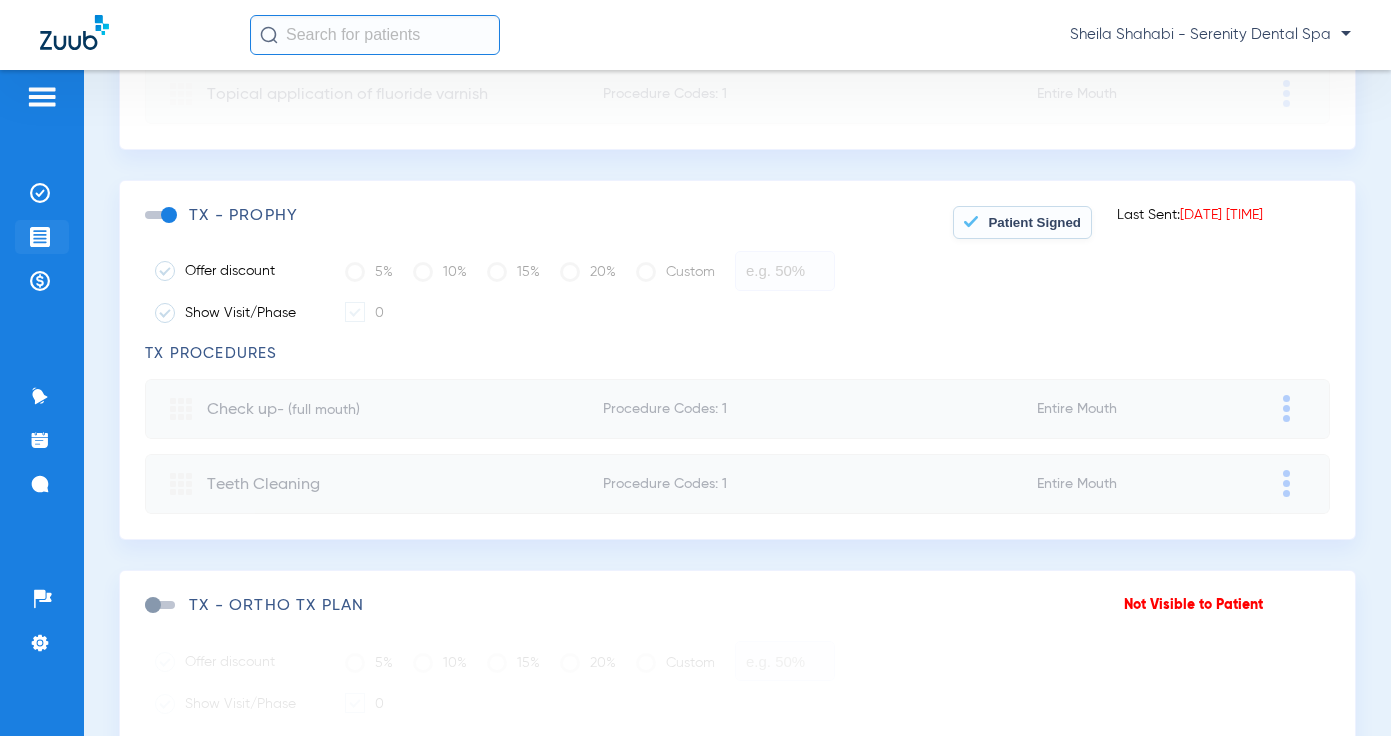 click 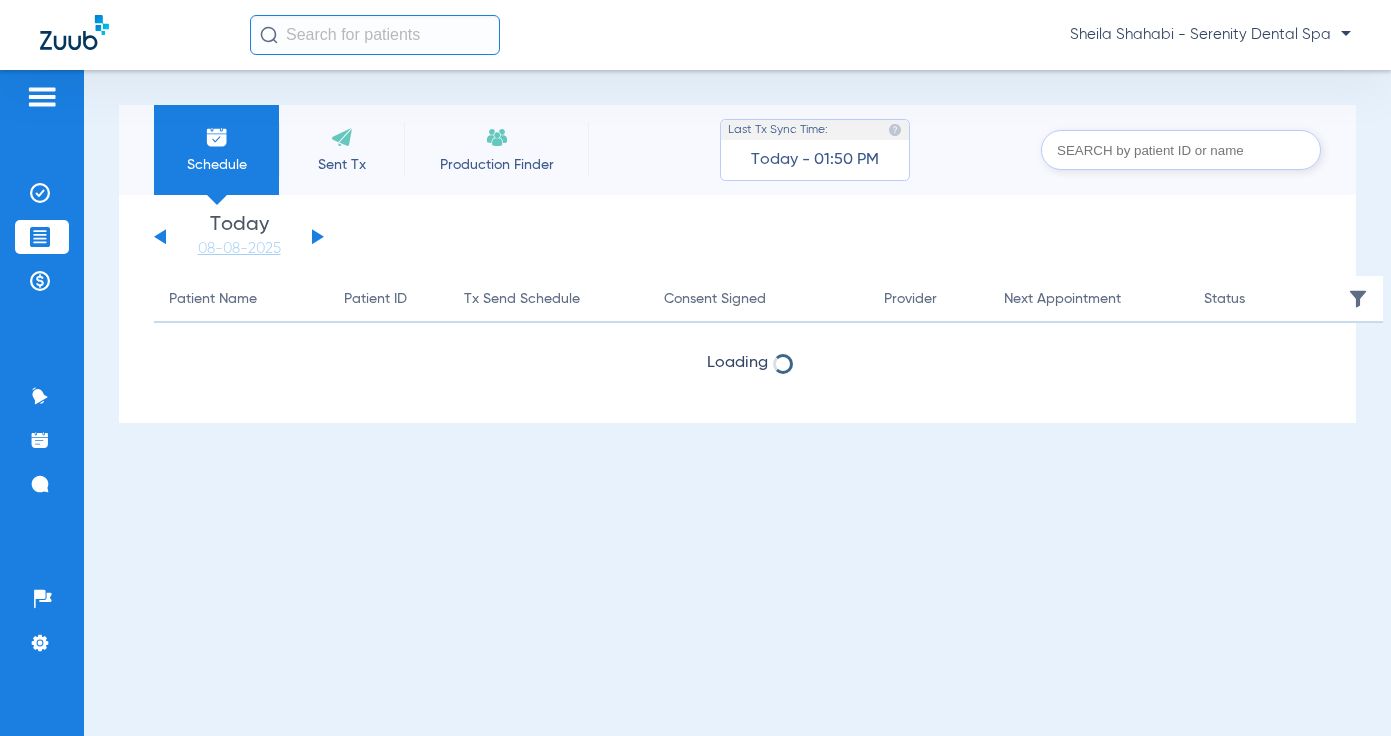 scroll, scrollTop: 0, scrollLeft: 0, axis: both 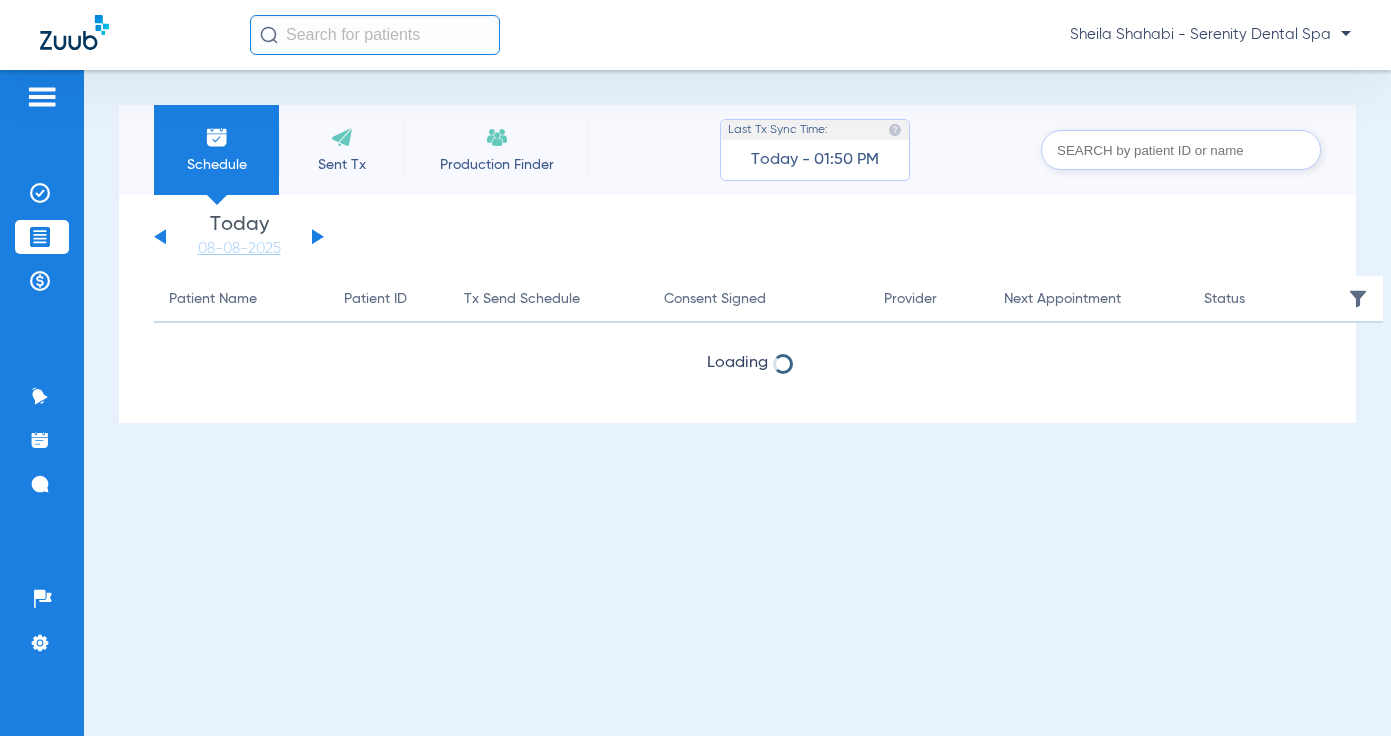 click on "Wednesday   06-04-2025   Thursday   06-05-2025   Friday   06-06-2025   Saturday   06-07-2025   Sunday   06-08-2025   Monday   06-09-2025   Tuesday   06-10-2025   Wednesday   06-11-2025   Thursday   06-12-2025   Friday   06-13-2025   Saturday   06-14-2025   Sunday   06-15-2025   Monday   06-16-2025   Tuesday   06-17-2025   Wednesday   06-18-2025   Thursday   06-19-2025   Friday   06-20-2025   Saturday   06-21-2025   Sunday   06-22-2025   Monday   06-23-2025   Tuesday   06-24-2025   Wednesday   06-25-2025   Thursday   06-26-2025   Friday   06-27-2025   Saturday   06-28-2025   Sunday   06-29-2025   Monday   06-30-2025   Tuesday   07-01-2025   Wednesday   07-02-2025   Thursday   07-03-2025   Friday   07-04-2025   Saturday   07-05-2025   Sunday   07-06-2025   Monday   07-07-2025   Tuesday   07-08-2025   Wednesday   07-09-2025   Thursday   07-10-2025   Friday   07-11-2025   Saturday   07-12-2025   Sunday   07-13-2025   Monday   07-14-2025   Tuesday   07-15-2025   Wednesday   07-16-2025   Thursday   07-17-2025" 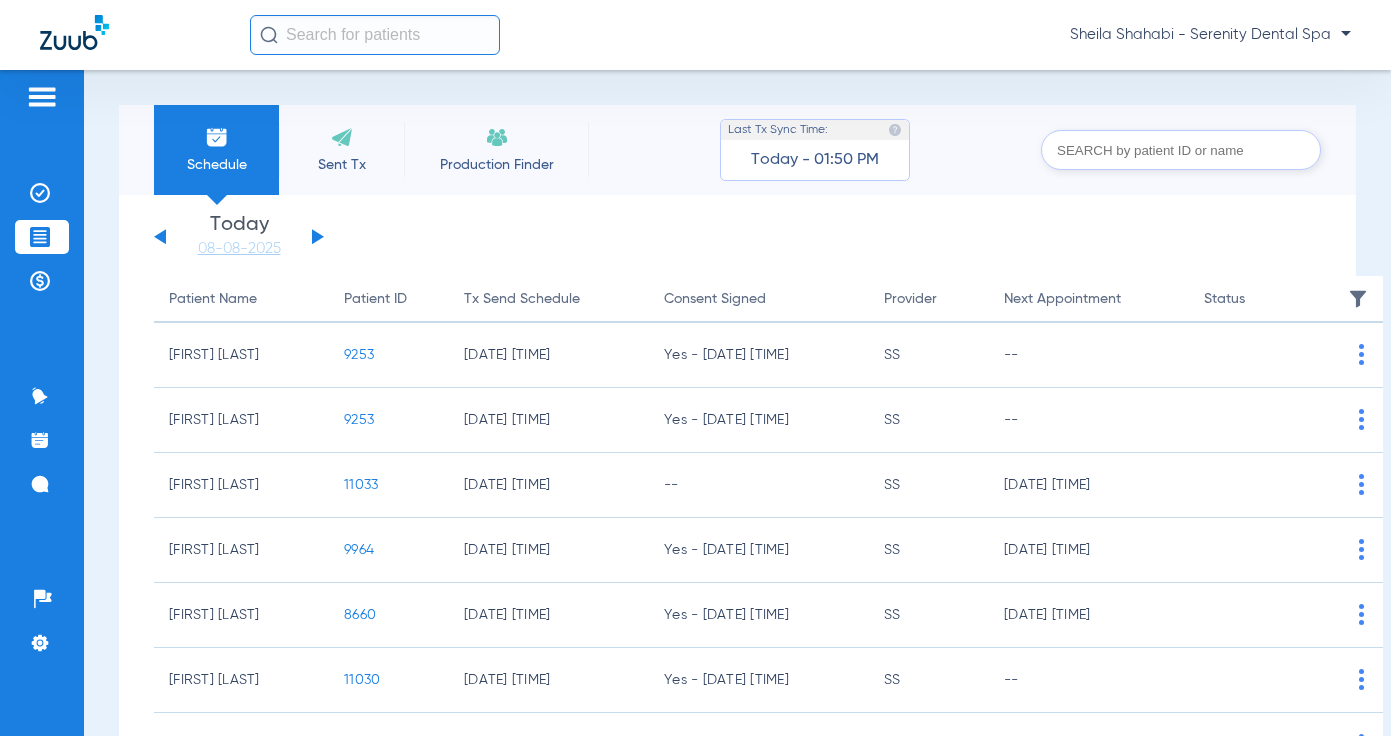 click on "Wednesday   06-04-2025   Thursday   06-05-2025   Friday   06-06-2025   Saturday   06-07-2025   Sunday   06-08-2025   Monday   06-09-2025   Tuesday   06-10-2025   Wednesday   06-11-2025   Thursday   06-12-2025   Friday   06-13-2025   Saturday   06-14-2025   Sunday   06-15-2025   Monday   06-16-2025   Tuesday   06-17-2025   Wednesday   06-18-2025   Thursday   06-19-2025   Friday   06-20-2025   Saturday   06-21-2025   Sunday   06-22-2025   Monday   06-23-2025   Tuesday   06-24-2025   Wednesday   06-25-2025   Thursday   06-26-2025   Friday   06-27-2025   Saturday   06-28-2025   Sunday   06-29-2025   Monday   06-30-2025   Tuesday   07-01-2025   Wednesday   07-02-2025   Thursday   07-03-2025   Friday   07-04-2025   Saturday   07-05-2025   Sunday   07-06-2025   Monday   07-07-2025   Tuesday   07-08-2025   Wednesday   07-09-2025   Thursday   07-10-2025   Friday   07-11-2025   Saturday   07-12-2025   Sunday   07-13-2025   Monday   07-14-2025   Tuesday   07-15-2025   Wednesday   07-16-2025   Thursday   07-17-2025" 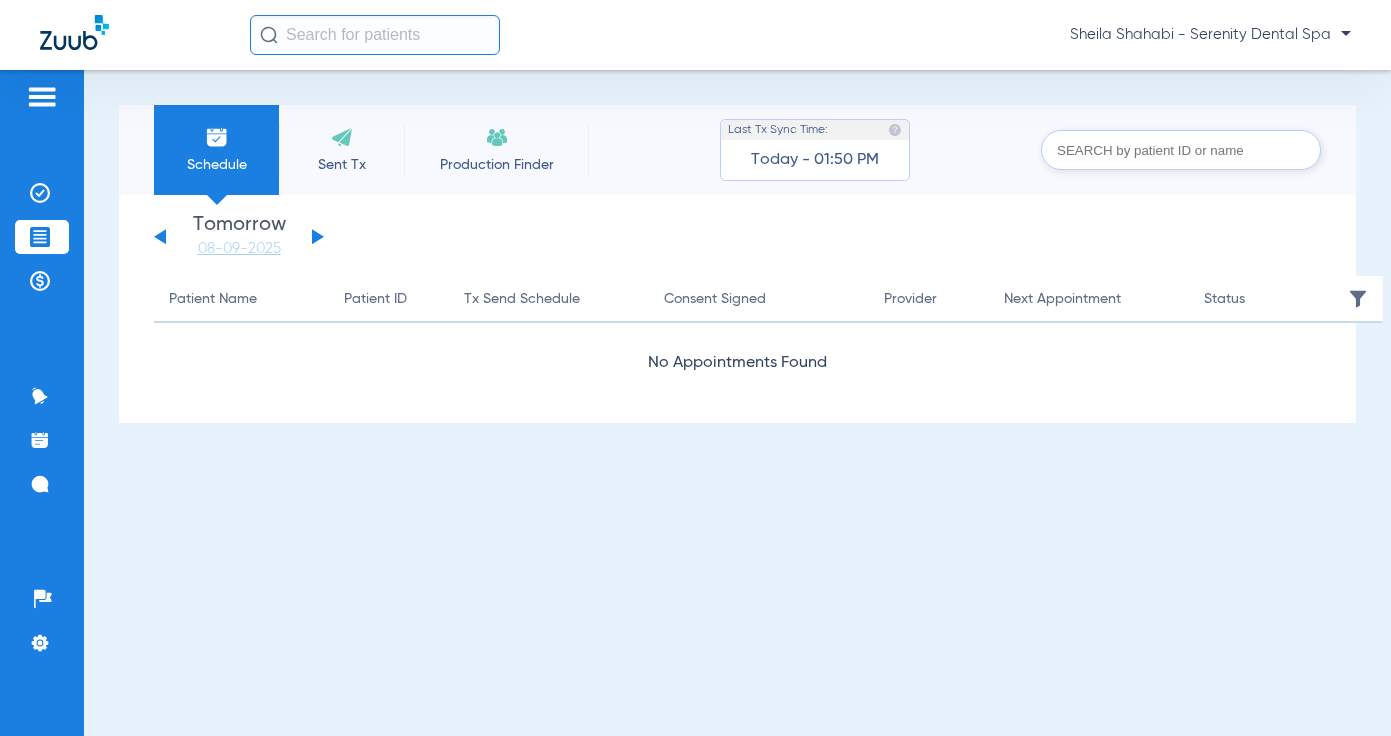 click 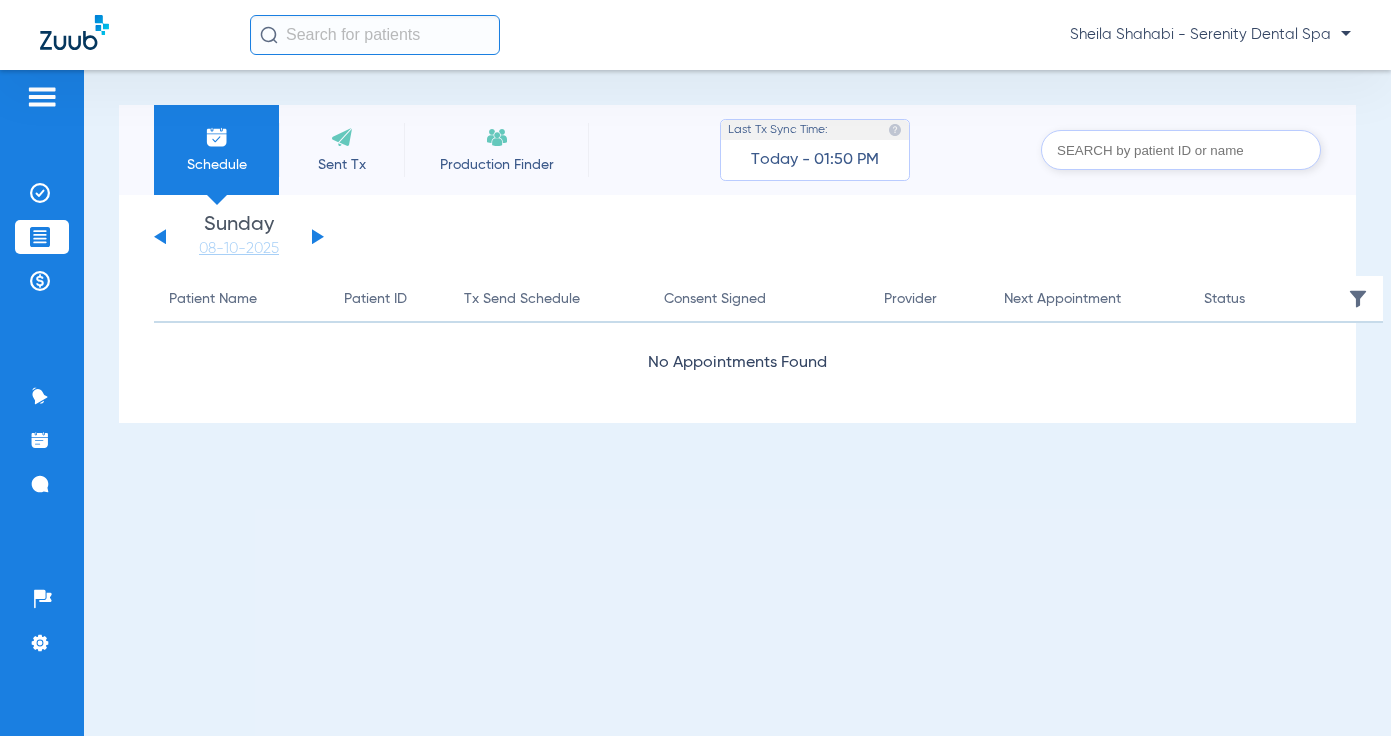click 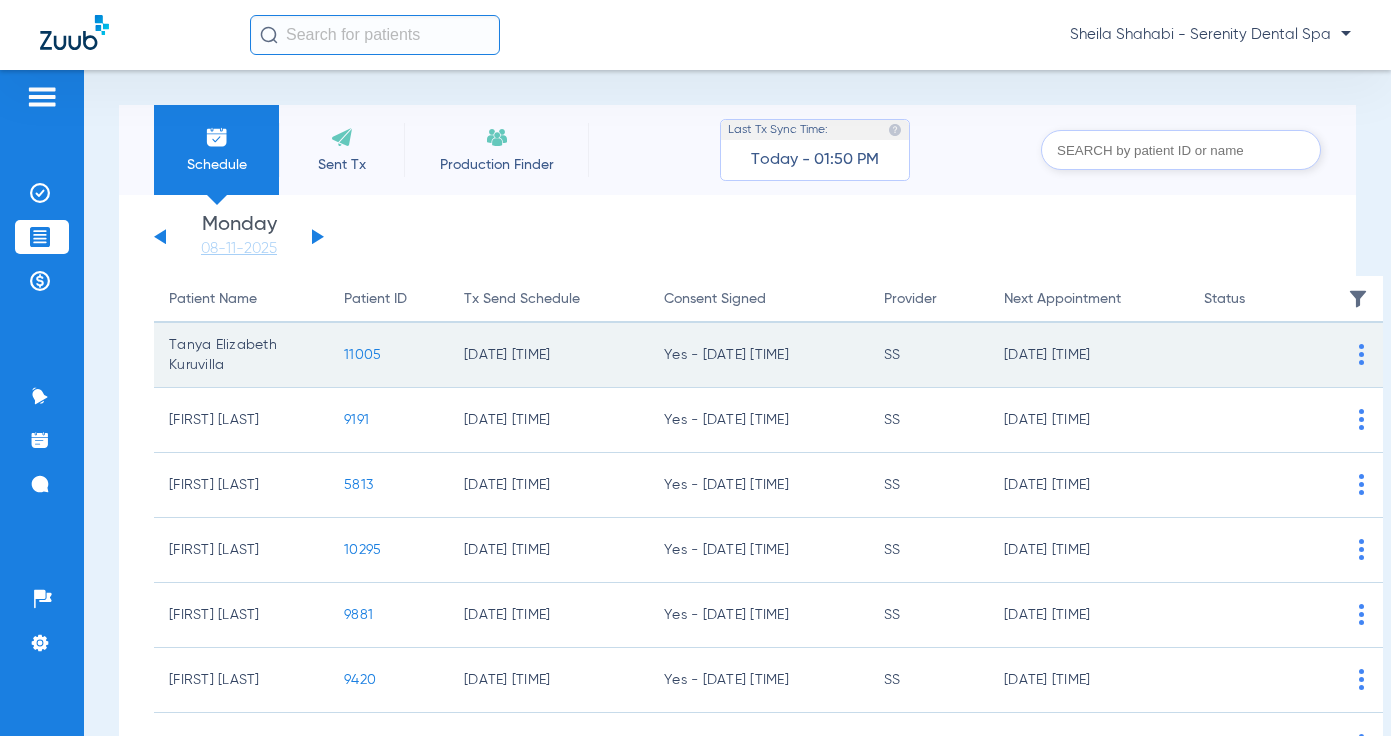 click on "11005" 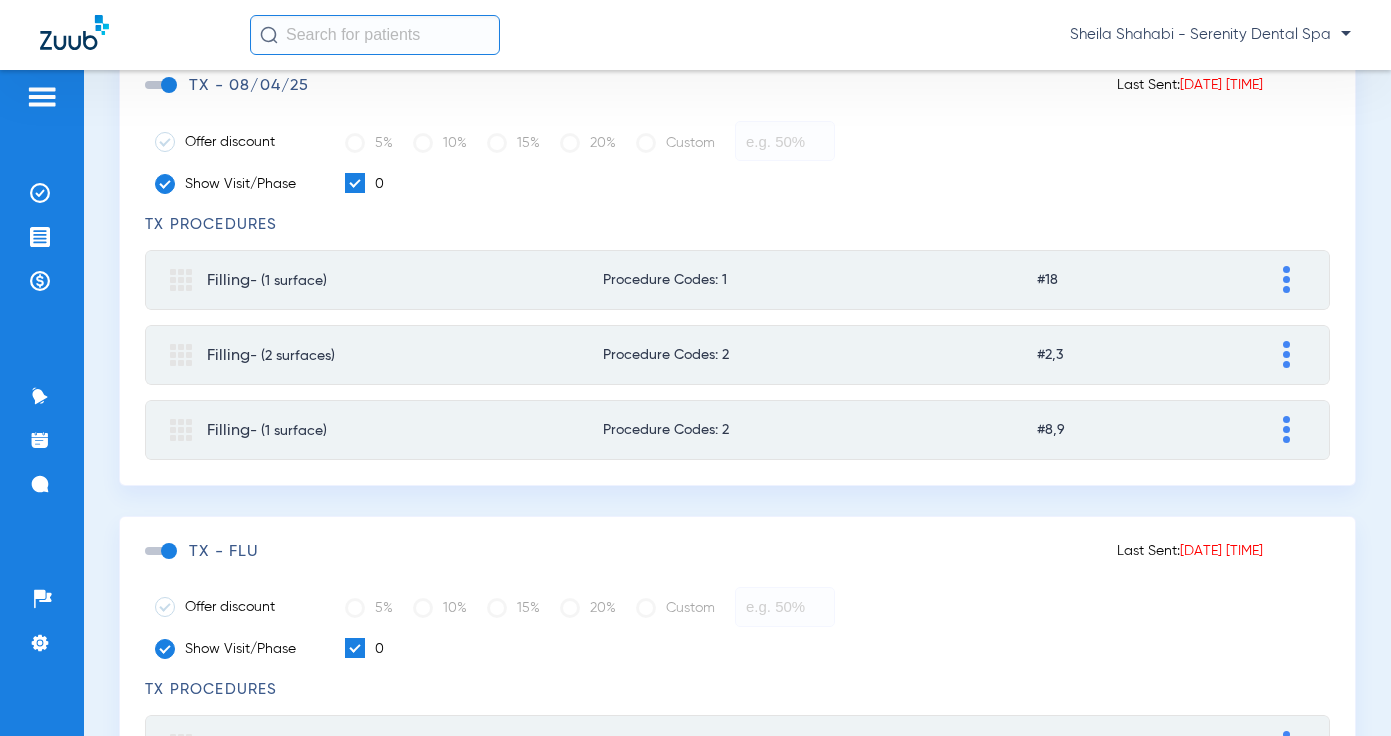 scroll, scrollTop: 500, scrollLeft: 0, axis: vertical 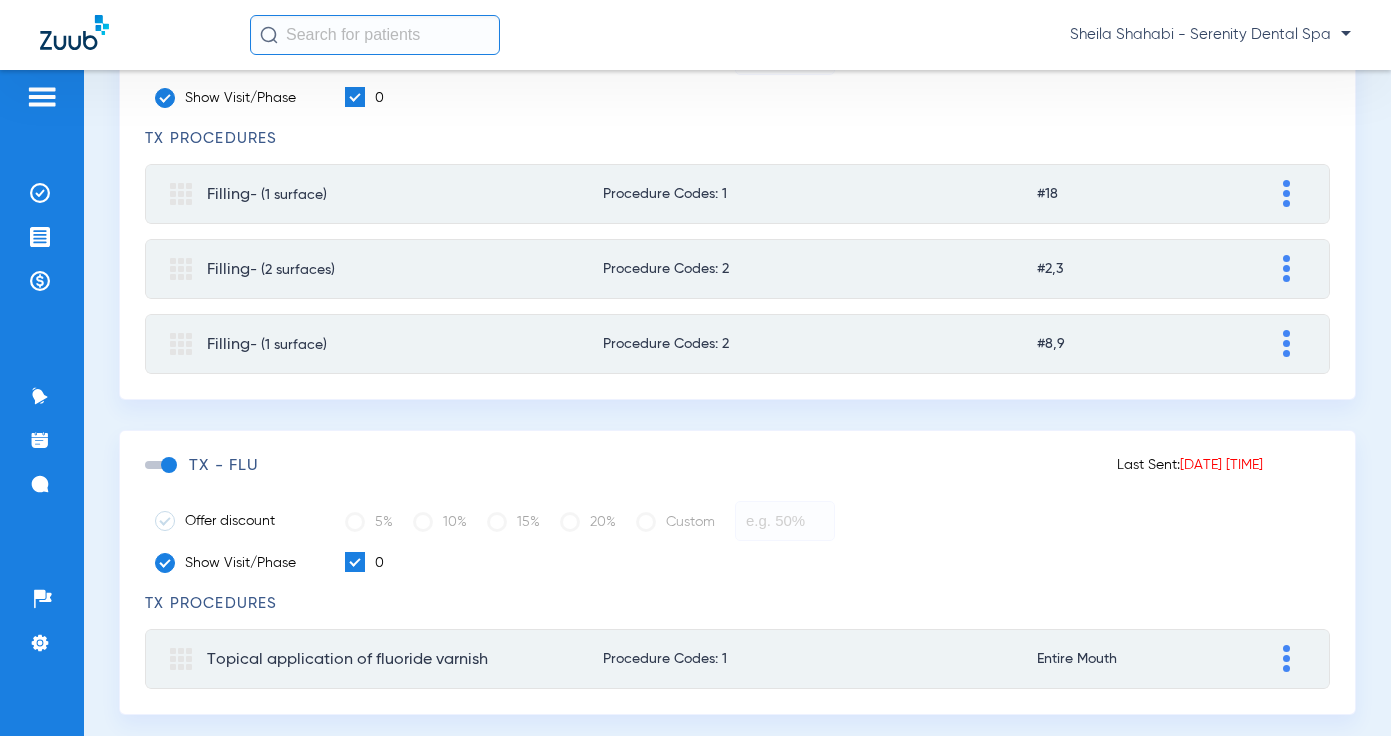 click 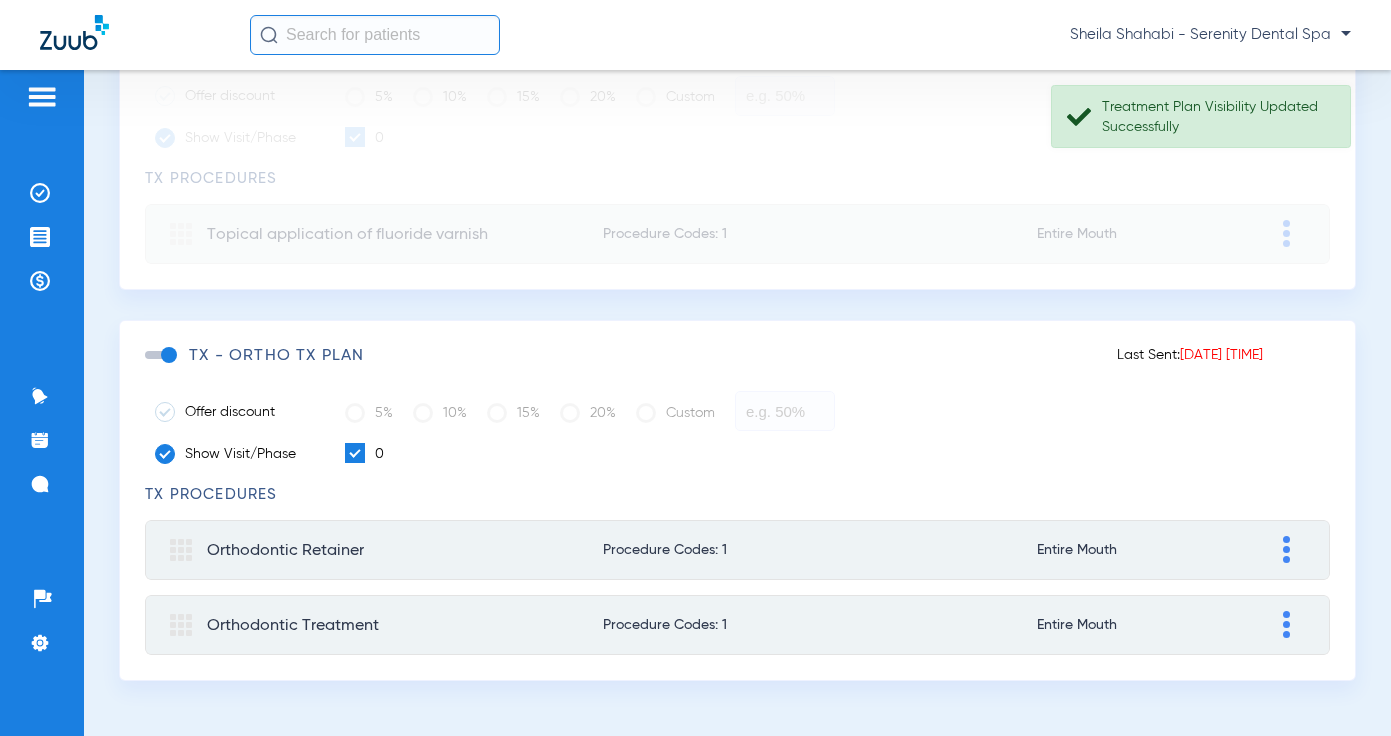 scroll, scrollTop: 932, scrollLeft: 0, axis: vertical 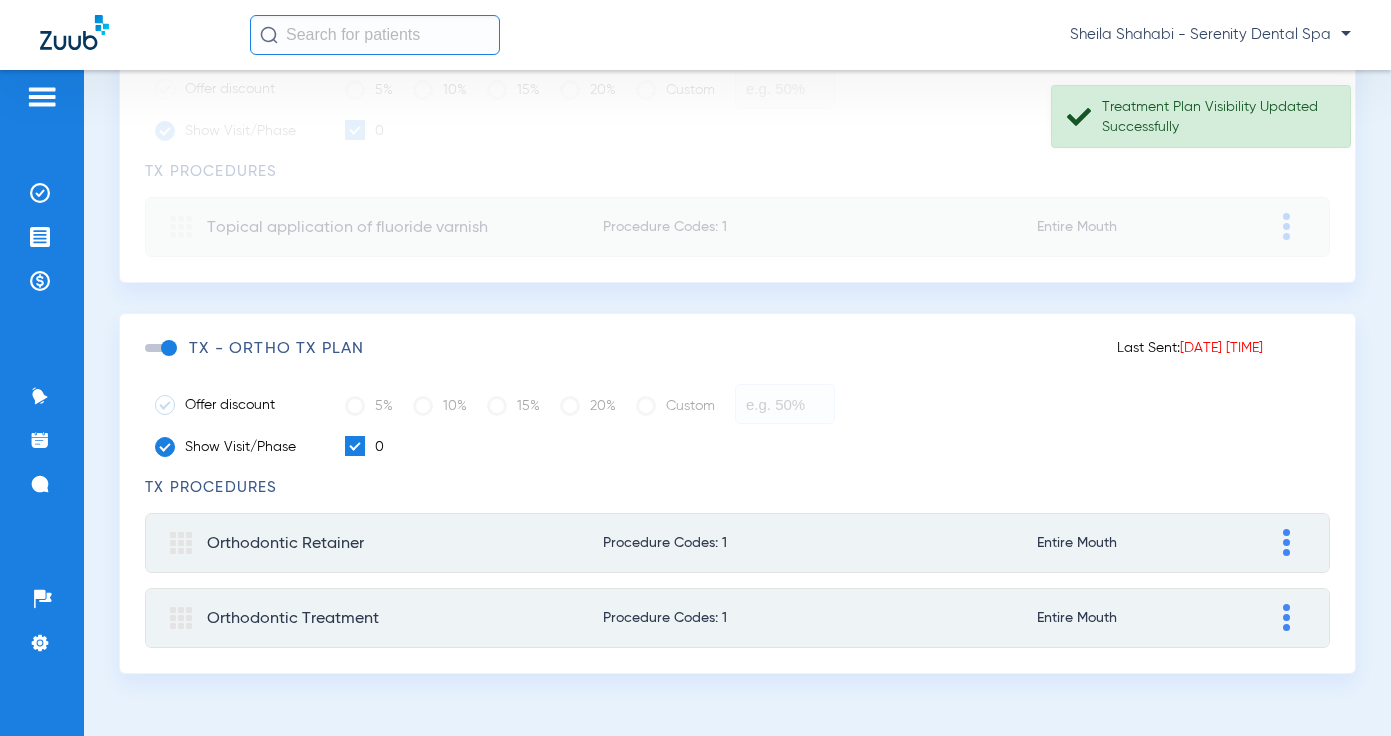click on "TX - ORTHO TX PLAN" 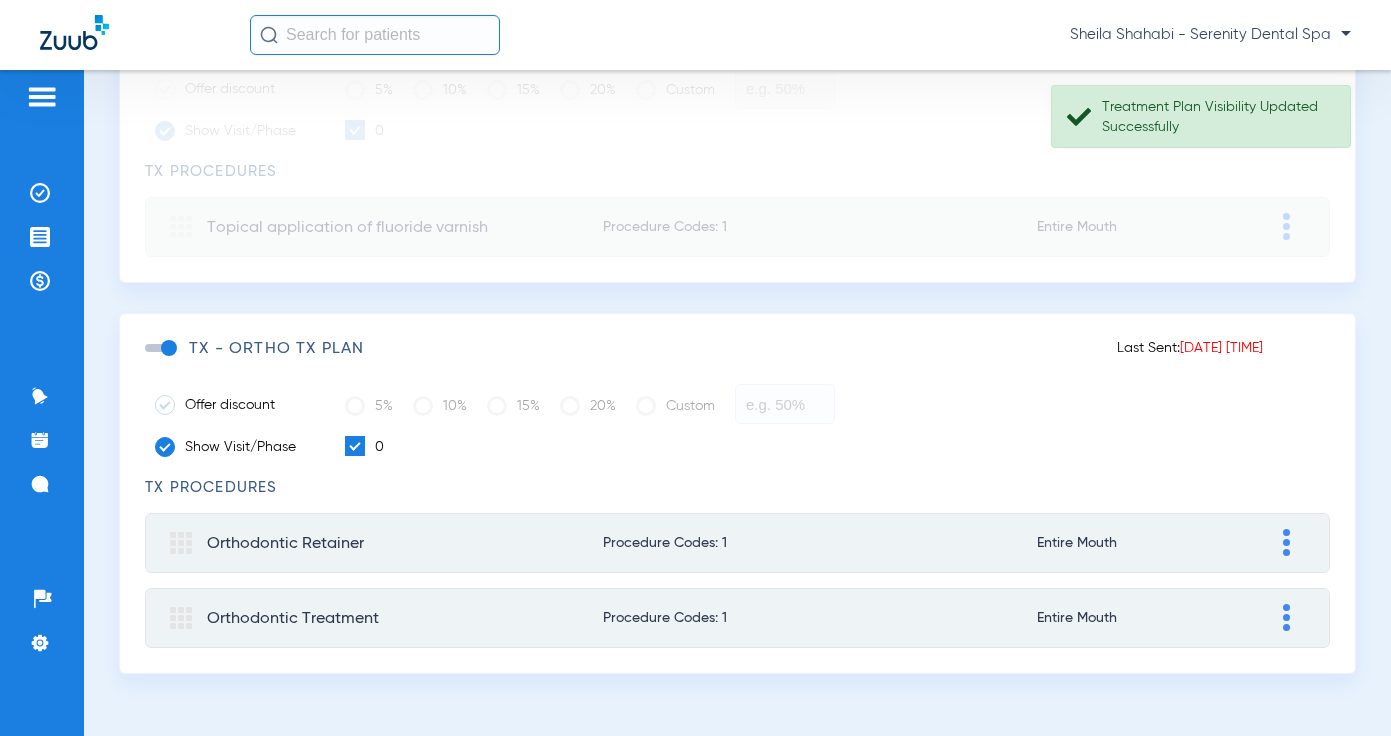 click 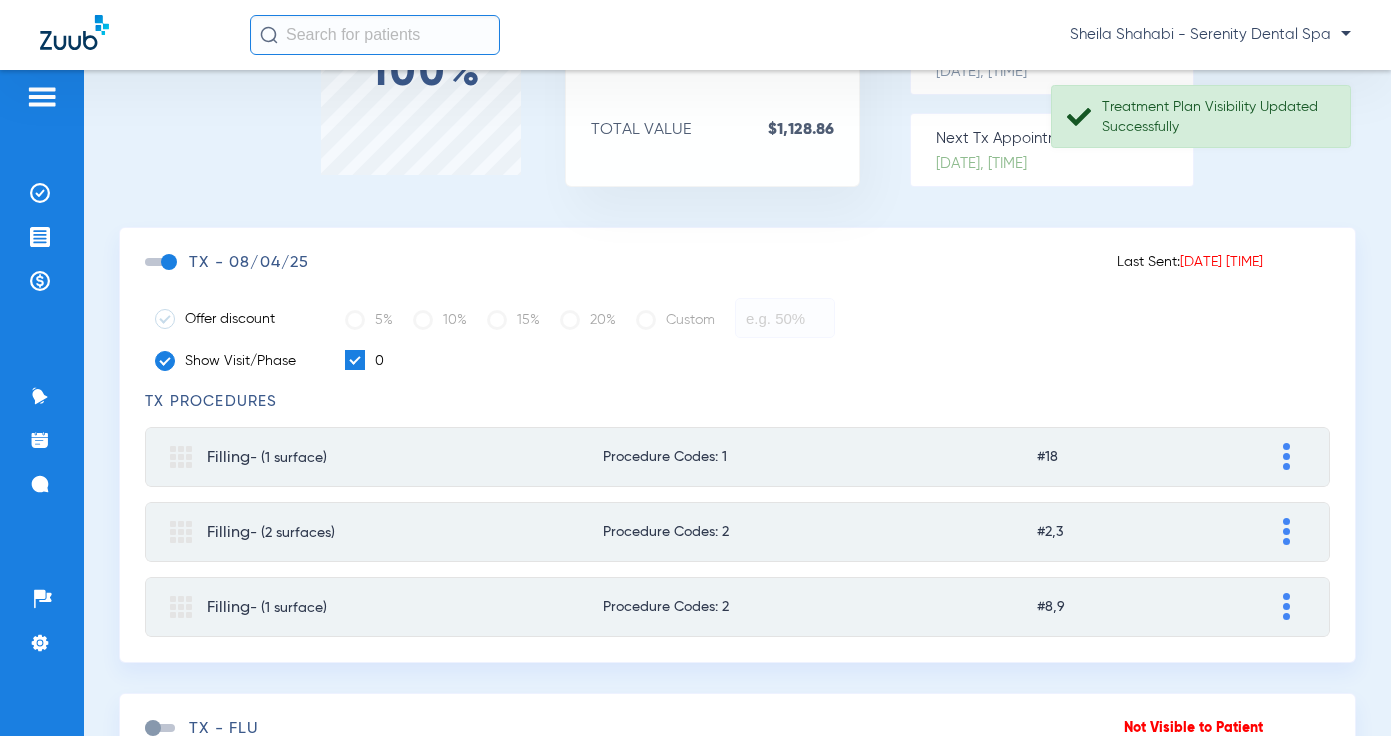 scroll, scrollTop: 0, scrollLeft: 0, axis: both 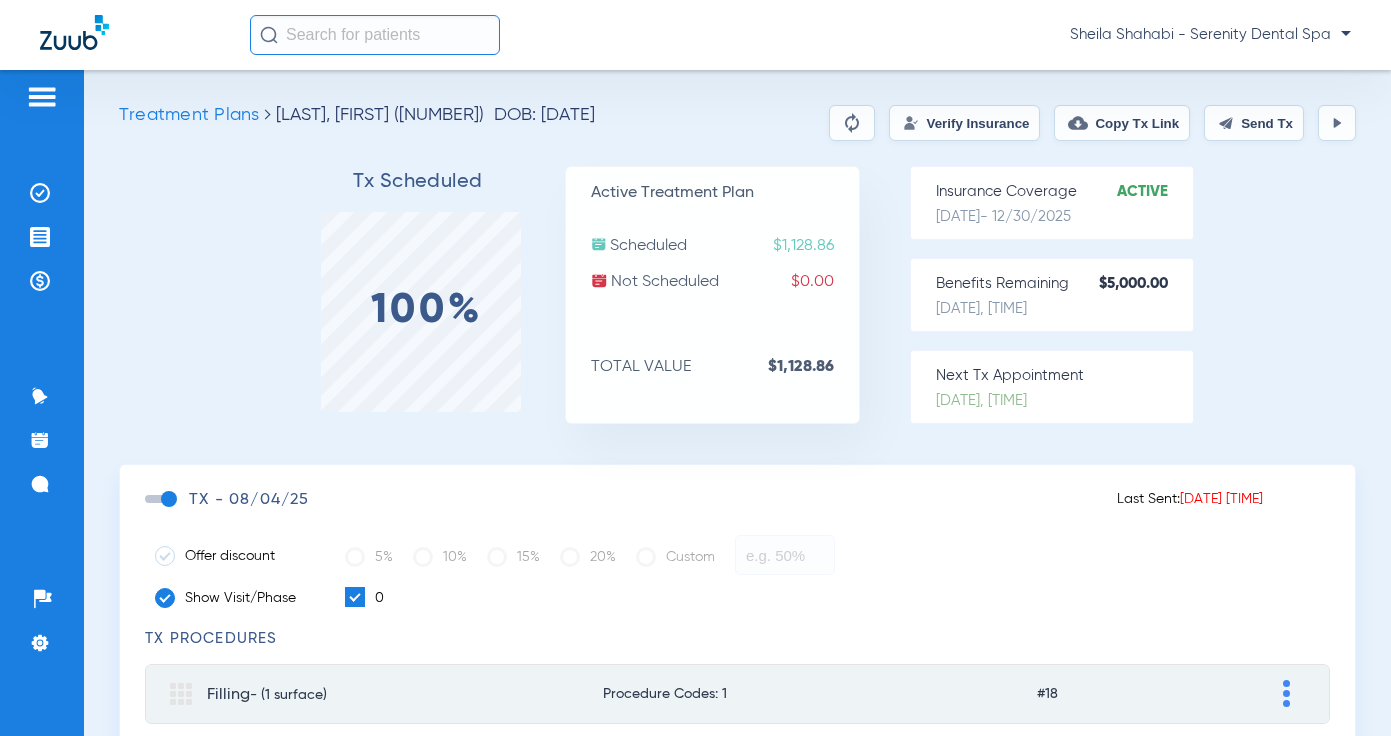 drag, startPoint x: 1230, startPoint y: 127, endPoint x: 1217, endPoint y: 118, distance: 15.811388 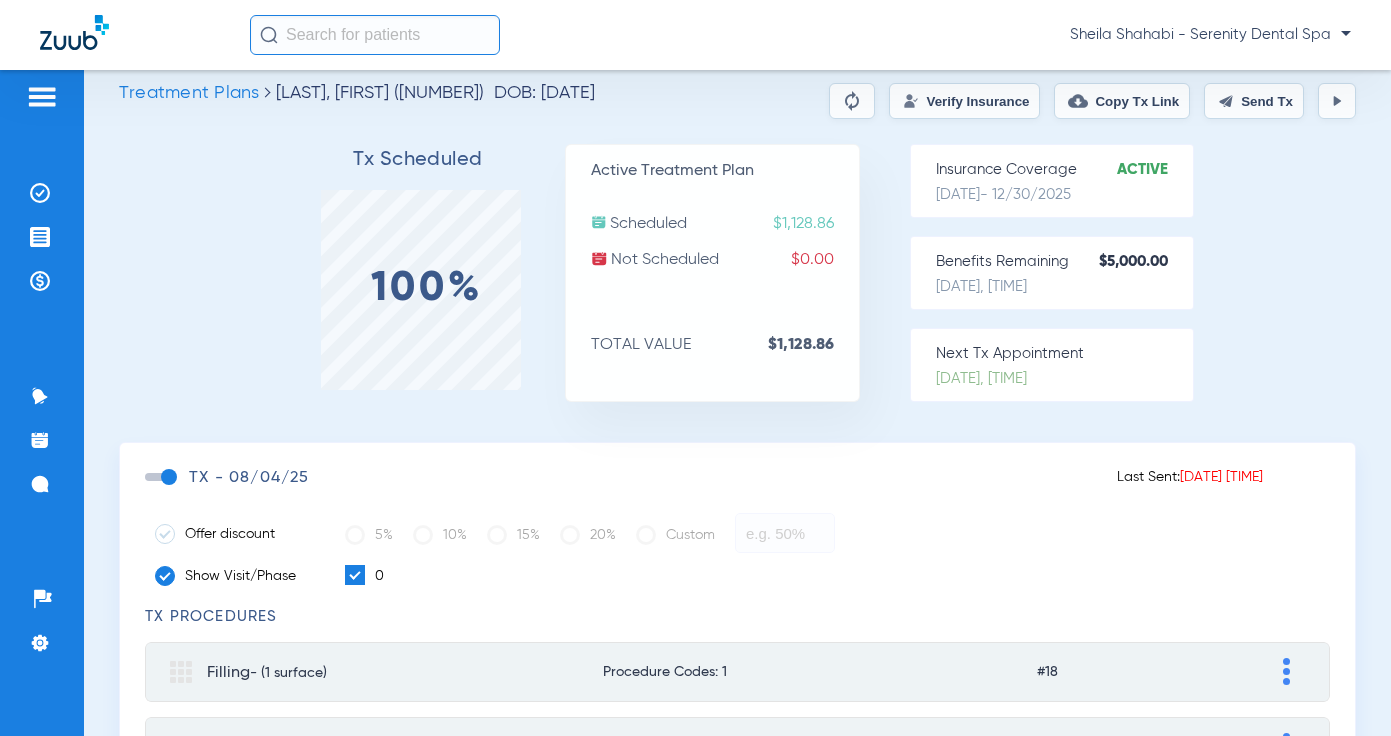 scroll, scrollTop: 0, scrollLeft: 0, axis: both 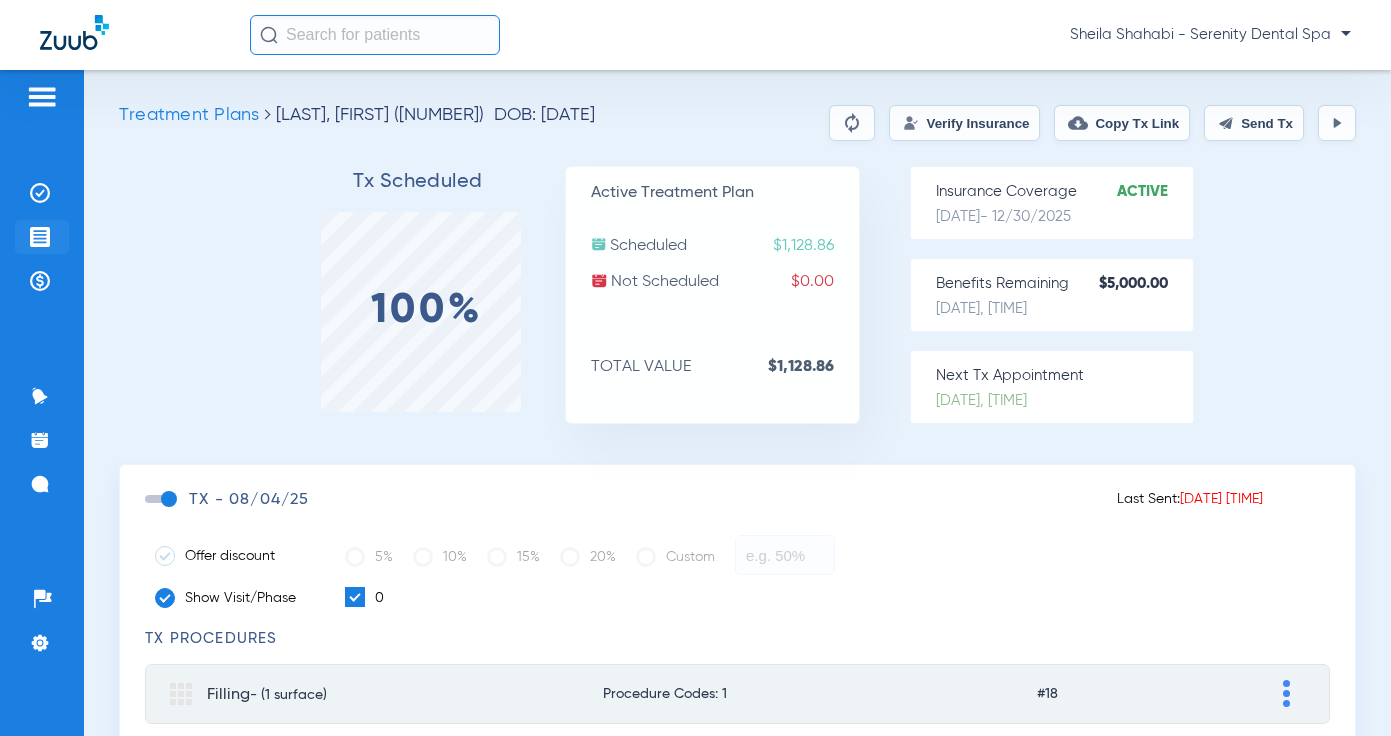 click 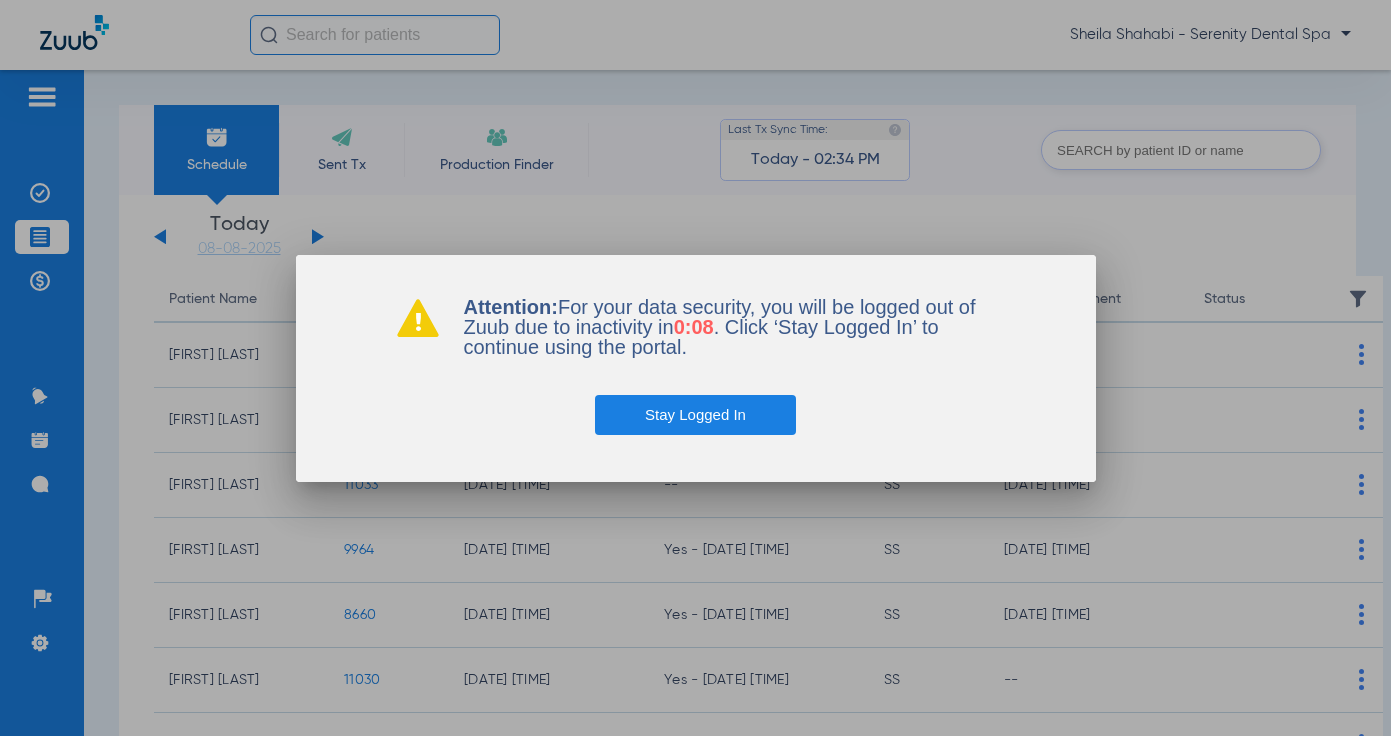 click on "Stay Logged In" at bounding box center [695, 415] 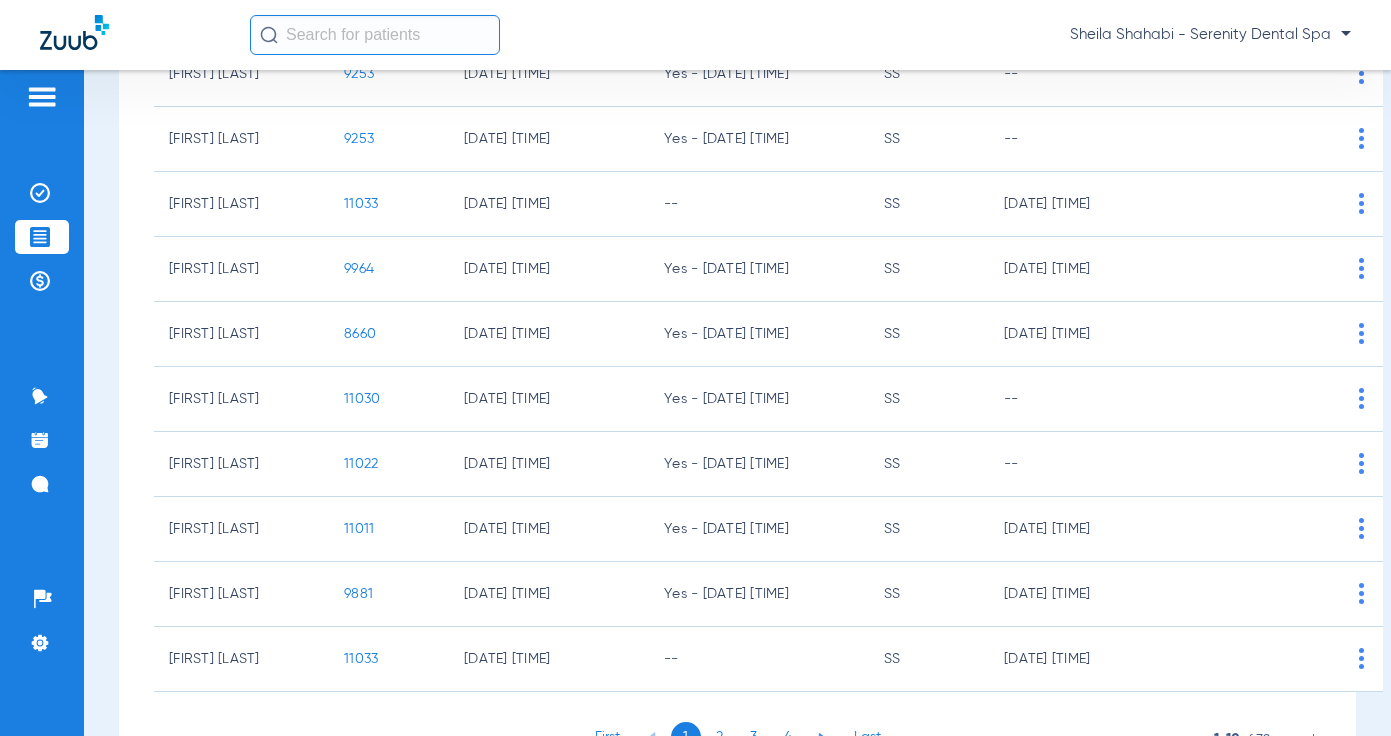 scroll, scrollTop: 383, scrollLeft: 0, axis: vertical 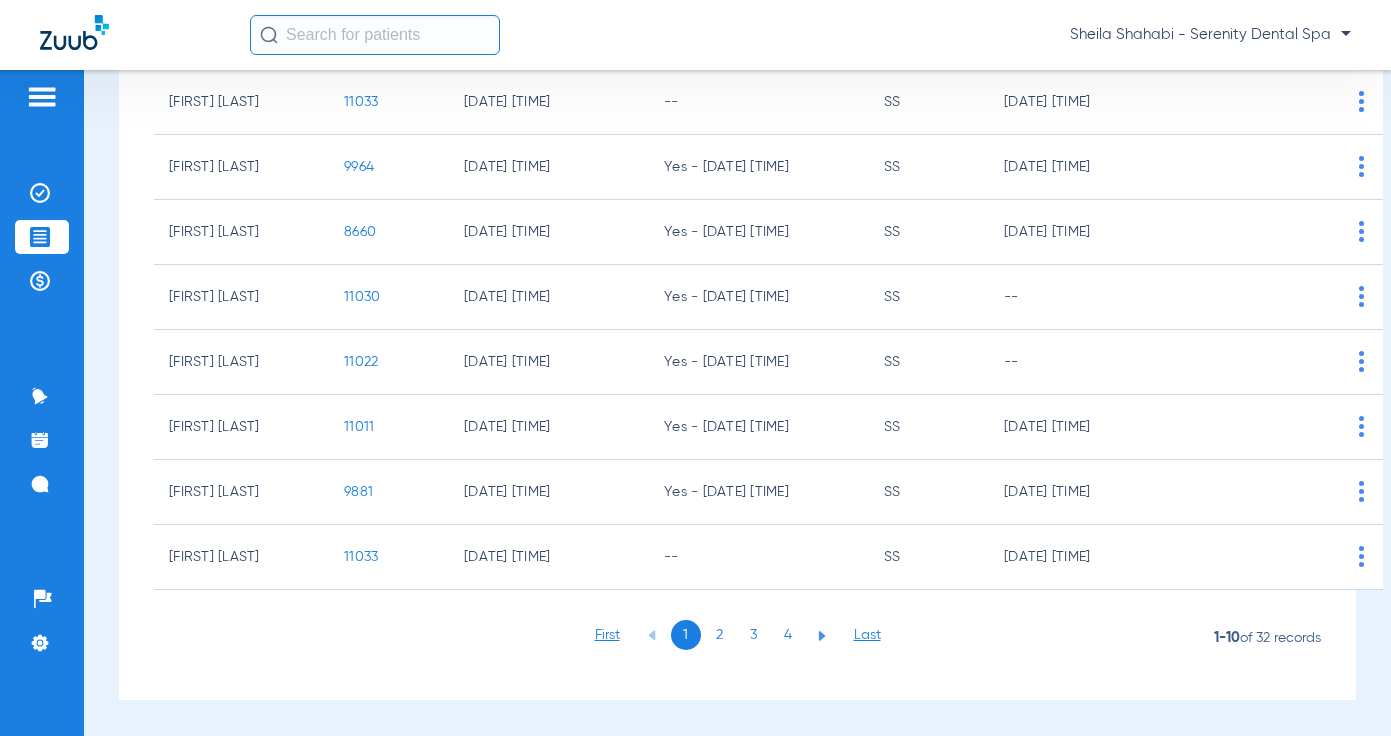 drag, startPoint x: 754, startPoint y: 642, endPoint x: 743, endPoint y: 628, distance: 17.804493 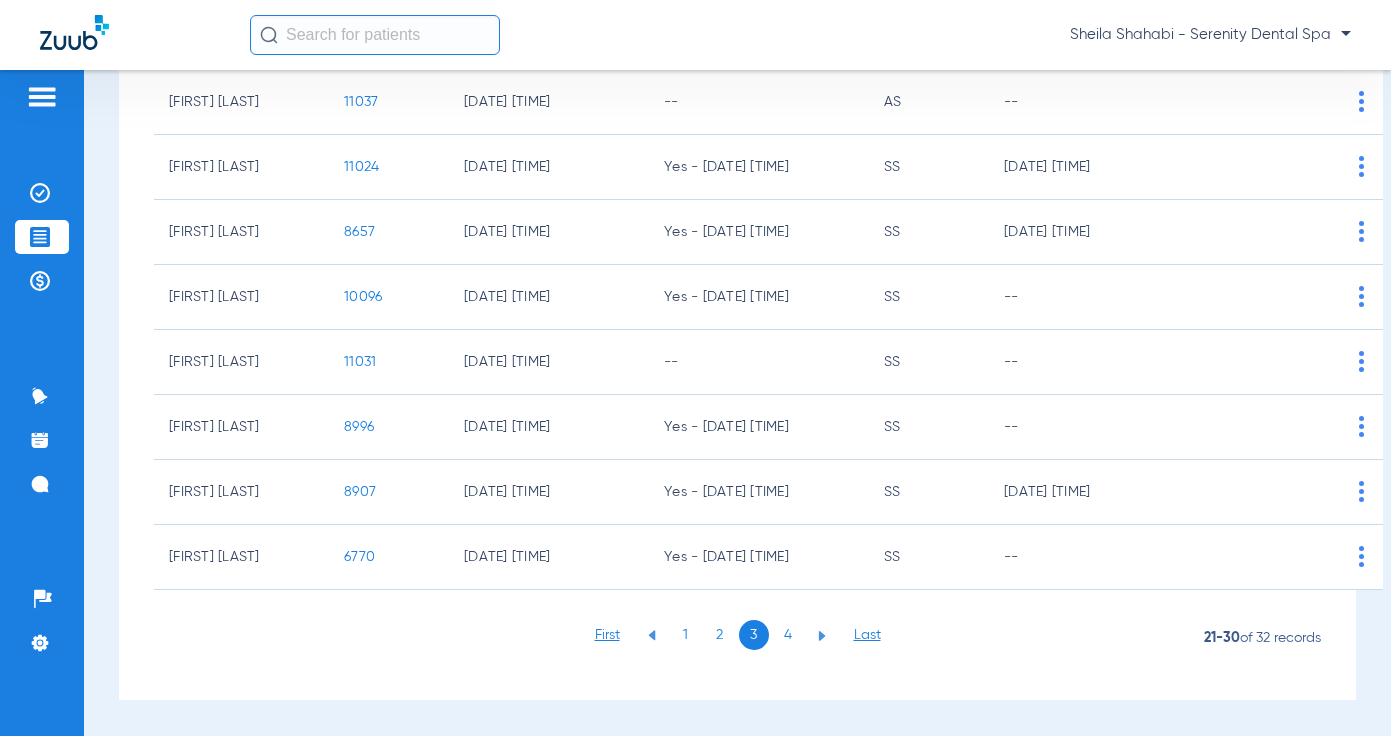 click on "3" 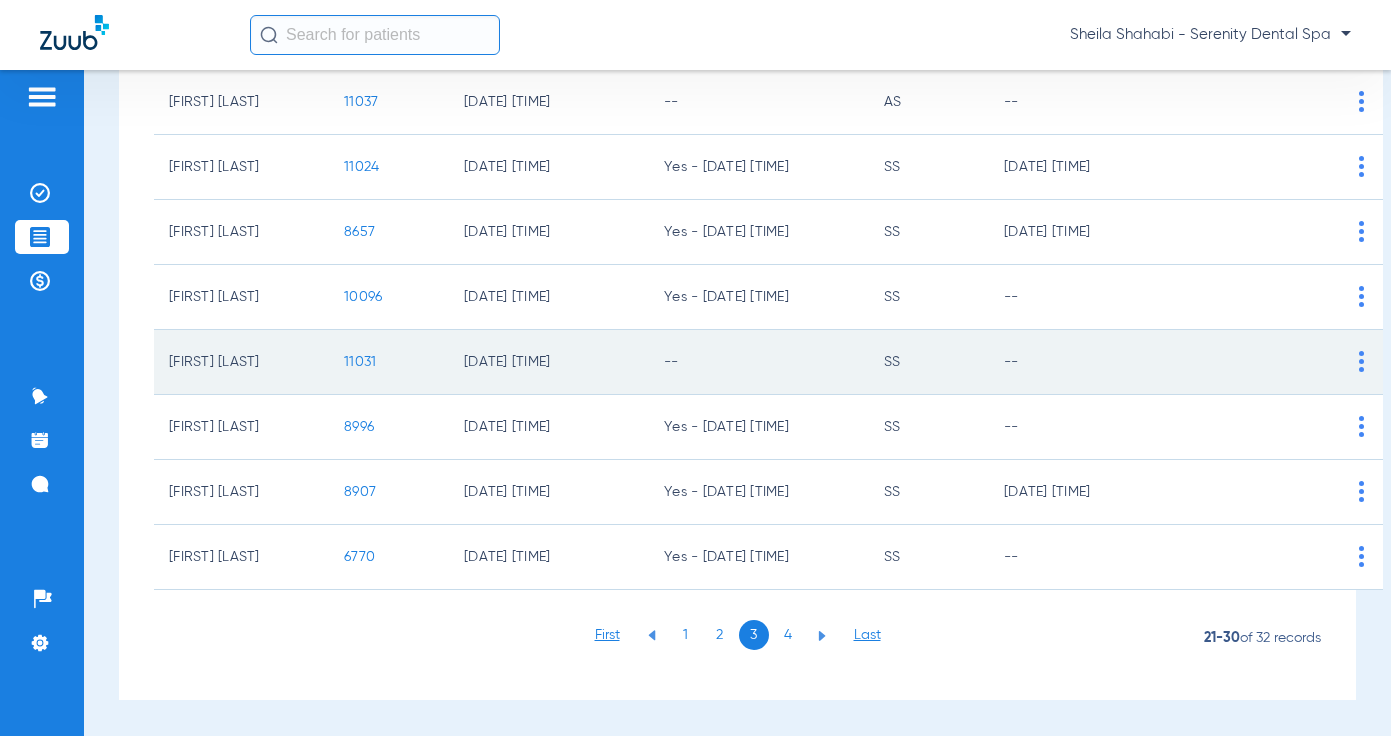 click on "11031" 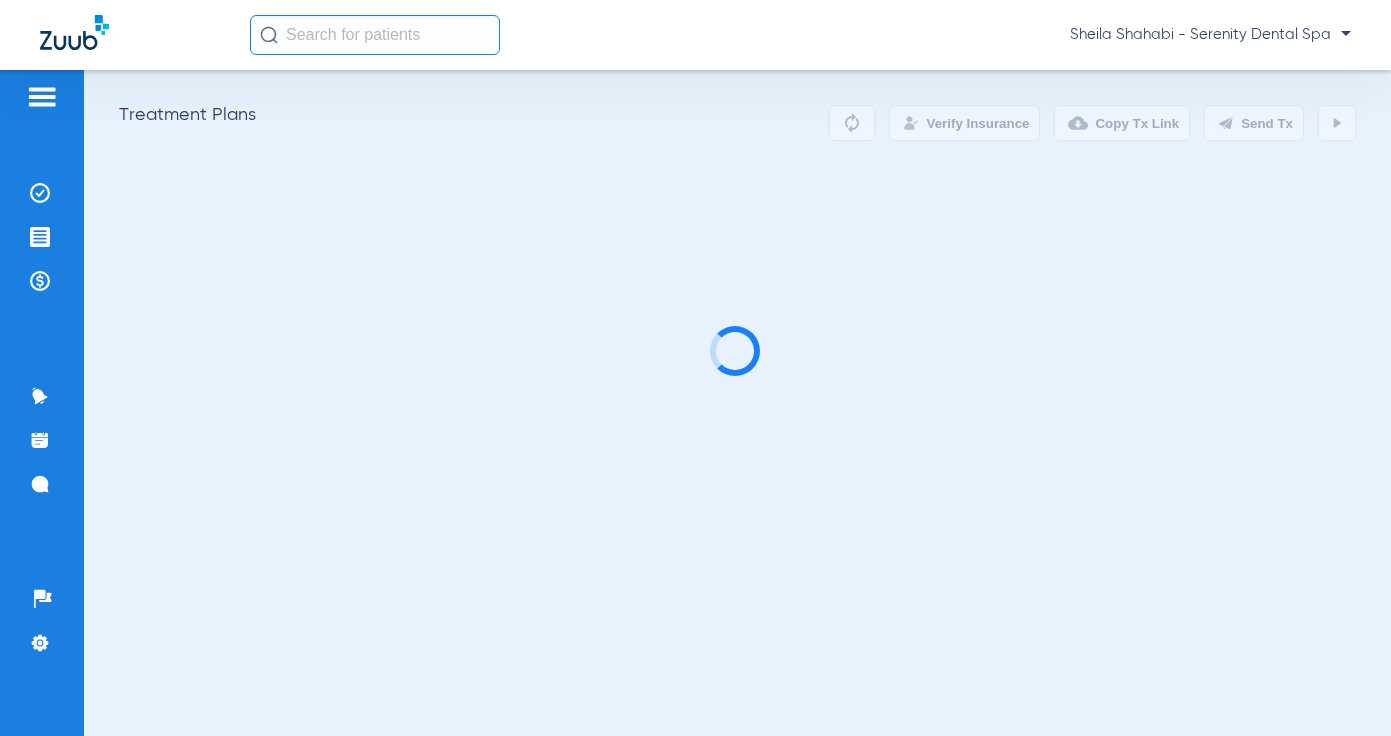 scroll, scrollTop: 0, scrollLeft: 0, axis: both 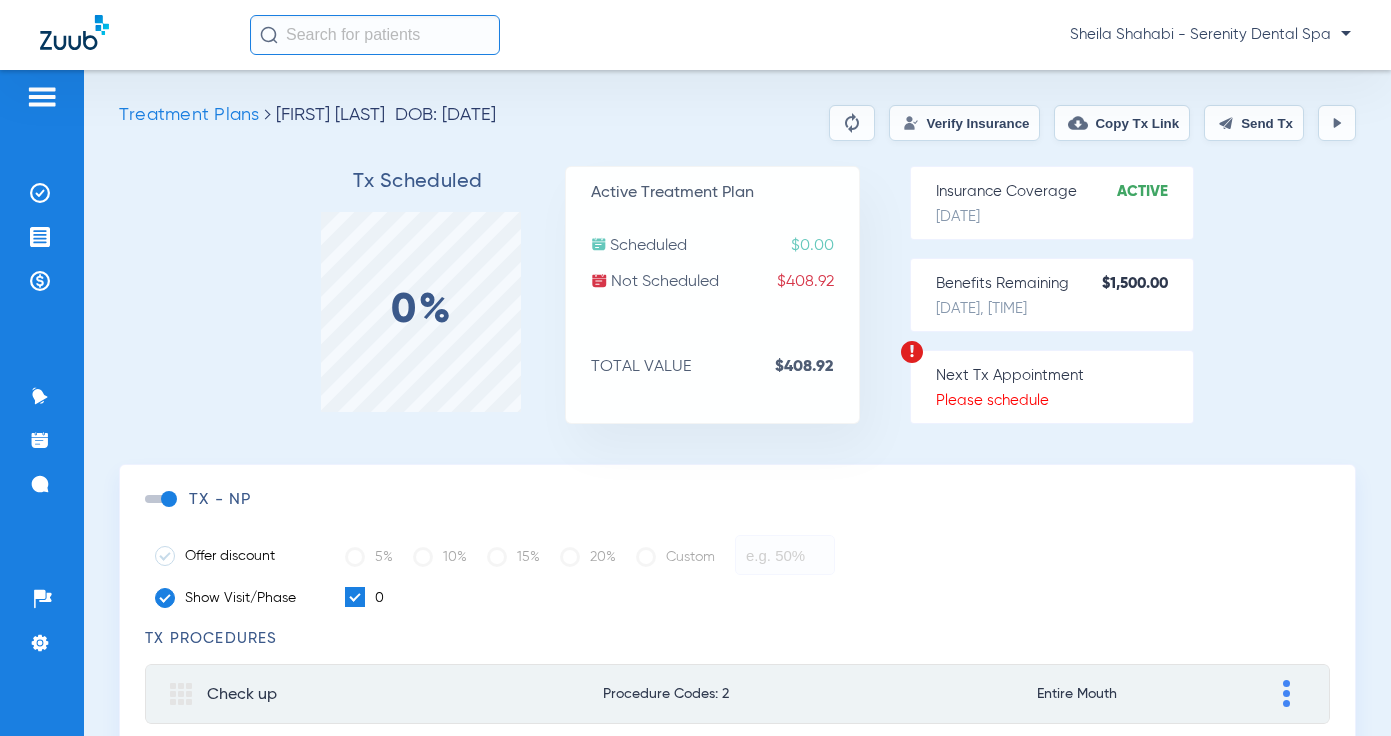 click on "Send Tx" 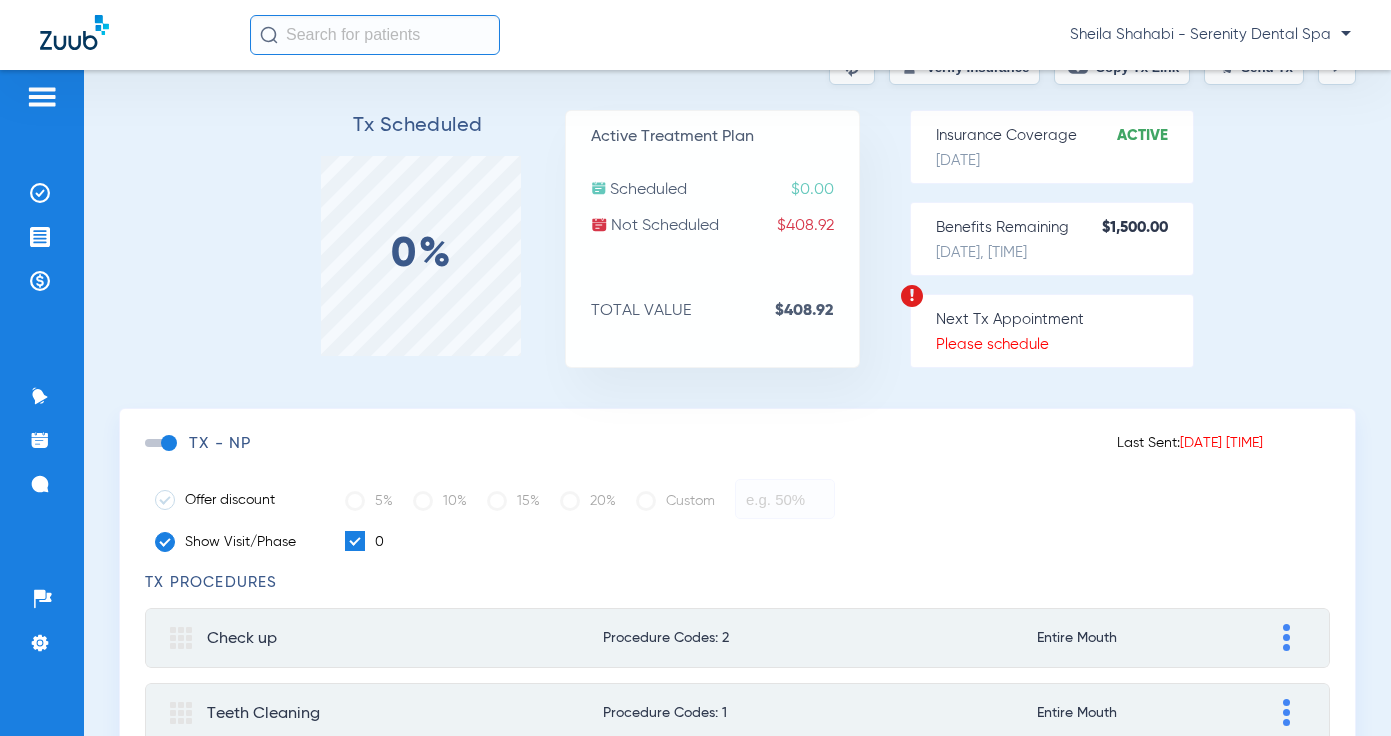 scroll, scrollTop: 0, scrollLeft: 0, axis: both 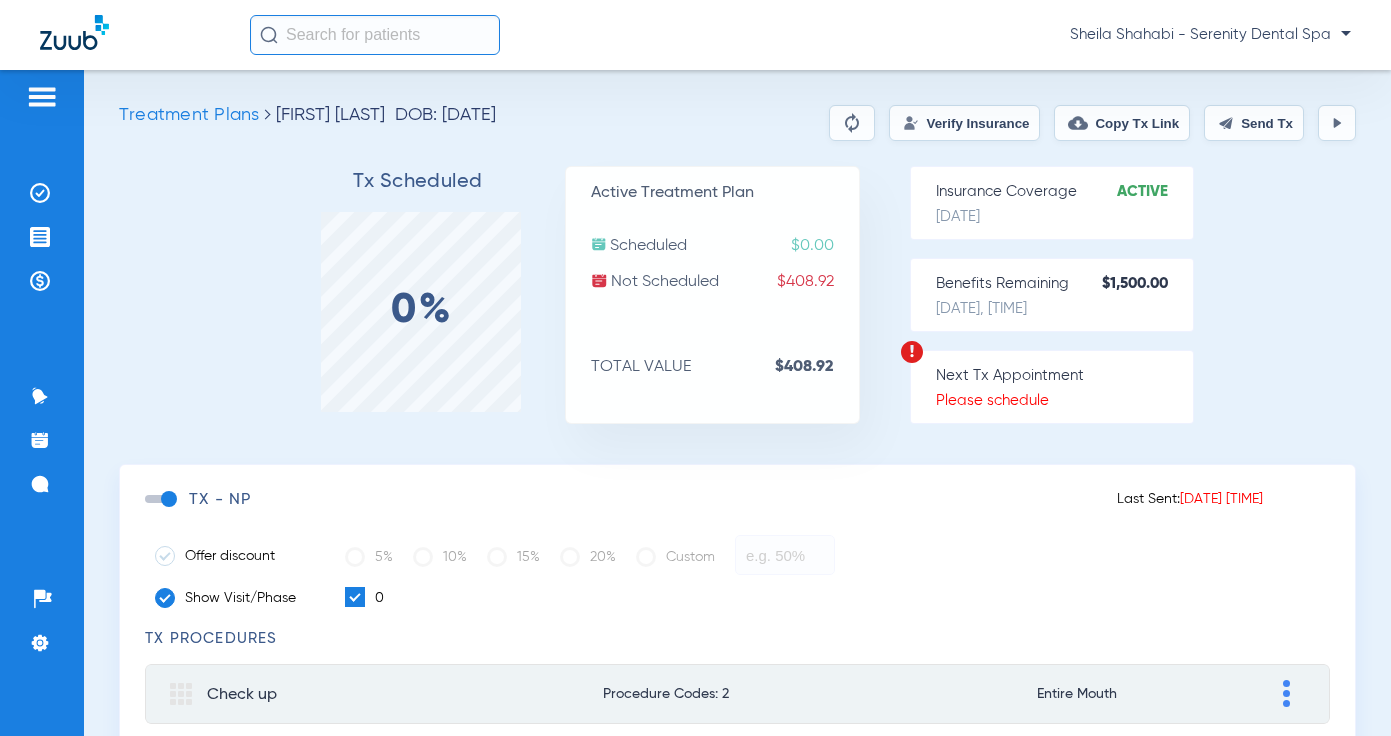click on "Treatment Plans [FIRST] [LAST], [FIRST] ([NUMBER]) DOB: [DATE]  Verify Insurance   Copy Tx Link   Send Tx  Tx Scheduled 0% Active Treatment Plan  Scheduled  $0.00  Not Scheduled  $408.92  TOTAL VALUE  $408.92  Insurance Coverage   Active   [DATE]   Benefits Remaining   $1,500.00   [DATE], [TIME]  Next Tx Appointment  Please schedule  [FIRST], [FIRST] [LAST] [PHONE] [EMAIL]   [LAST]  DDS, [FIRST]   Last Sent:  [DATE] [TIME]  TX - NP   Offer discount   5%   10%   15%   20%   Custom   Show Visit/Phase   0  TX Procedures  Check up  Procedure Codes: 2 Entire Mouth Adjust [FIRST] Friendly Name Secondary Name  Primary  Procedures Tooth Phase Appointment Adjust Fee Discount Insurance Primary Secondary Patient Primary D0150 Entire Mouth 0  [DATE] [TIME]  $  $  $  $  $  D0350 Entire Mouth 0  [DATE] [TIME]  $  $  $  $  $               $ 0.00   $ 0.00   $ 0.00   $ 0.00   $ 0.00   Save   Teeth Cleaning  Procedure Codes: 1 Entire Mouth Adjust [FIRST] Friendly Name Fee" 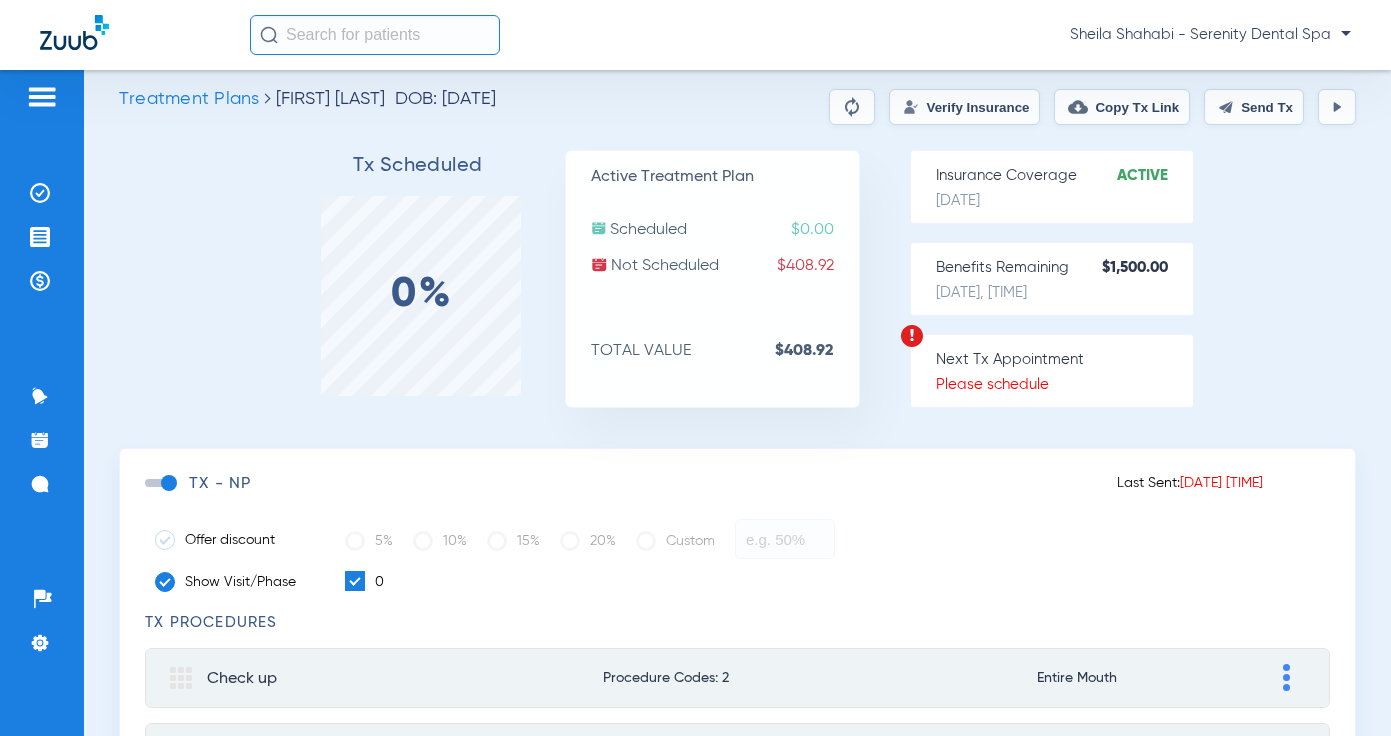 scroll, scrollTop: 0, scrollLeft: 0, axis: both 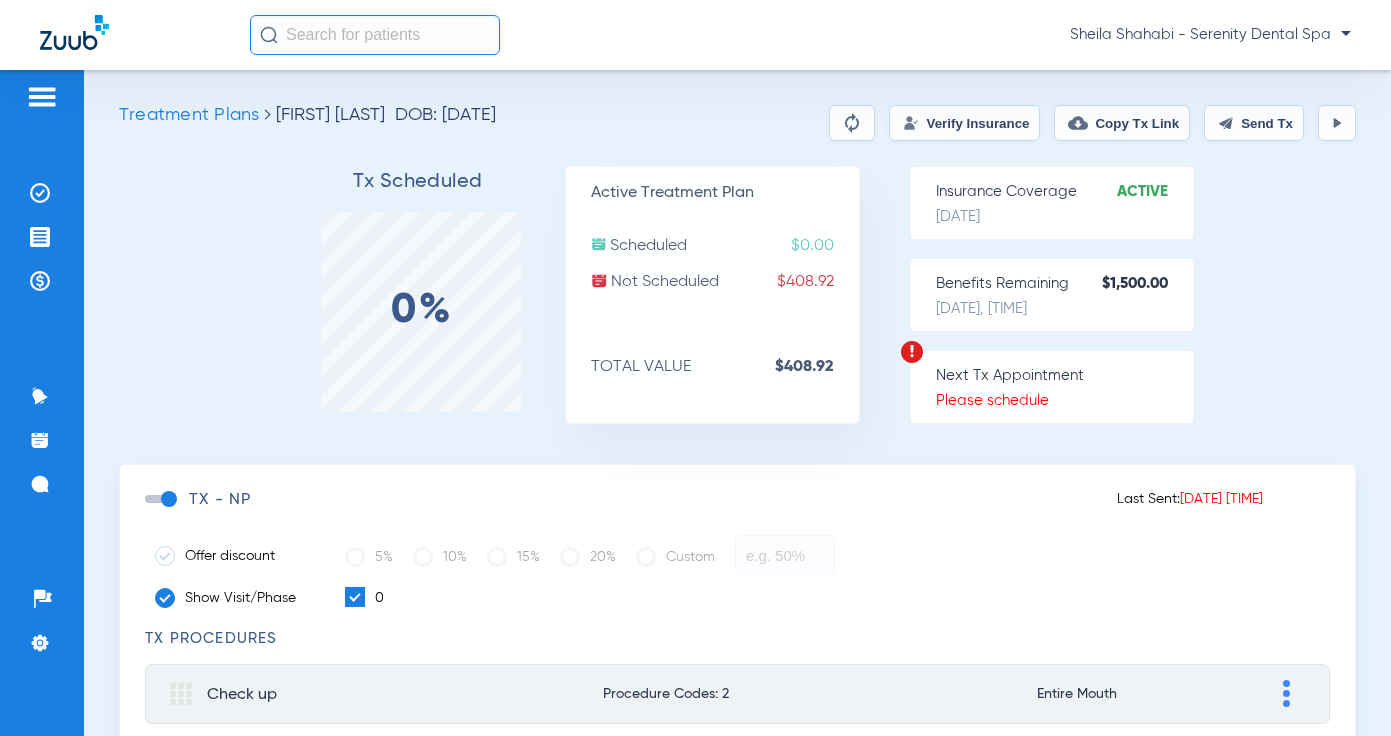 click on "Copy Tx Link" 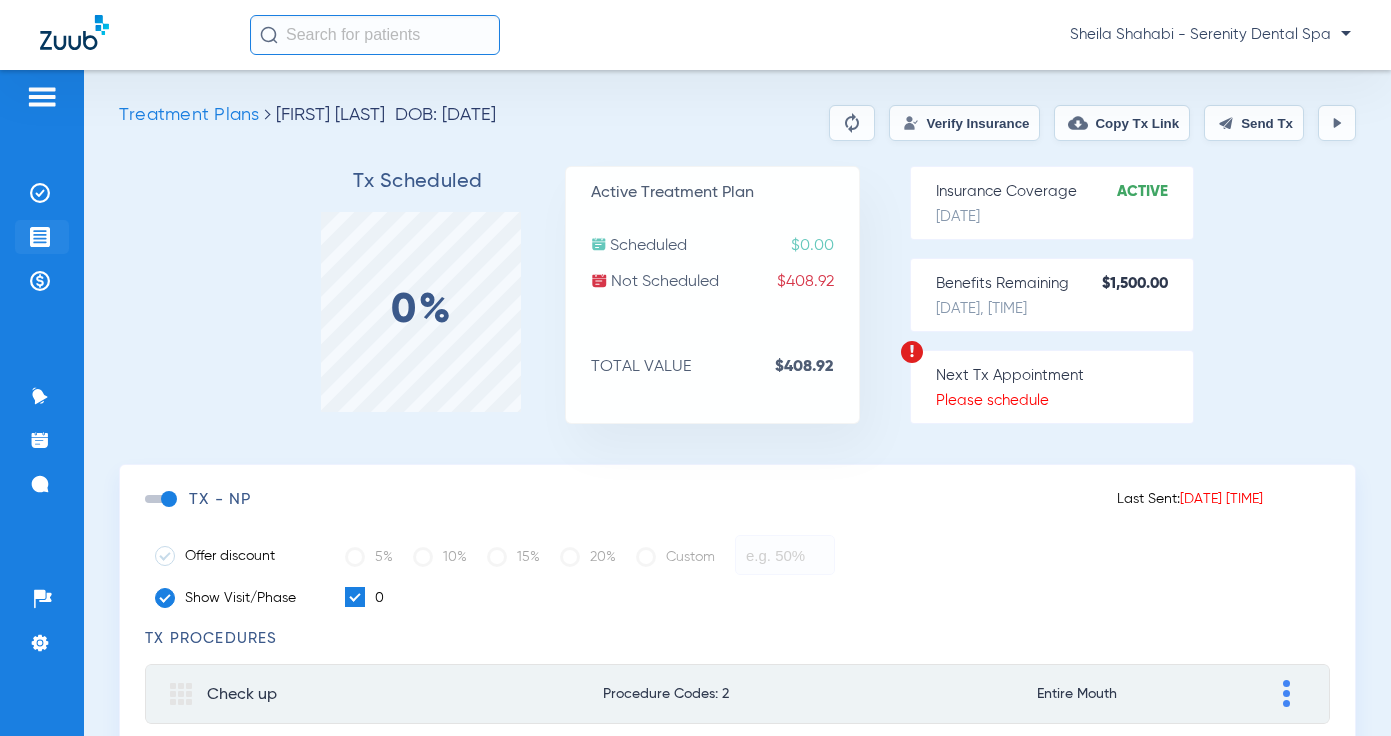 click on "Treatment Acceptance" 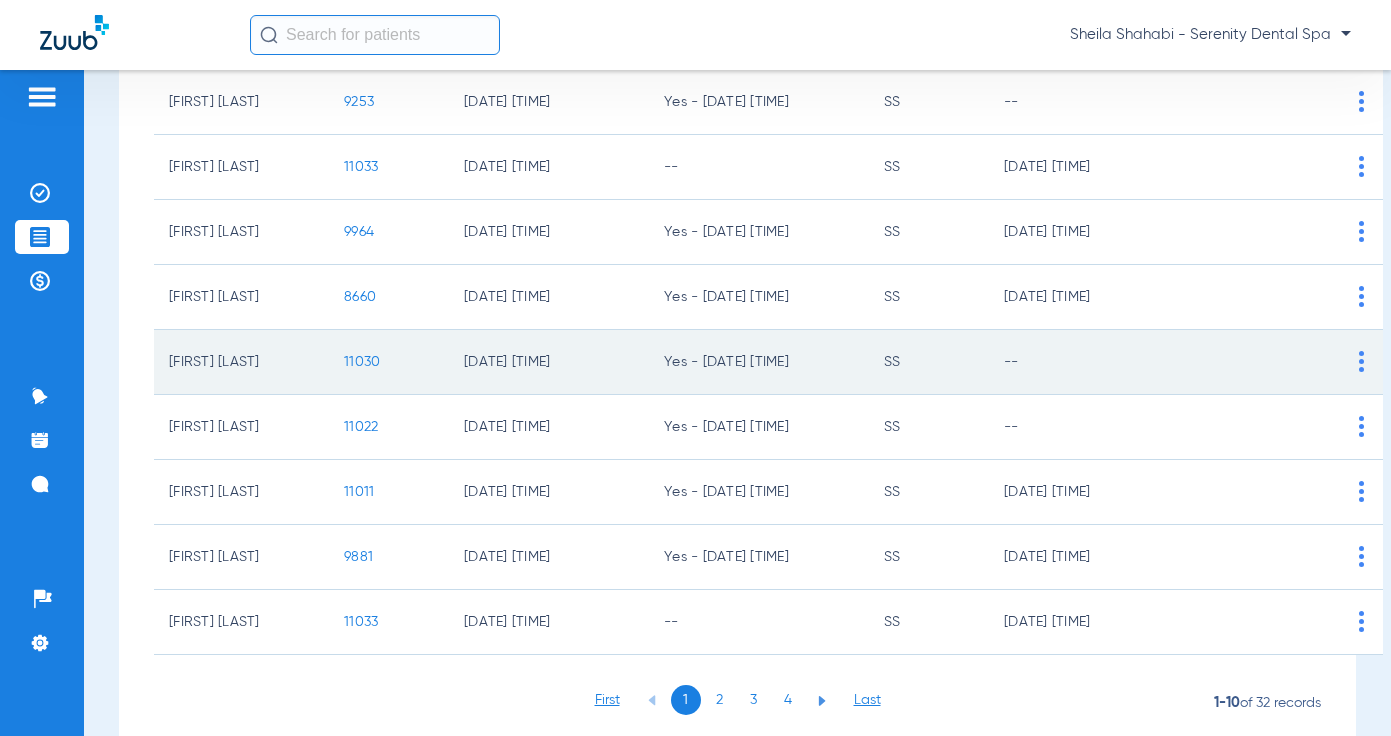 scroll, scrollTop: 383, scrollLeft: 0, axis: vertical 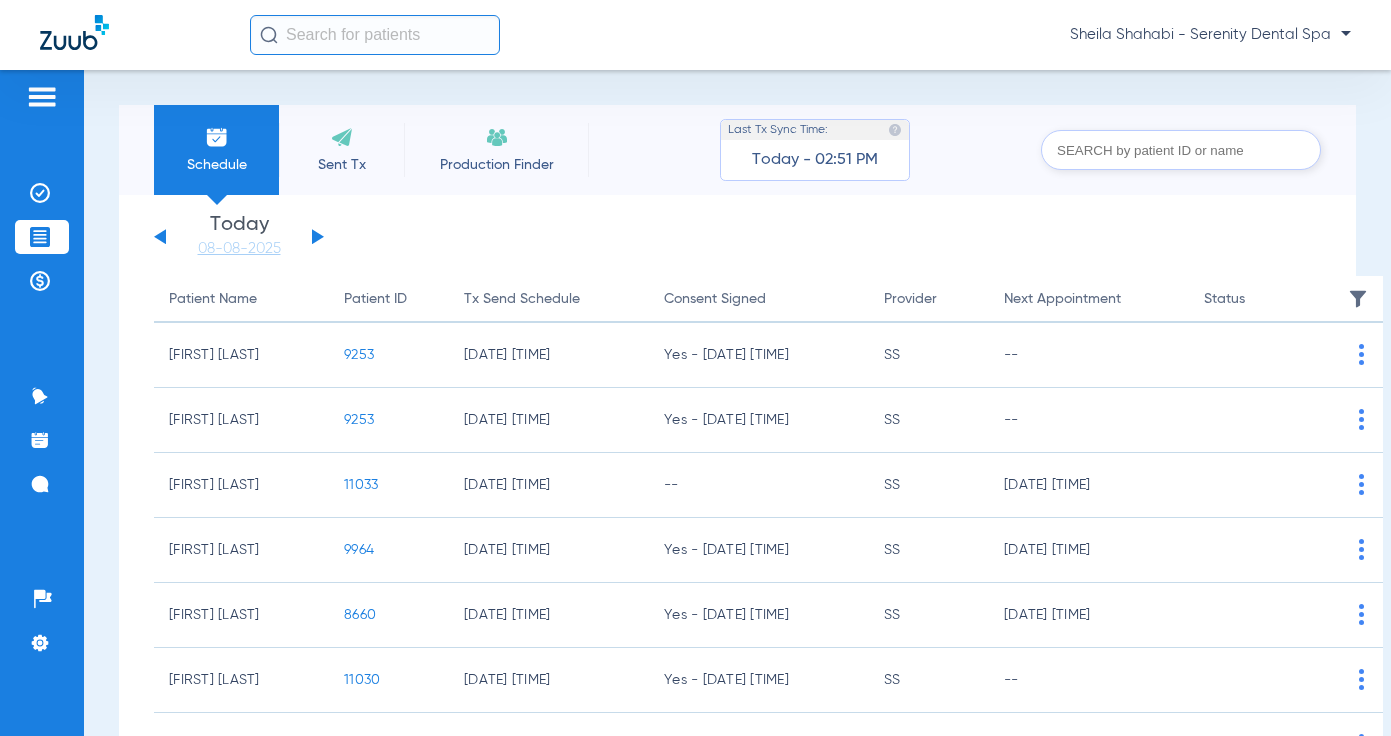 click 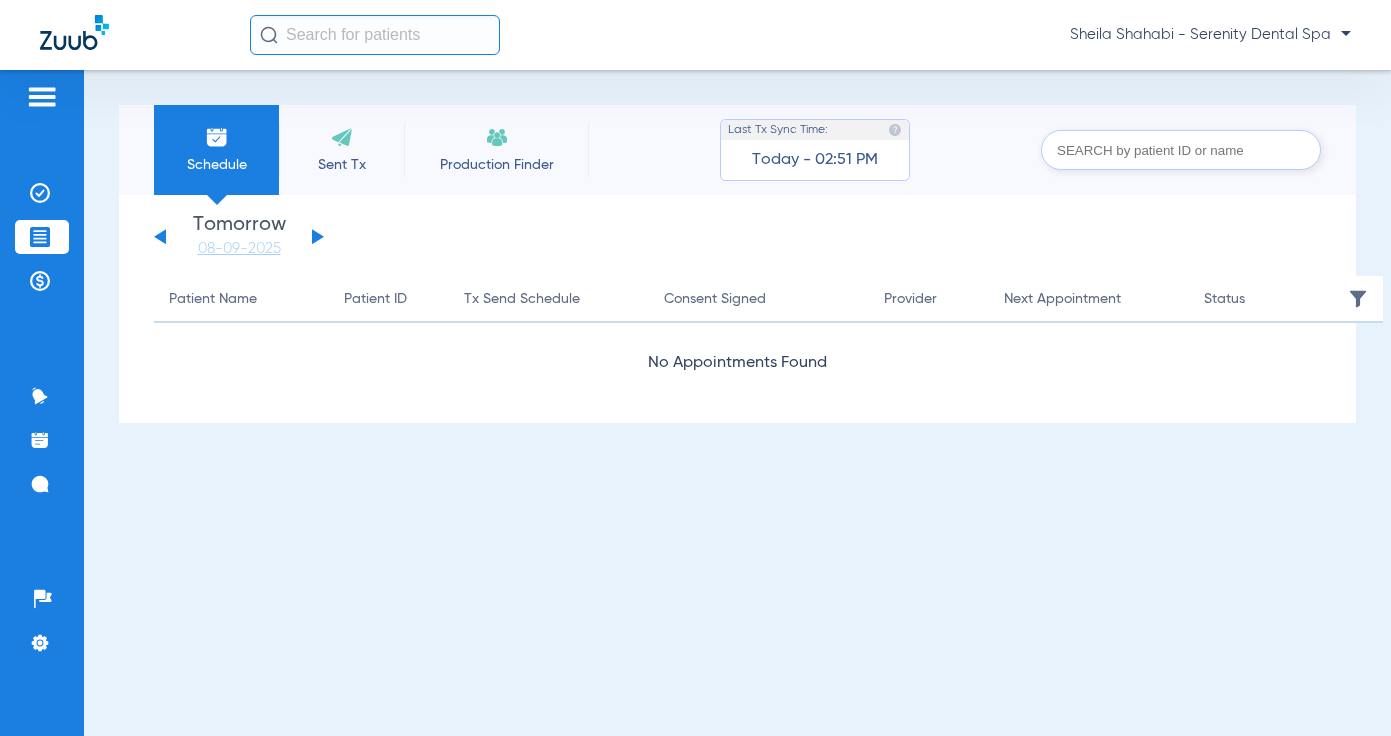 click on "Wednesday   [DATE]   Thursday   [DATE]   Friday   [DATE]   Saturday   [DATE]   Sunday   [DATE]   Monday   [DATE]   Tuesday   [DATE]   Wednesday   [DATE]   Thursday   [DATE]   Friday   [DATE]   Saturday   [DATE]   Sunday   [DATE]   Monday   [DATE]   Tuesday   [DATE]   Wednesday   [DATE]   Thursday   [DATE]   Friday   [DATE]   Saturday   [DATE]   Sunday   [DATE]   Monday   [DATE]   Tuesday   [DATE]   Wednesday   [DATE]   Thursday   [DATE]   Friday   [DATE]   Saturday   [DATE]   Sunday   [DATE]   Monday   [DATE]   Tuesday   [DATE]   Wednesday   [DATE]   Thursday   [DATE]   Friday   [DATE]   Saturday   [DATE]   Sunday   [DATE]   Monday   [DATE]   Tuesday   [DATE]   Wednesday   [DATE]   Thursday   [DATE]   Friday   [DATE]   Saturday   [DATE]   Sunday   [DATE]   Monday   [DATE]   Tuesday   [DATE]   Wednesday   [DATE]   Thursday   [DATE]" 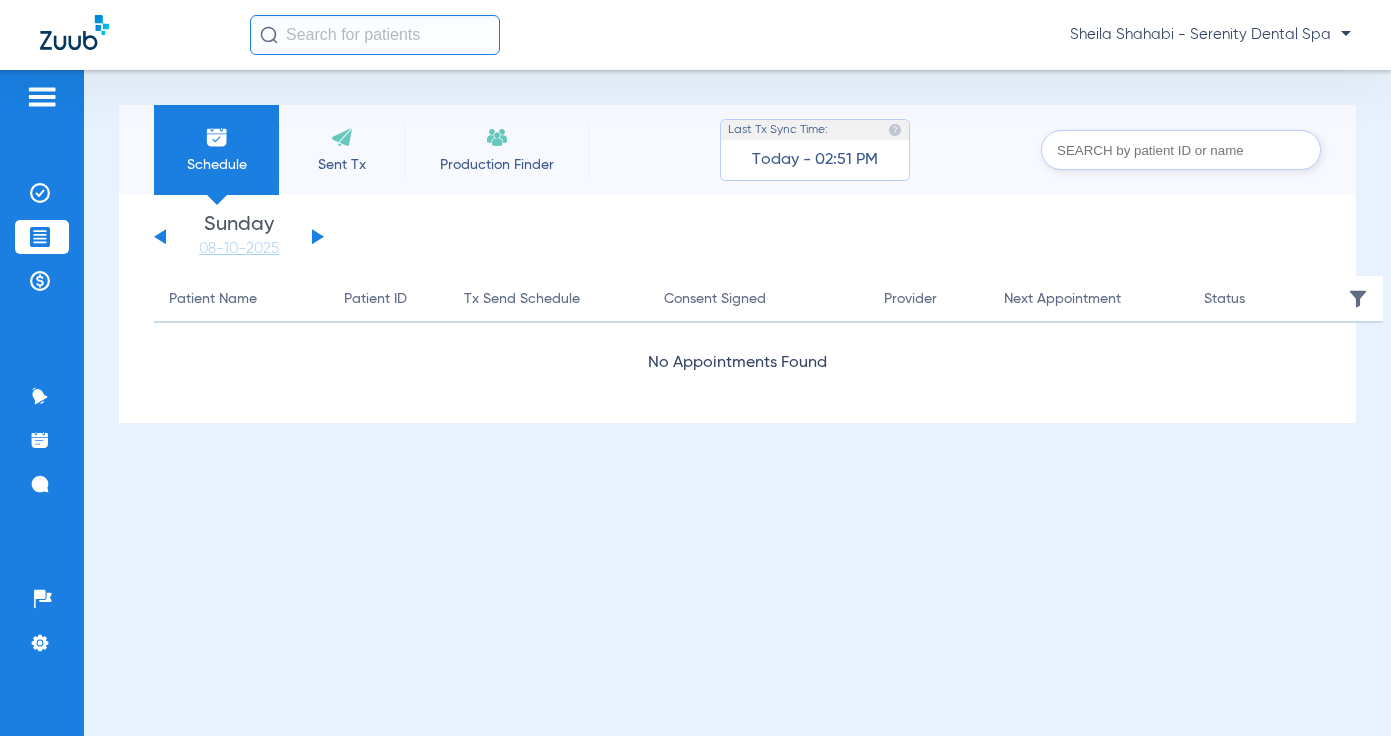 click 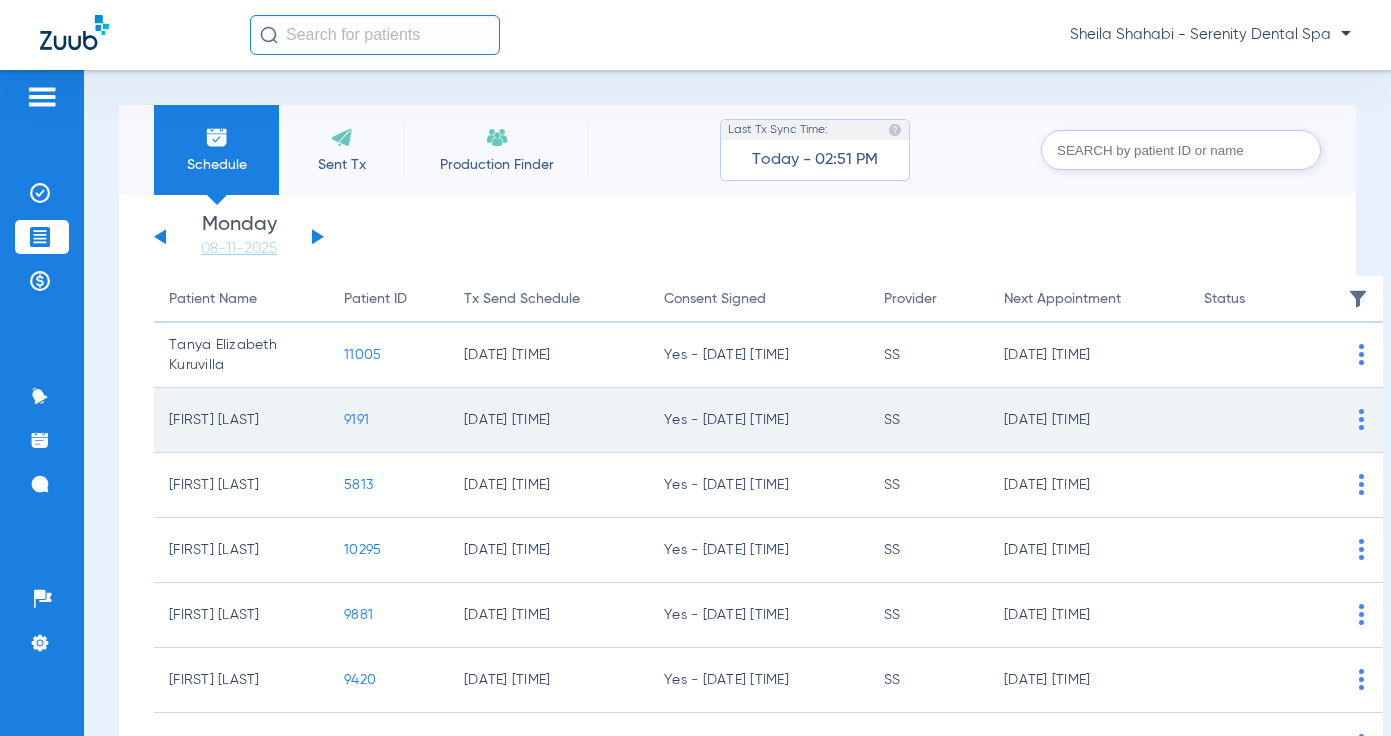click on "9191" 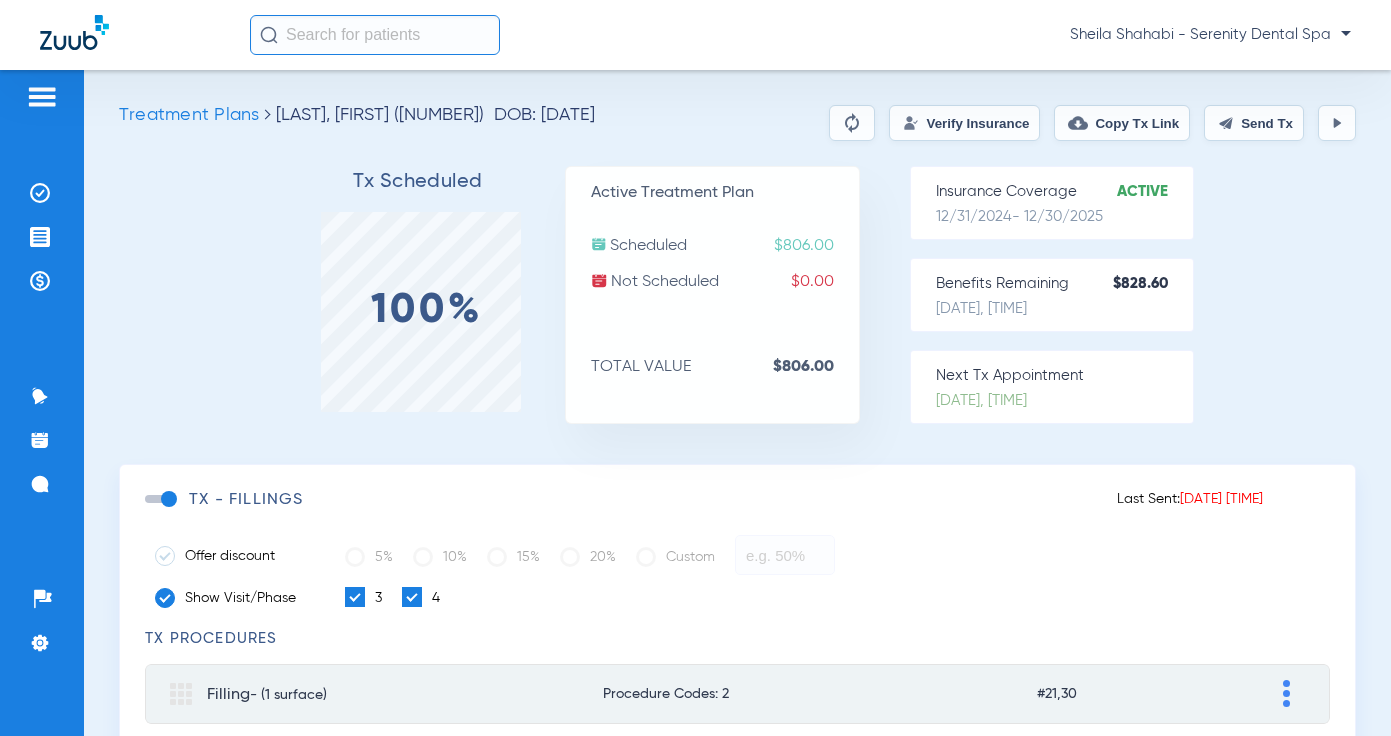 click on "Send Tx" 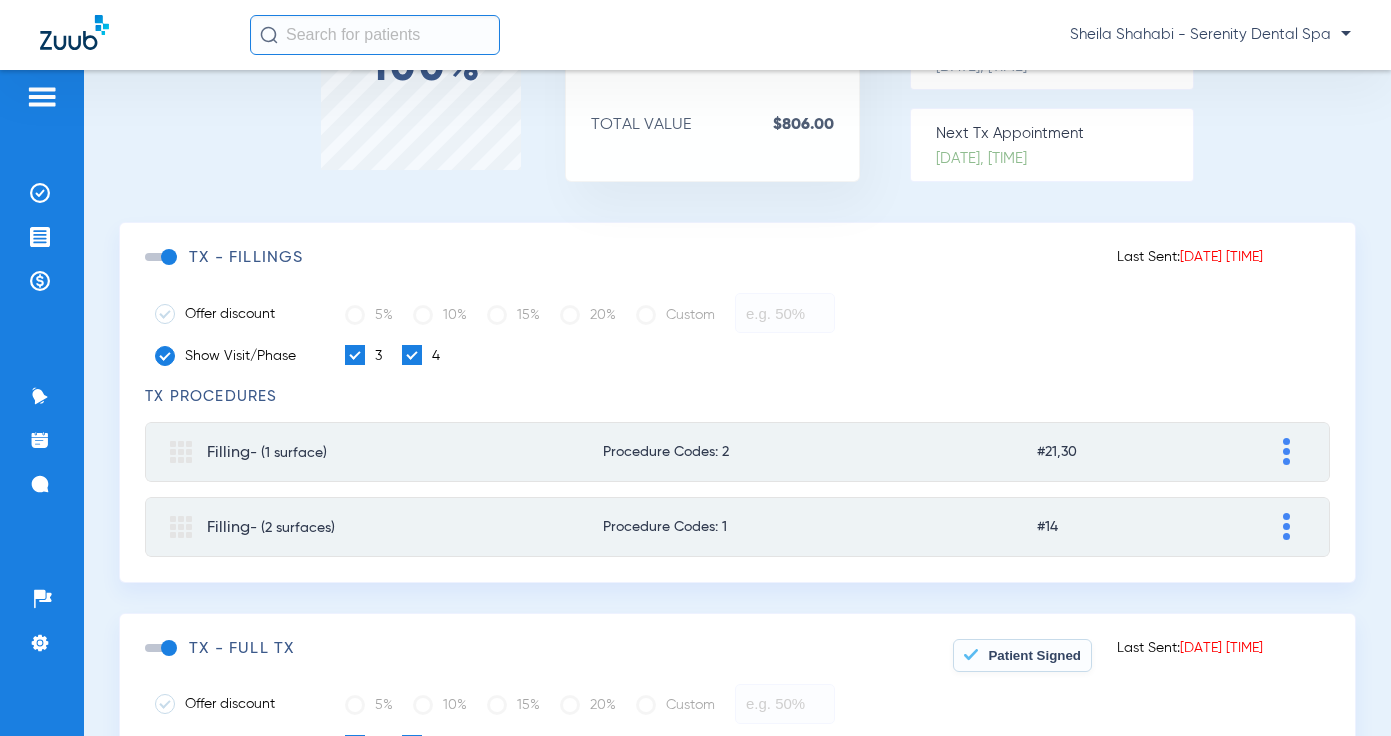 scroll, scrollTop: 0, scrollLeft: 0, axis: both 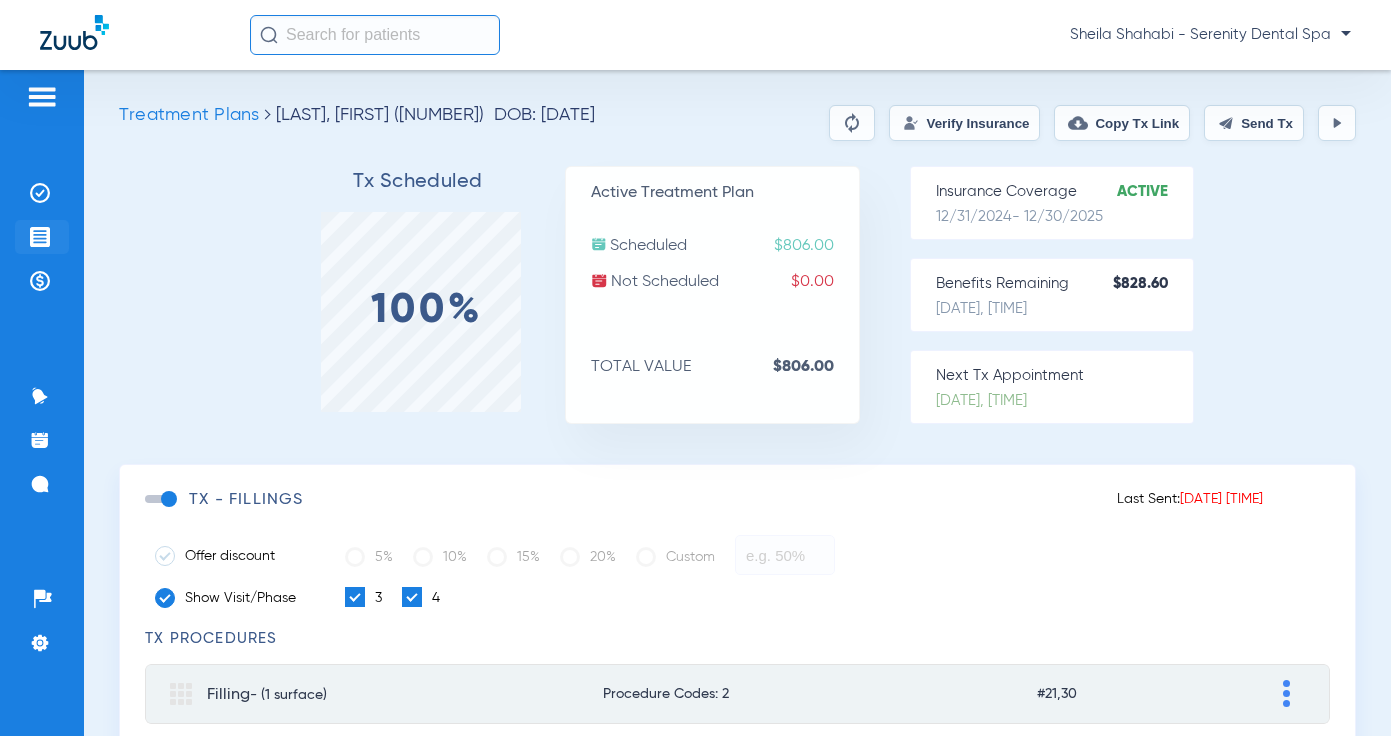 click on "Treatment Acceptance" 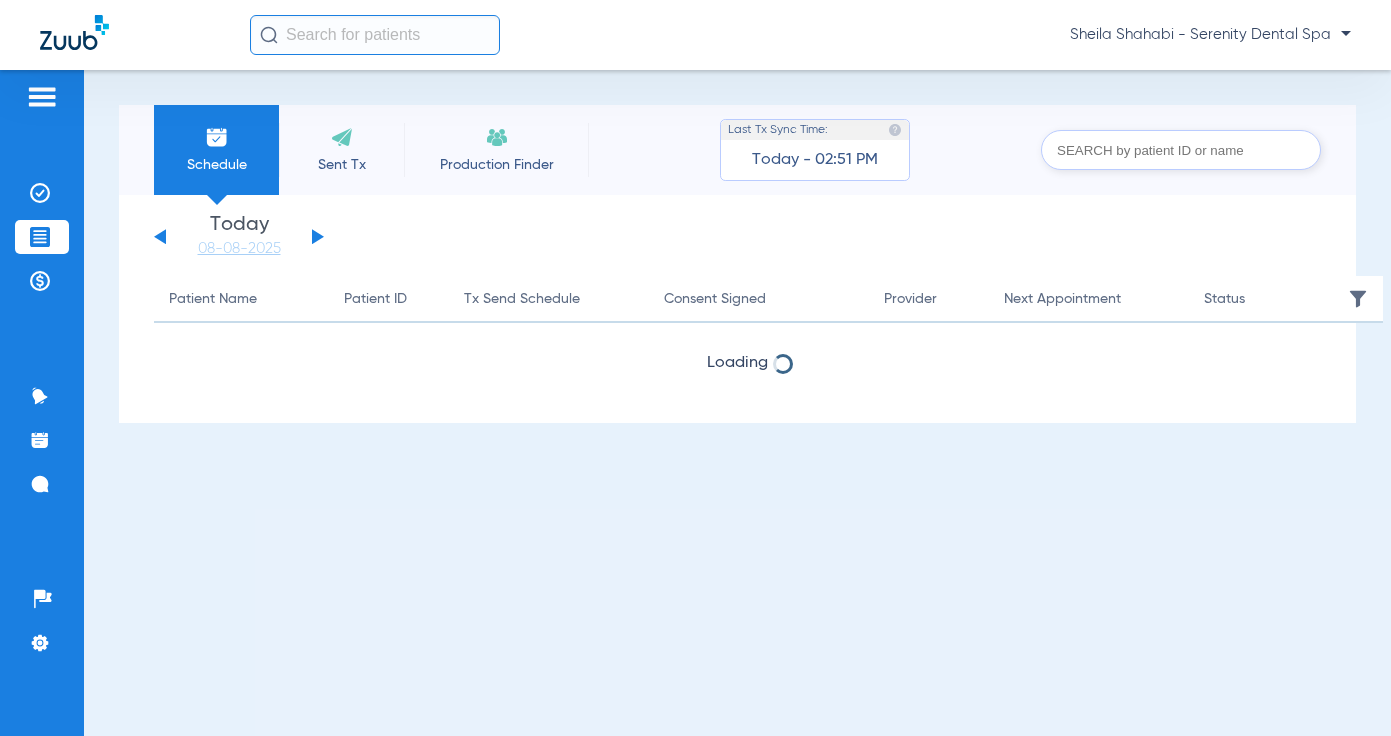click 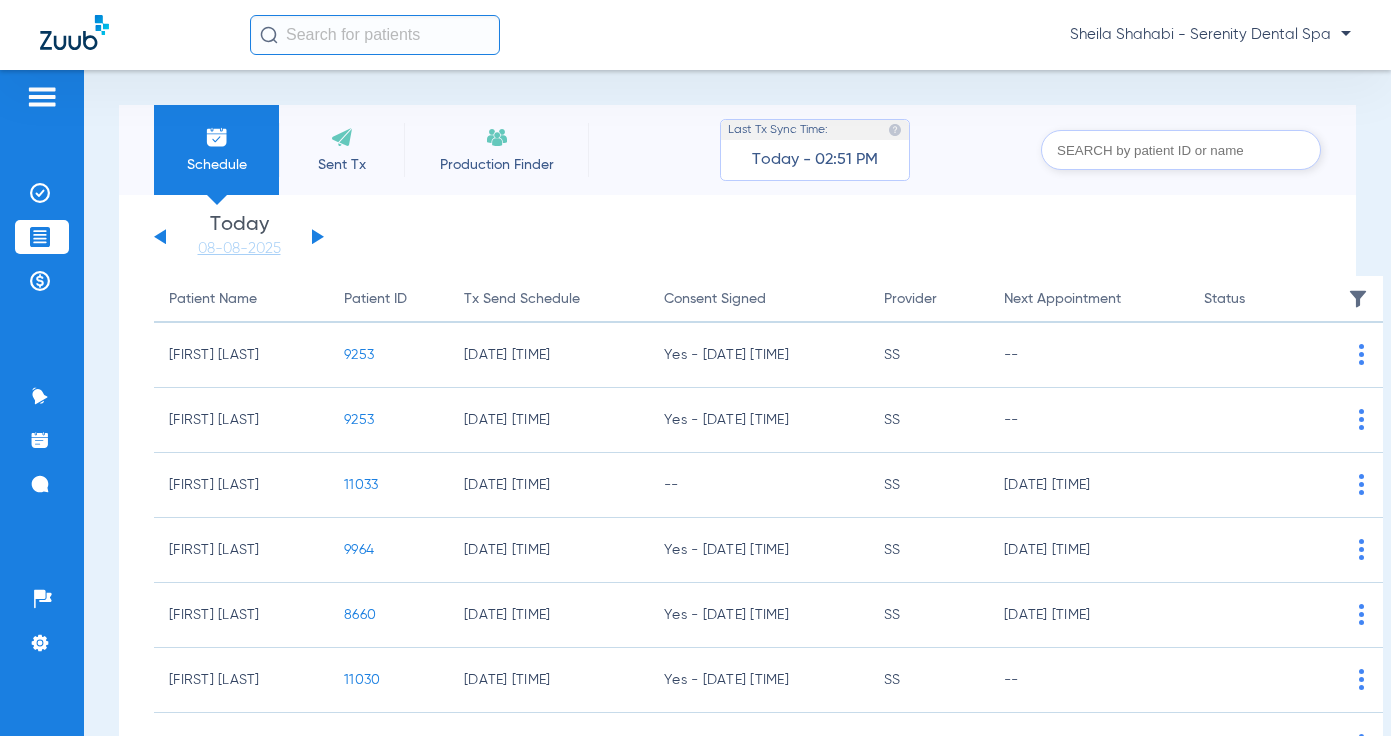 click on "Wednesday   06-04-2025   Thursday   06-05-2025   Friday   06-06-2025   Saturday   06-07-2025   Sunday   06-08-2025   Monday   06-09-2025   Tuesday   06-10-2025   Wednesday   06-11-2025   Thursday   06-12-2025   Friday   06-13-2025   Saturday   06-14-2025   Sunday   06-15-2025   Monday   06-16-2025   Tuesday   06-17-2025   Wednesday   06-18-2025   Thursday   06-19-2025   Friday   06-20-2025   Saturday   06-21-2025   Sunday   06-22-2025   Monday   06-23-2025   Tuesday   06-24-2025   Wednesday   06-25-2025   Thursday   06-26-2025   Friday   06-27-2025   Saturday   06-28-2025   Sunday   06-29-2025   Monday   06-30-2025   Tuesday   07-01-2025   Wednesday   07-02-2025   Thursday   07-03-2025   Friday   07-04-2025   Saturday   07-05-2025   Sunday   07-06-2025   Monday   07-07-2025   Tuesday   07-08-2025   Wednesday   07-09-2025   Thursday   07-10-2025   Friday   07-11-2025   Saturday   07-12-2025   Sunday   07-13-2025   Monday   07-14-2025   Tuesday   07-15-2025   Wednesday   07-16-2025   Thursday   07-17-2025" 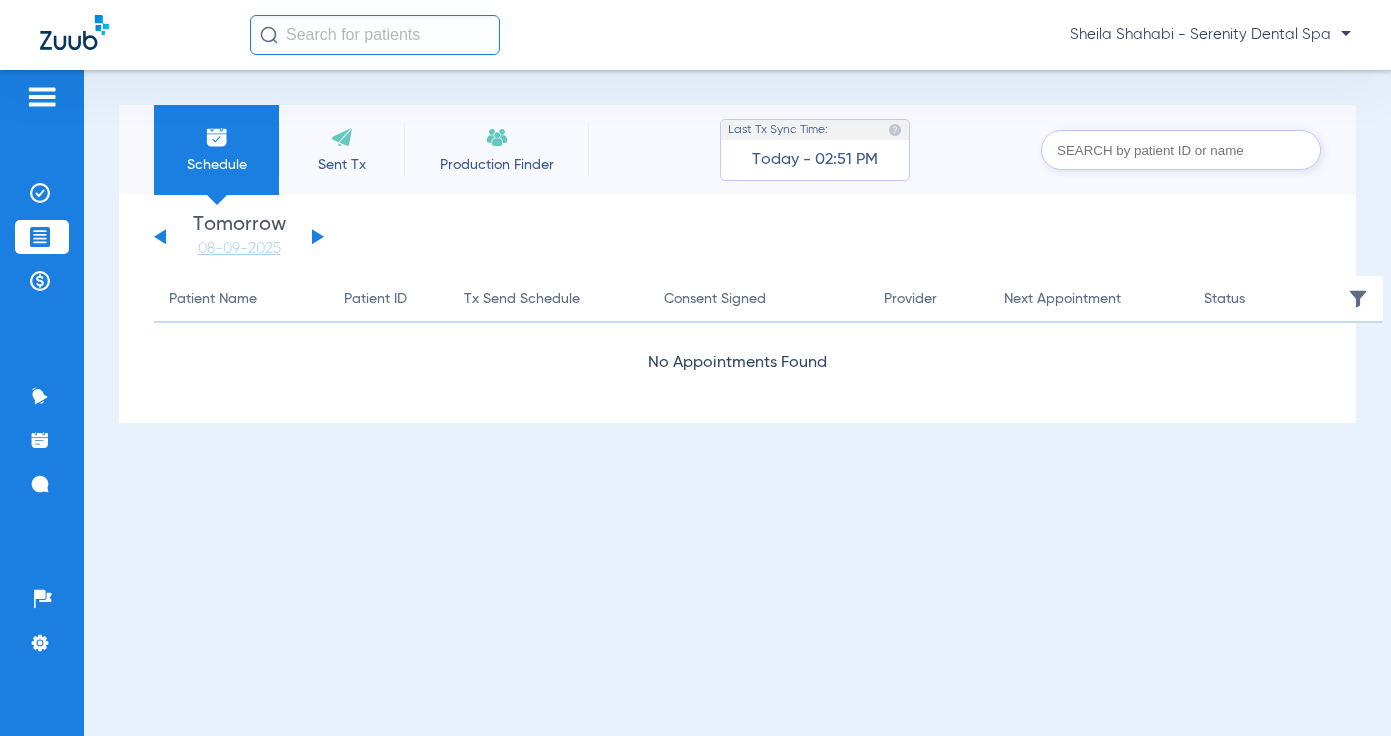 click 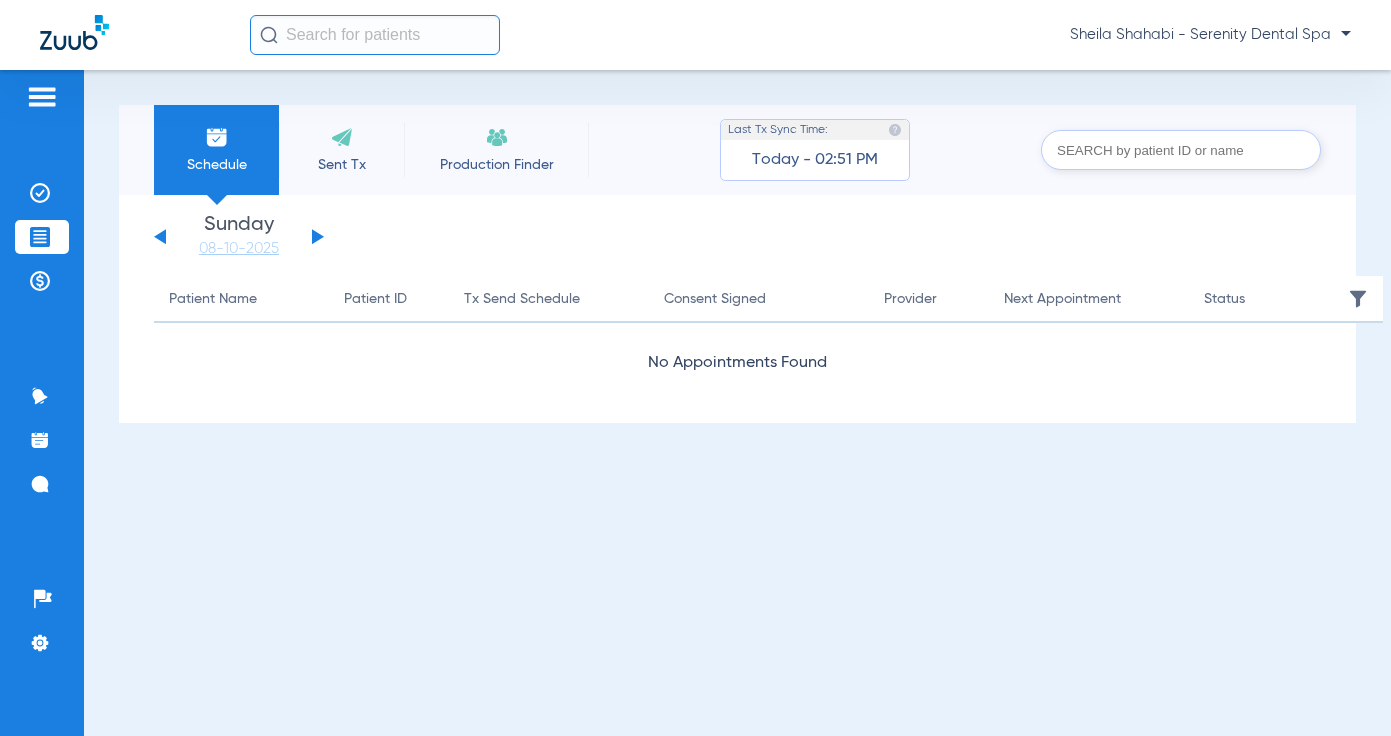 click 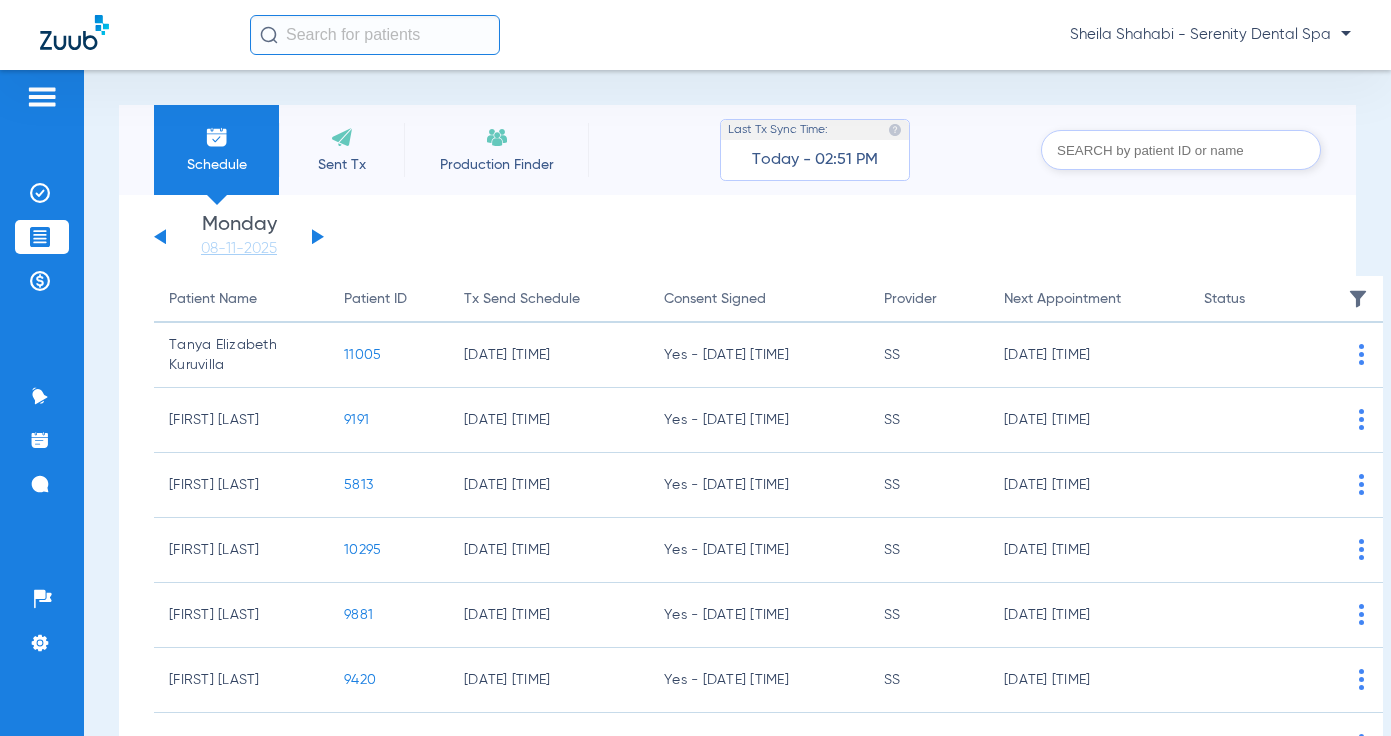 click on "5813" 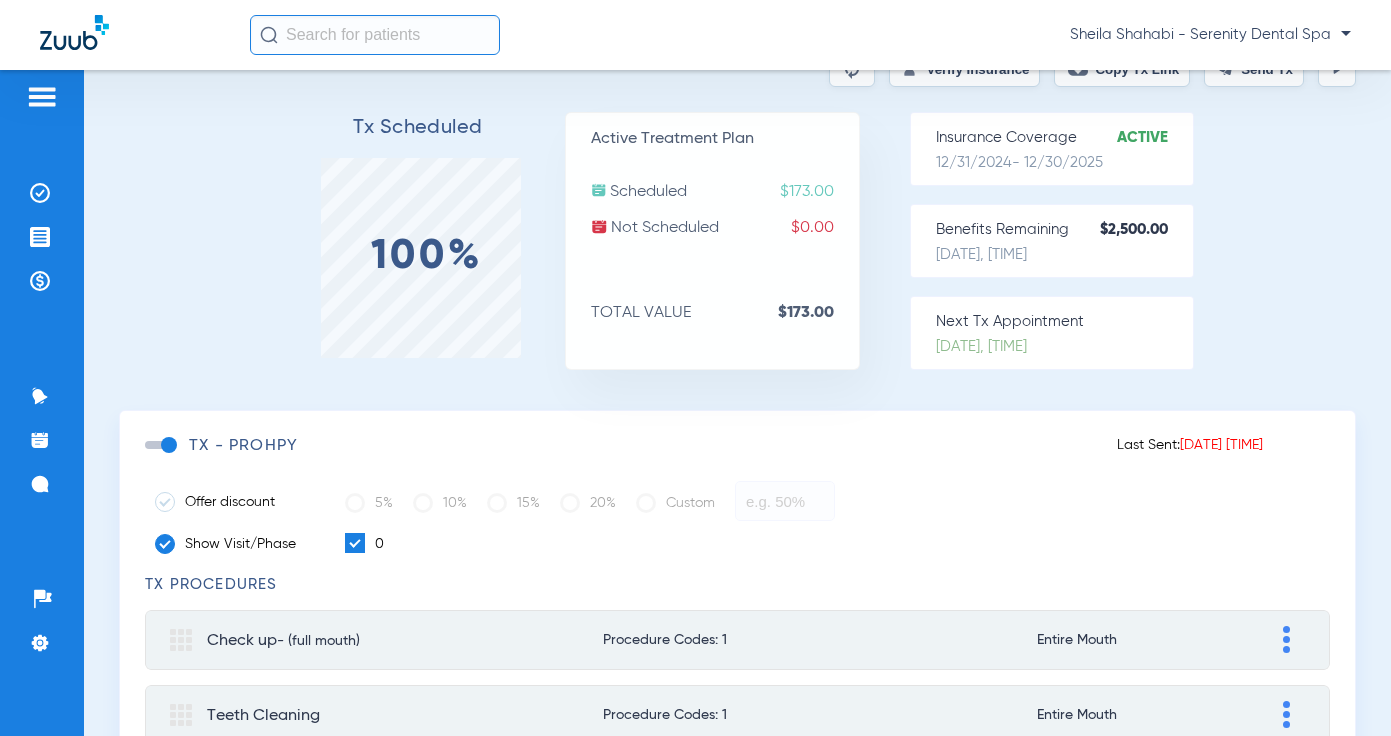 scroll, scrollTop: 0, scrollLeft: 0, axis: both 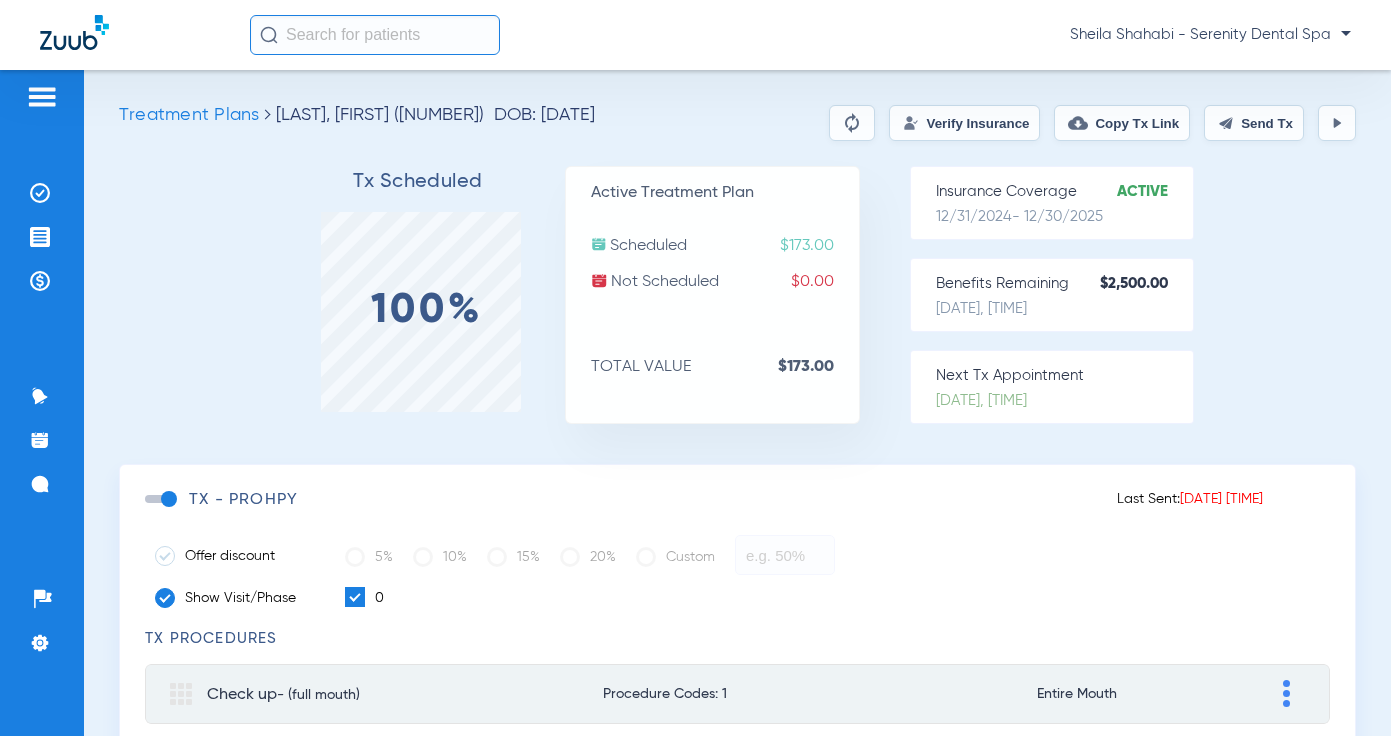 click on "Send Tx" 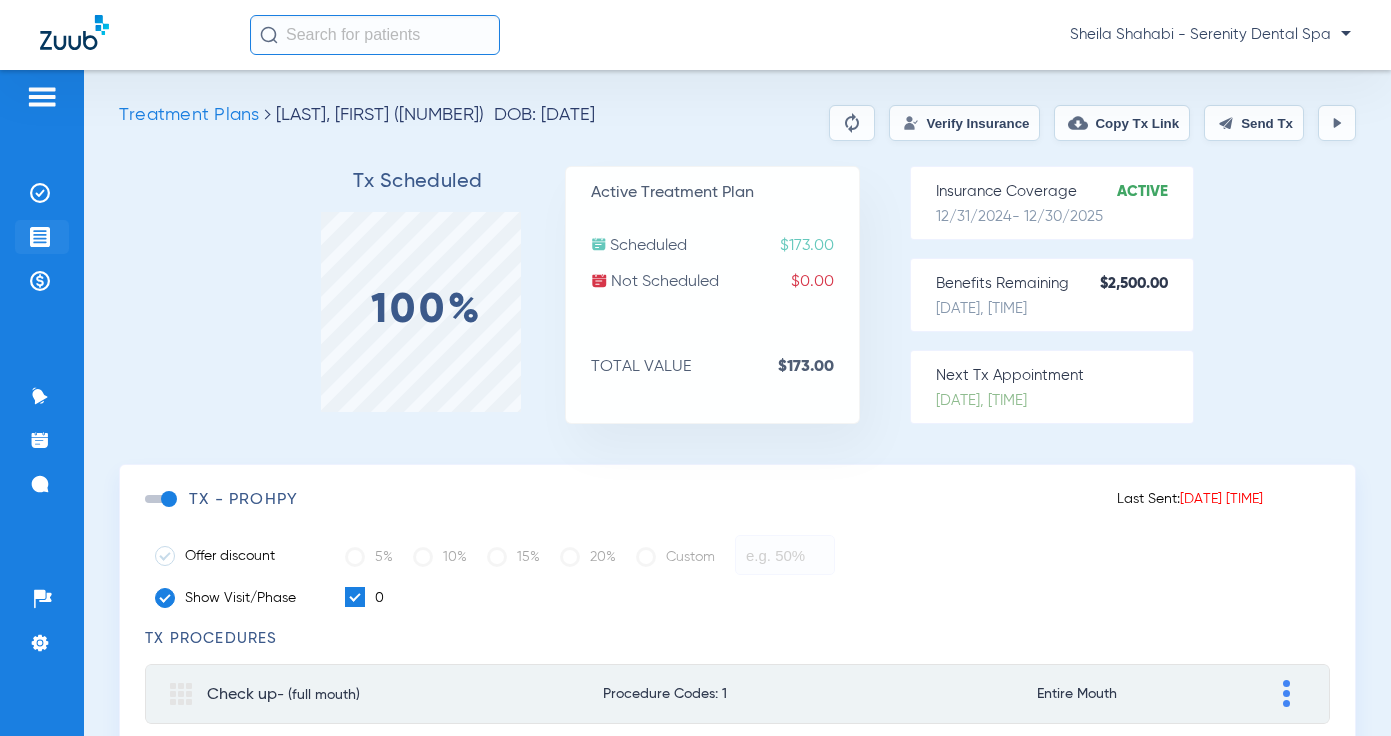 click on "Treatment Acceptance" 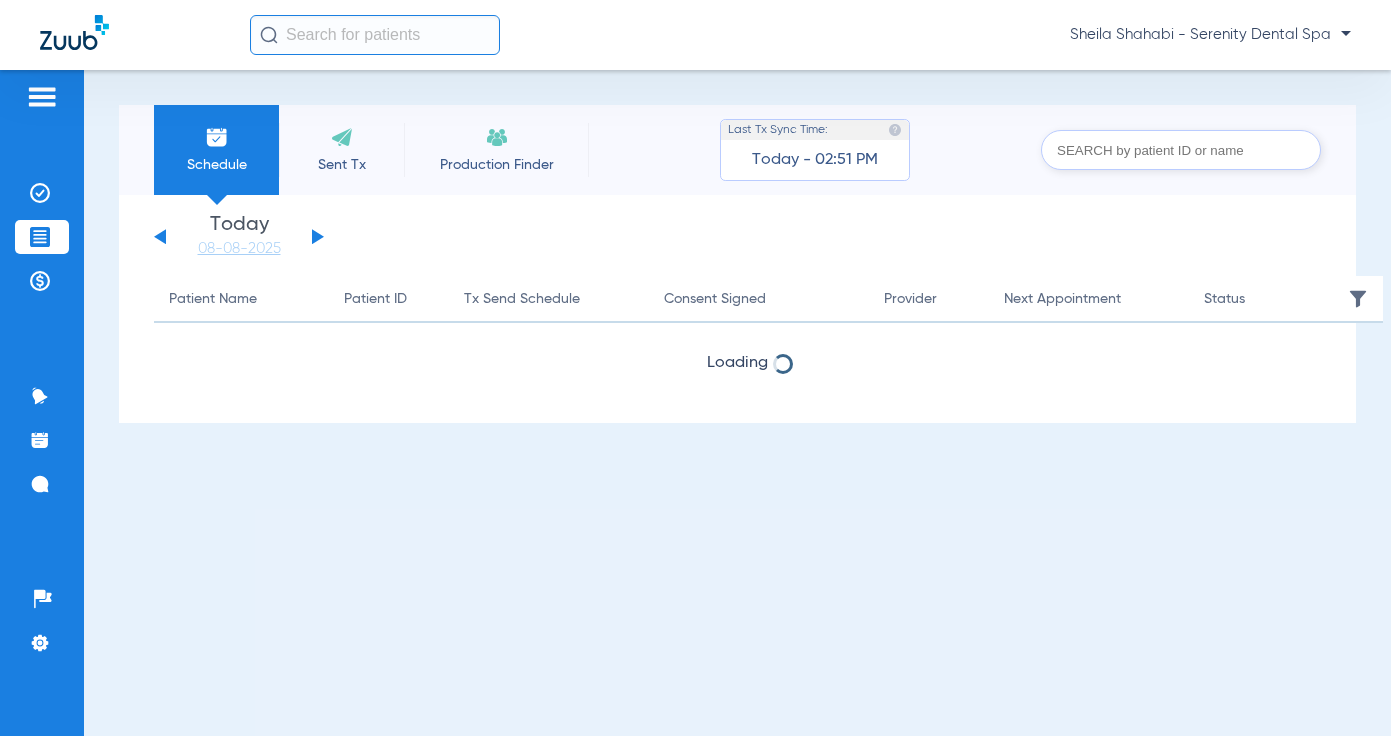 click on "Wednesday   06-04-2025   Thursday   06-05-2025   Friday   06-06-2025   Saturday   06-07-2025   Sunday   06-08-2025   Monday   06-09-2025   Tuesday   06-10-2025   Wednesday   06-11-2025   Thursday   06-12-2025   Friday   06-13-2025   Saturday   06-14-2025   Sunday   06-15-2025   Monday   06-16-2025   Tuesday   06-17-2025   Wednesday   06-18-2025   Thursday   06-19-2025   Friday   06-20-2025   Saturday   06-21-2025   Sunday   06-22-2025   Monday   06-23-2025   Tuesday   06-24-2025   Wednesday   06-25-2025   Thursday   06-26-2025   Friday   06-27-2025   Saturday   06-28-2025   Sunday   06-29-2025   Monday   06-30-2025   Tuesday   07-01-2025   Wednesday   07-02-2025   Thursday   07-03-2025   Friday   07-04-2025   Saturday   07-05-2025   Sunday   07-06-2025   Monday   07-07-2025   Tuesday   07-08-2025   Wednesday   07-09-2025   Thursday   07-10-2025   Friday   07-11-2025   Saturday   07-12-2025   Sunday   07-13-2025   Monday   07-14-2025   Tuesday   07-15-2025   Wednesday   07-16-2025   Thursday   07-17-2025" 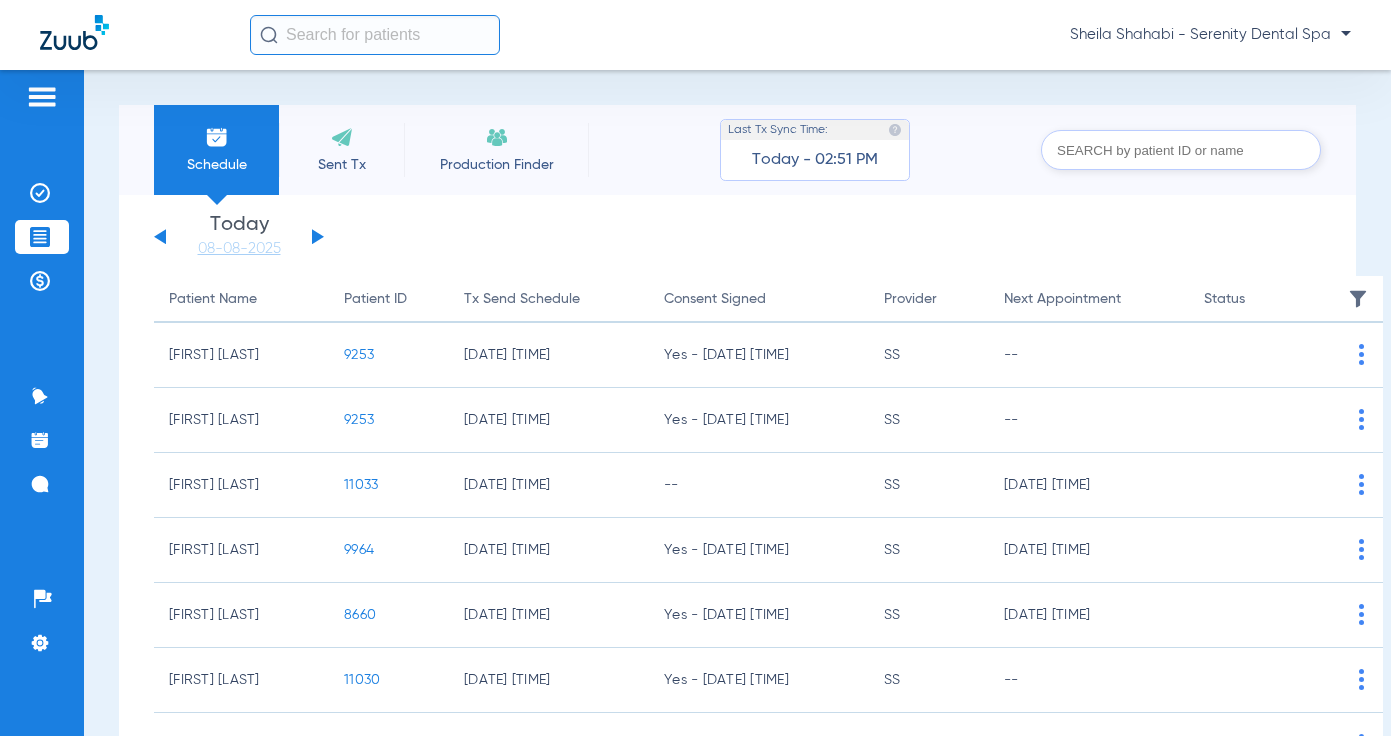click 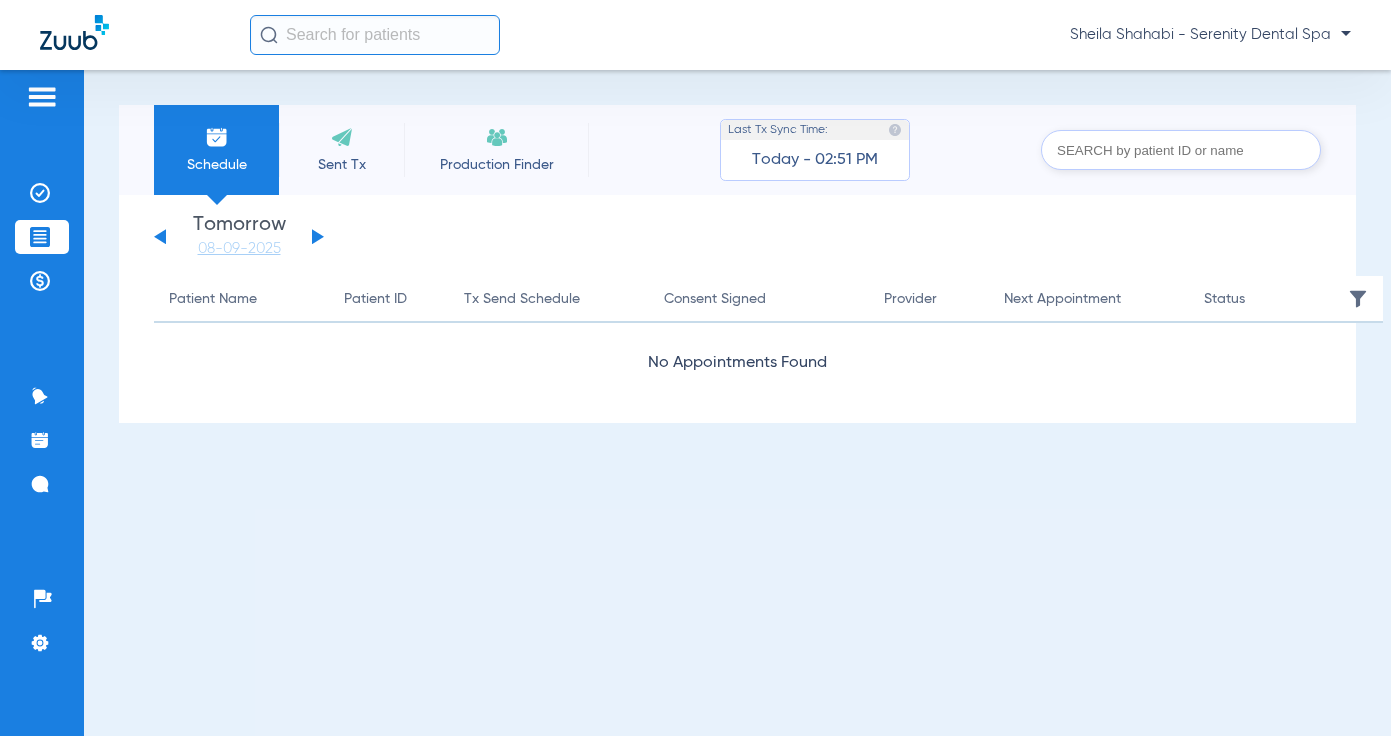 click 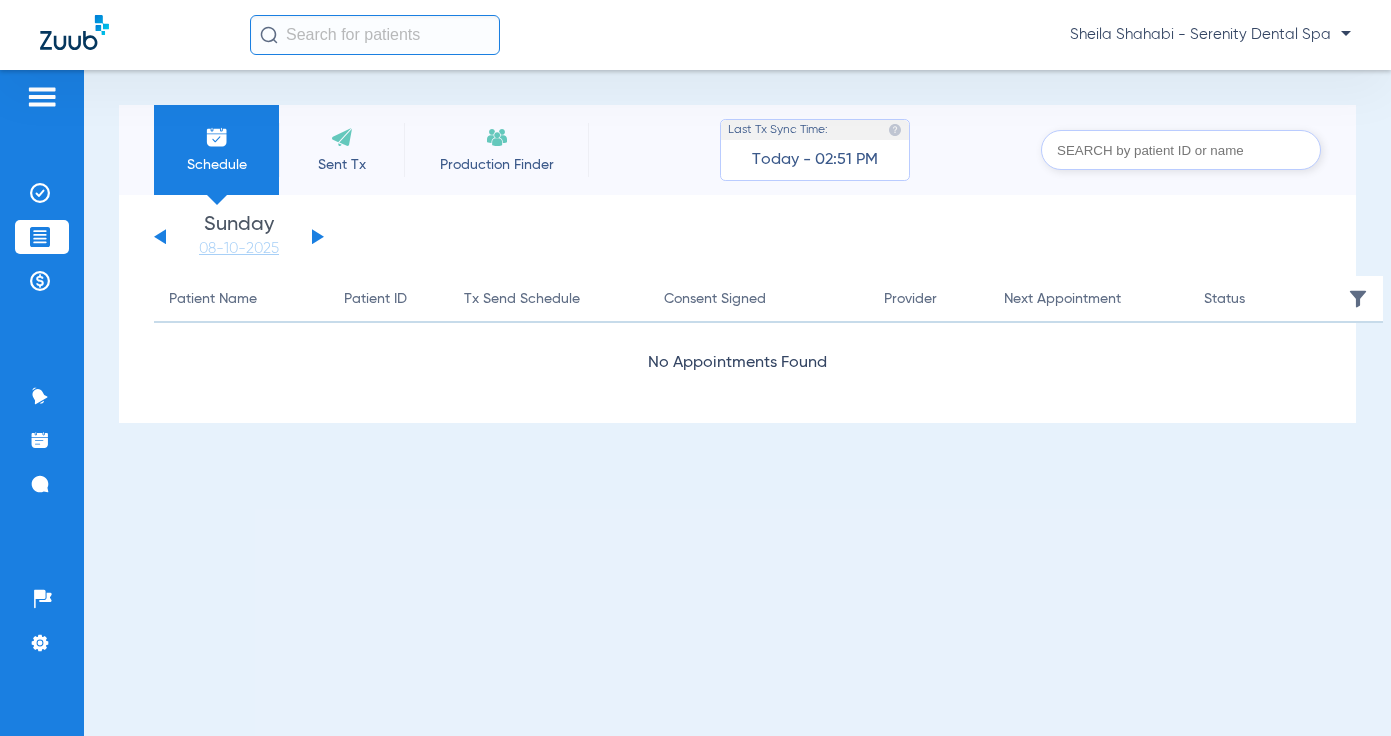 click 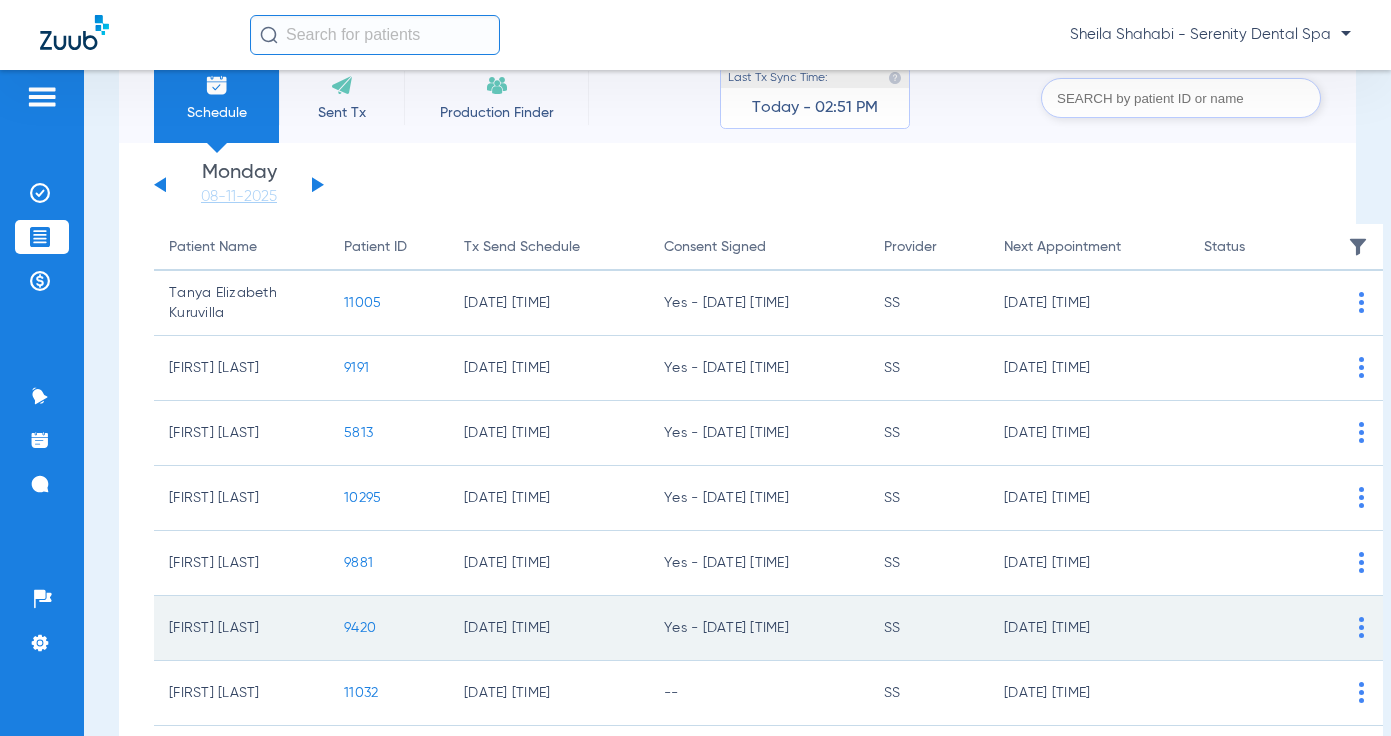 scroll, scrollTop: 100, scrollLeft: 0, axis: vertical 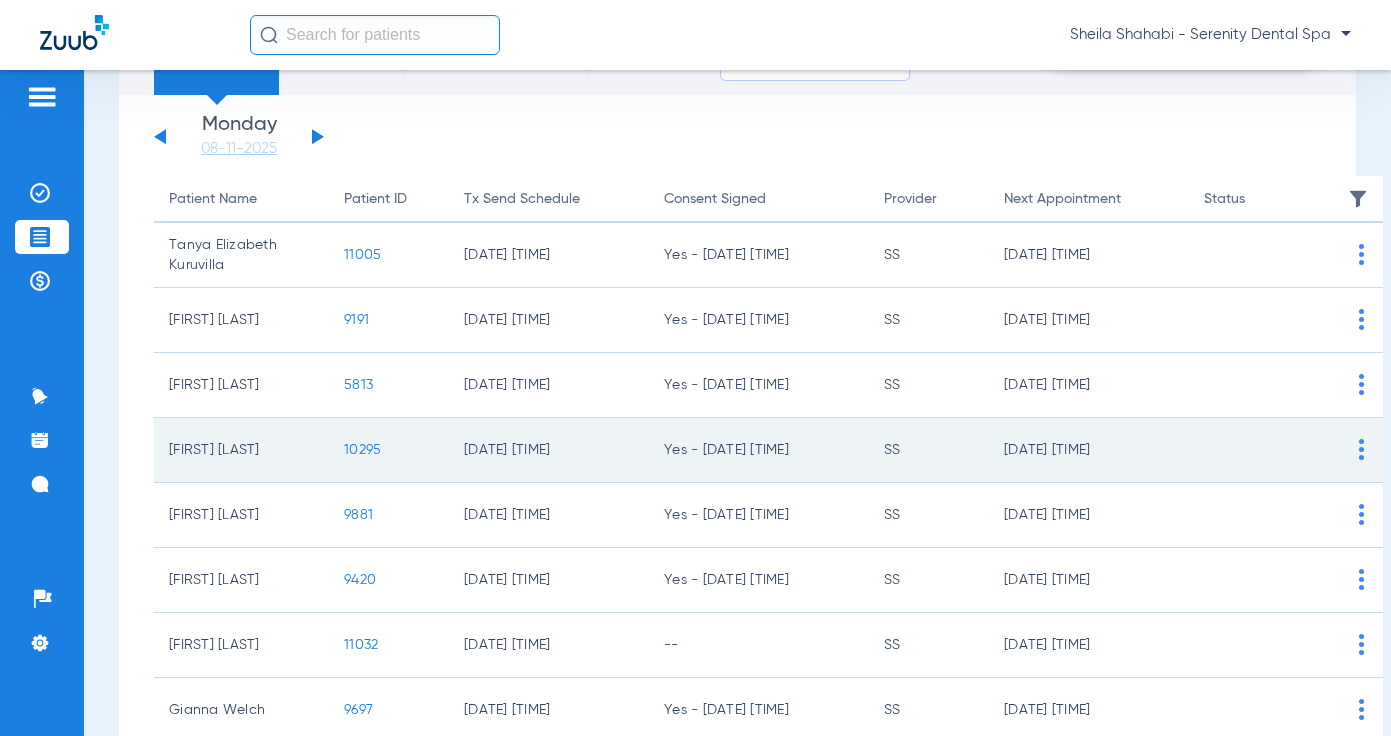 click on "10295" 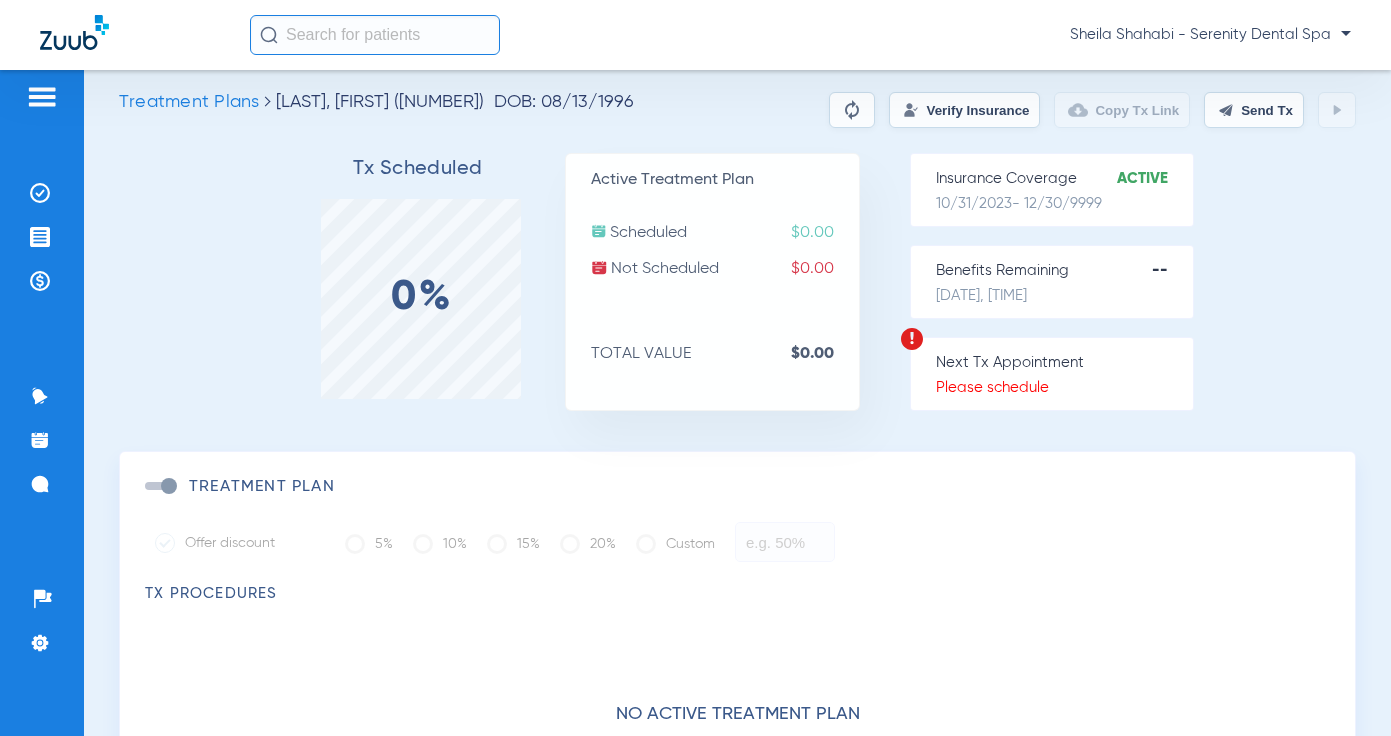 scroll, scrollTop: 0, scrollLeft: 0, axis: both 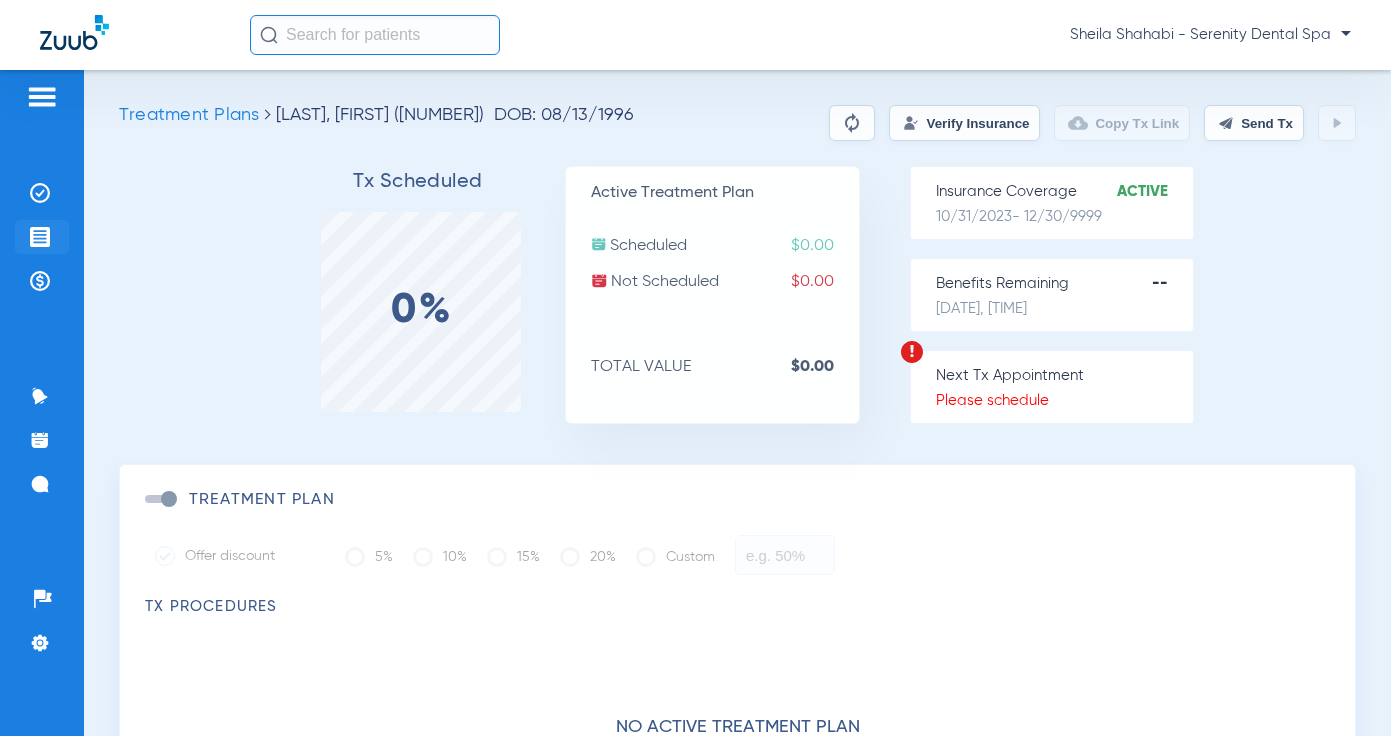 click on "Treatment Acceptance" 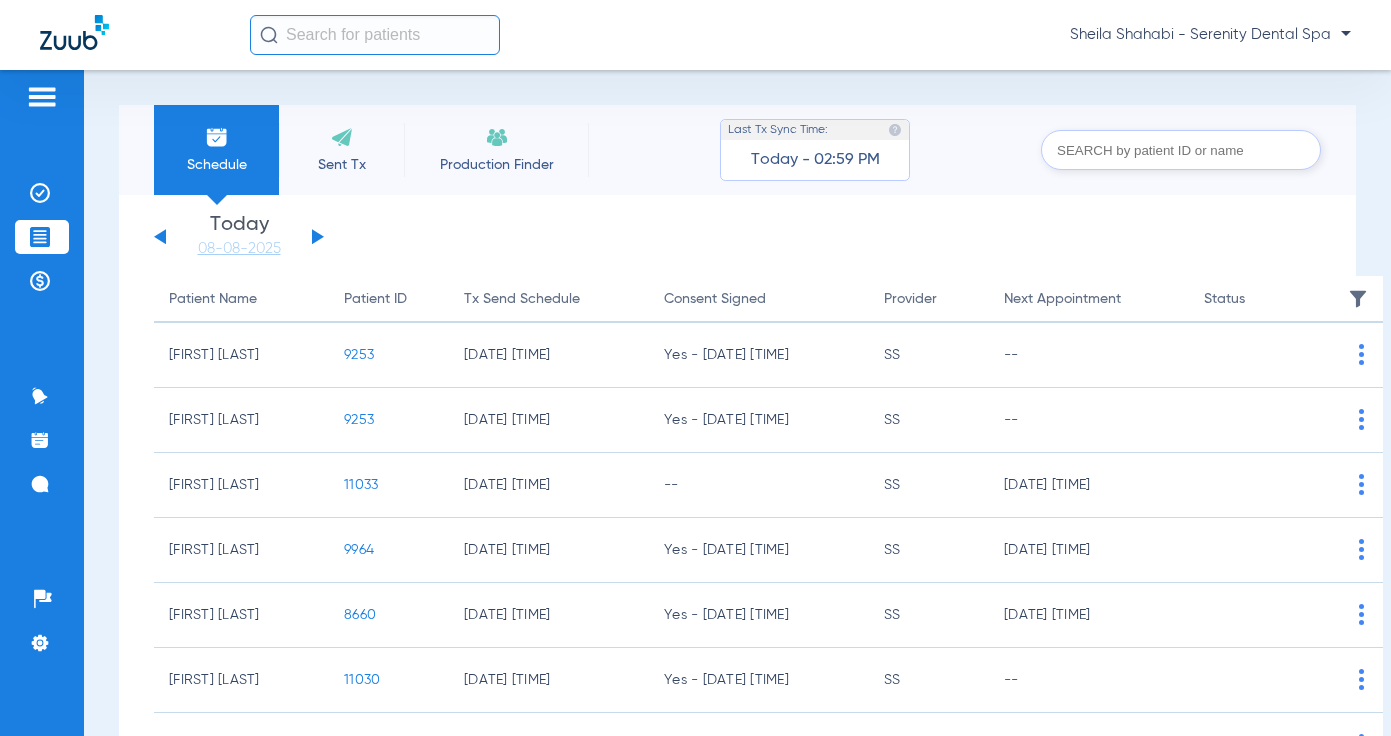 click on "Wednesday   [DATE]   Thursday   [DATE]   Friday   [DATE]   Saturday   [DATE]   Sunday   [DATE]   Monday   [DATE]   Tuesday   [DATE]   Wednesday   [DATE]   Thursday   [DATE]   Friday   [DATE]   Saturday   [DATE]   Sunday   [DATE]   Monday   [DATE]   Tuesday   [DATE]   Wednesday   [DATE]   Thursday   [DATE]   Friday   [DATE]   Saturday   [DATE]   Sunday   [DATE]   Monday   [DATE]   Tuesday   [DATE]   Wednesday   [DATE]   Thursday   [DATE]   Friday   [DATE]   Saturday   [DATE]   Sunday   [DATE]   Monday   [DATE]   Tuesday   [DATE]   Wednesday   [DATE]   Thursday   [DATE]   Friday   [DATE]   Saturday   [DATE]   Sunday   [DATE]   Monday   [DATE]   Tuesday   [DATE]   Wednesday   [DATE]   Thursday   [DATE]   Friday   [DATE]   Saturday   [DATE]   Sunday   [DATE]   Monday   [DATE]   Tuesday   [DATE]   Wednesday   [DATE]   Thursday   [DATE]" 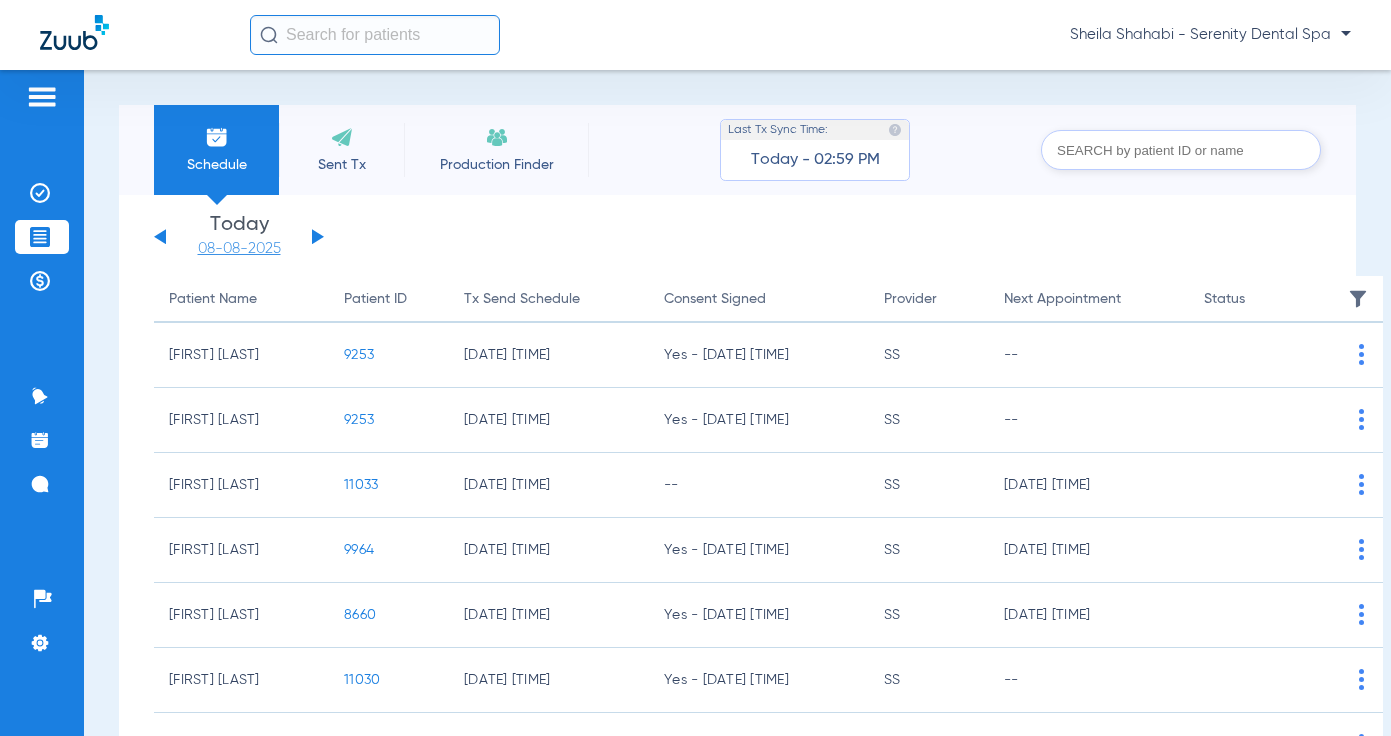 drag, startPoint x: 278, startPoint y: 229, endPoint x: 290, endPoint y: 242, distance: 17.691807 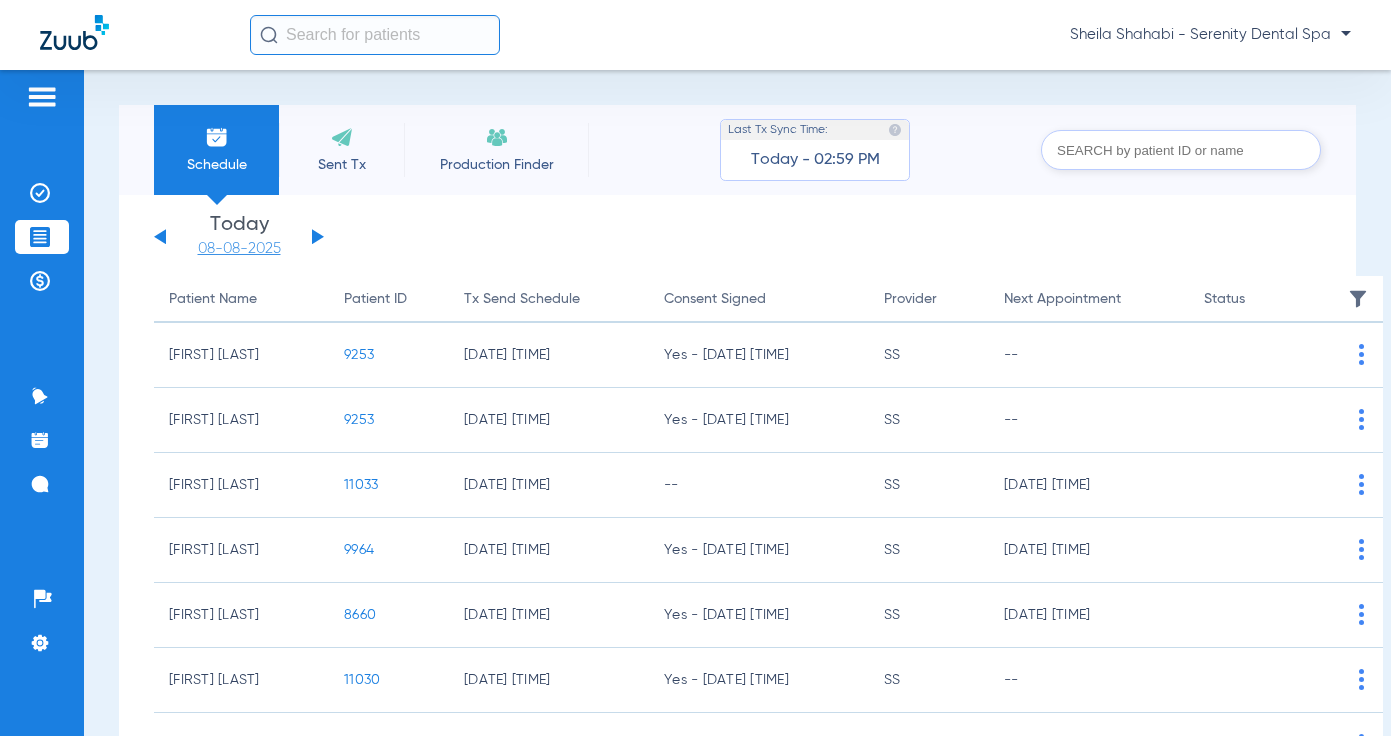 click on "Wednesday   06-04-2025   Thursday   06-05-2025   Friday   06-06-2025   Saturday   06-07-2025   Sunday   06-08-2025   Monday   06-09-2025   Tuesday   06-10-2025   Wednesday   06-11-2025   Thursday   06-12-2025   Friday   06-13-2025   Saturday   06-14-2025   Sunday   06-15-2025   Monday   06-16-2025   Tuesday   06-17-2025   Wednesday   06-18-2025   Thursday   06-19-2025   Friday   06-20-2025   Saturday   06-21-2025   Sunday   06-22-2025   Monday   06-23-2025   Tuesday   06-24-2025   Wednesday   06-25-2025   Thursday   06-26-2025   Friday   06-27-2025   Saturday   06-28-2025   Sunday   06-29-2025   Monday   06-30-2025   Tuesday   07-01-2025   Wednesday   07-02-2025   Thursday   07-03-2025   Friday   07-04-2025   Saturday   07-05-2025   Sunday   07-06-2025   Monday   07-07-2025   Tuesday   07-08-2025   Wednesday   07-09-2025   Thursday   07-10-2025   Friday   07-11-2025   Saturday   07-12-2025   Sunday   07-13-2025   Monday   07-14-2025   Tuesday   07-15-2025   Wednesday   07-16-2025   Thursday   07-17-2025" 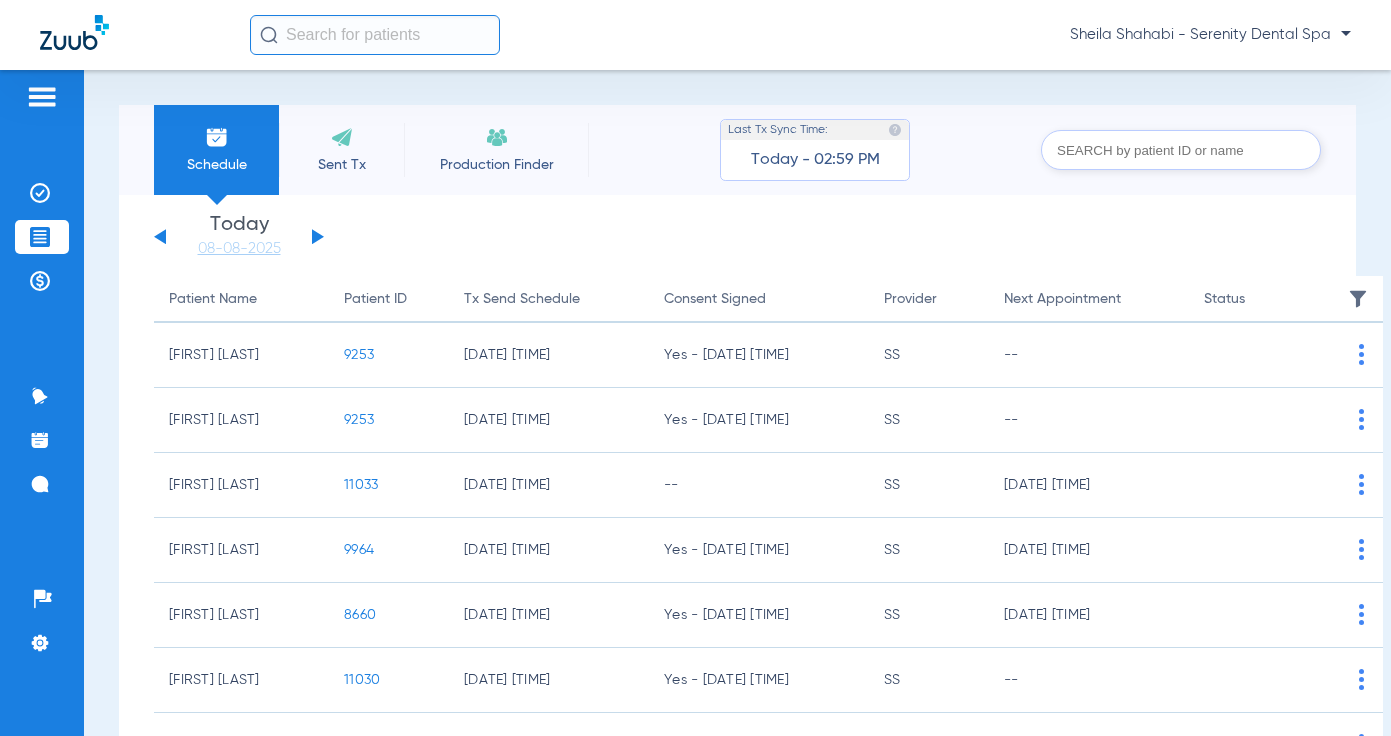 click 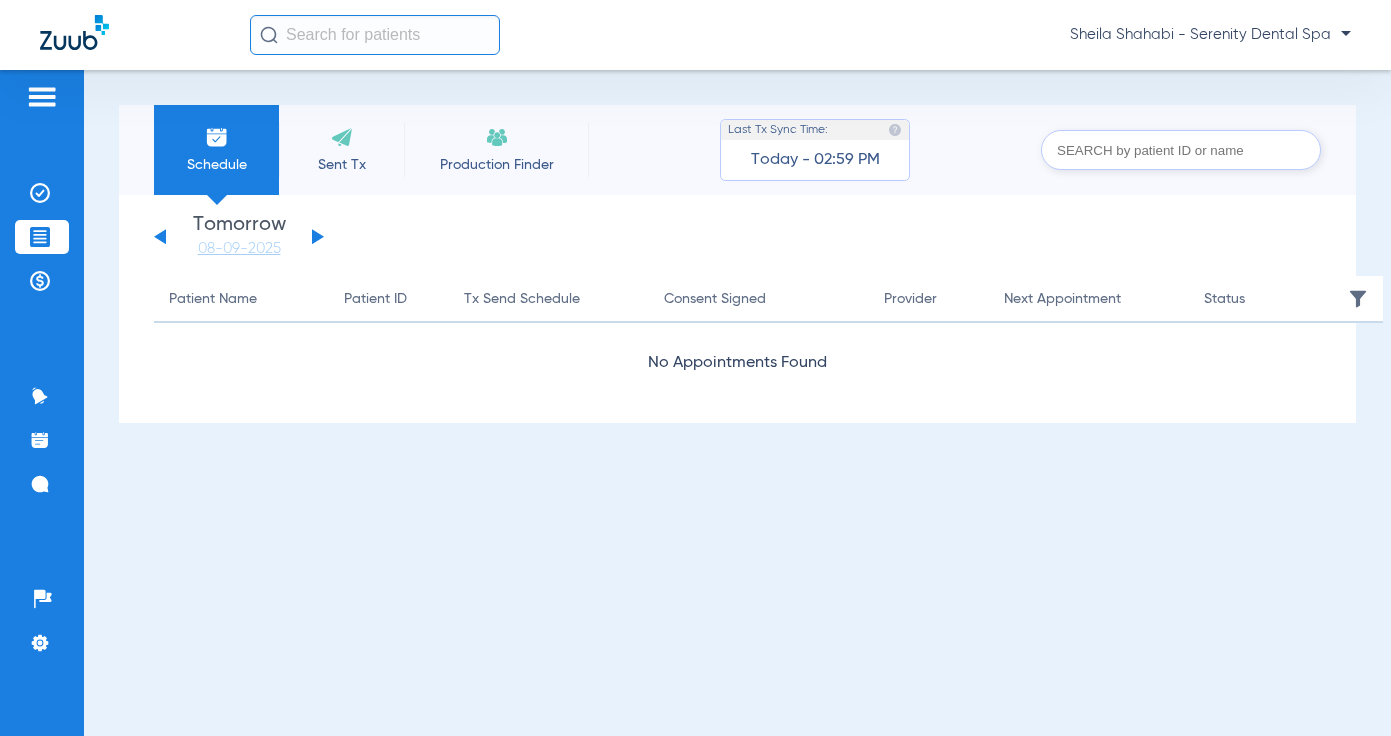 click 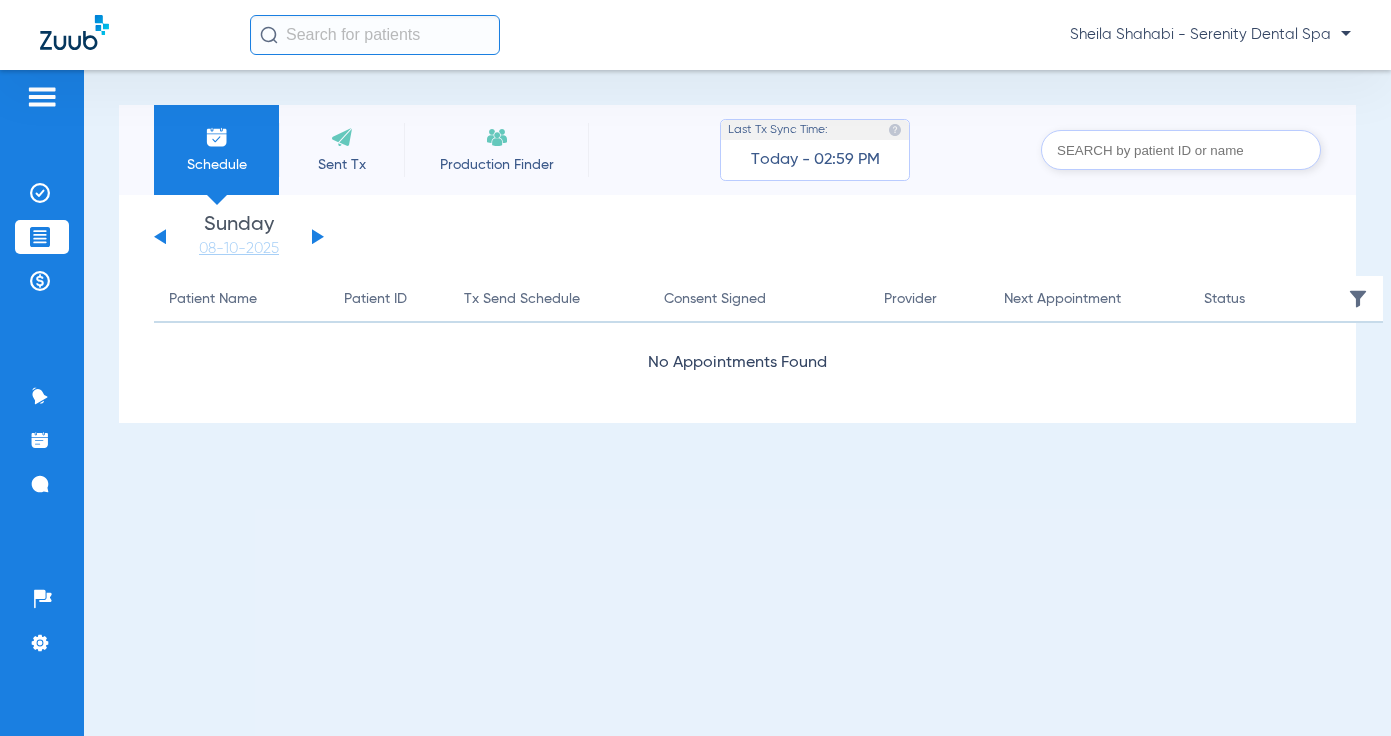 click on "Wednesday   06-04-2025   Thursday   06-05-2025   Friday   06-06-2025   Saturday   06-07-2025   Sunday   06-08-2025   Monday   06-09-2025   Tuesday   06-10-2025   Wednesday   06-11-2025   Thursday   06-12-2025   Friday   06-13-2025   Saturday   06-14-2025   Sunday   06-15-2025   Monday   06-16-2025   Tuesday   06-17-2025   Wednesday   06-18-2025   Thursday   06-19-2025   Friday   06-20-2025   Saturday   06-21-2025   Sunday   06-22-2025   Monday   06-23-2025   Tuesday   06-24-2025   Wednesday   06-25-2025   Thursday   06-26-2025   Friday   06-27-2025   Saturday   06-28-2025   Sunday   06-29-2025   Monday   06-30-2025   Tuesday   07-01-2025   Wednesday   07-02-2025   Thursday   07-03-2025   Friday   07-04-2025   Saturday   07-05-2025   Sunday   07-06-2025   Monday   07-07-2025   Tuesday   07-08-2025   Wednesday   07-09-2025   Thursday   07-10-2025   Friday   07-11-2025   Saturday   07-12-2025   Sunday   07-13-2025   Monday   07-14-2025   Tuesday   07-15-2025   Wednesday   07-16-2025   Thursday   07-17-2025" 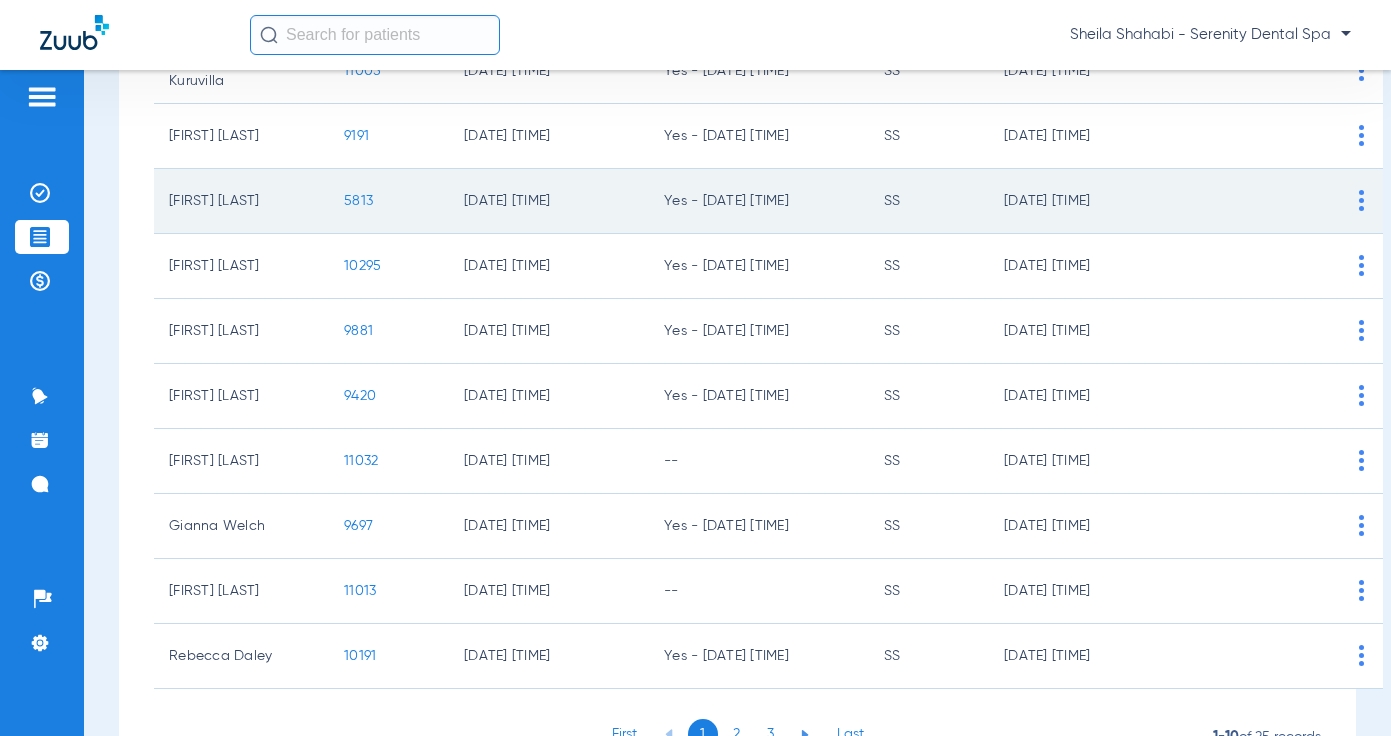 scroll, scrollTop: 300, scrollLeft: 0, axis: vertical 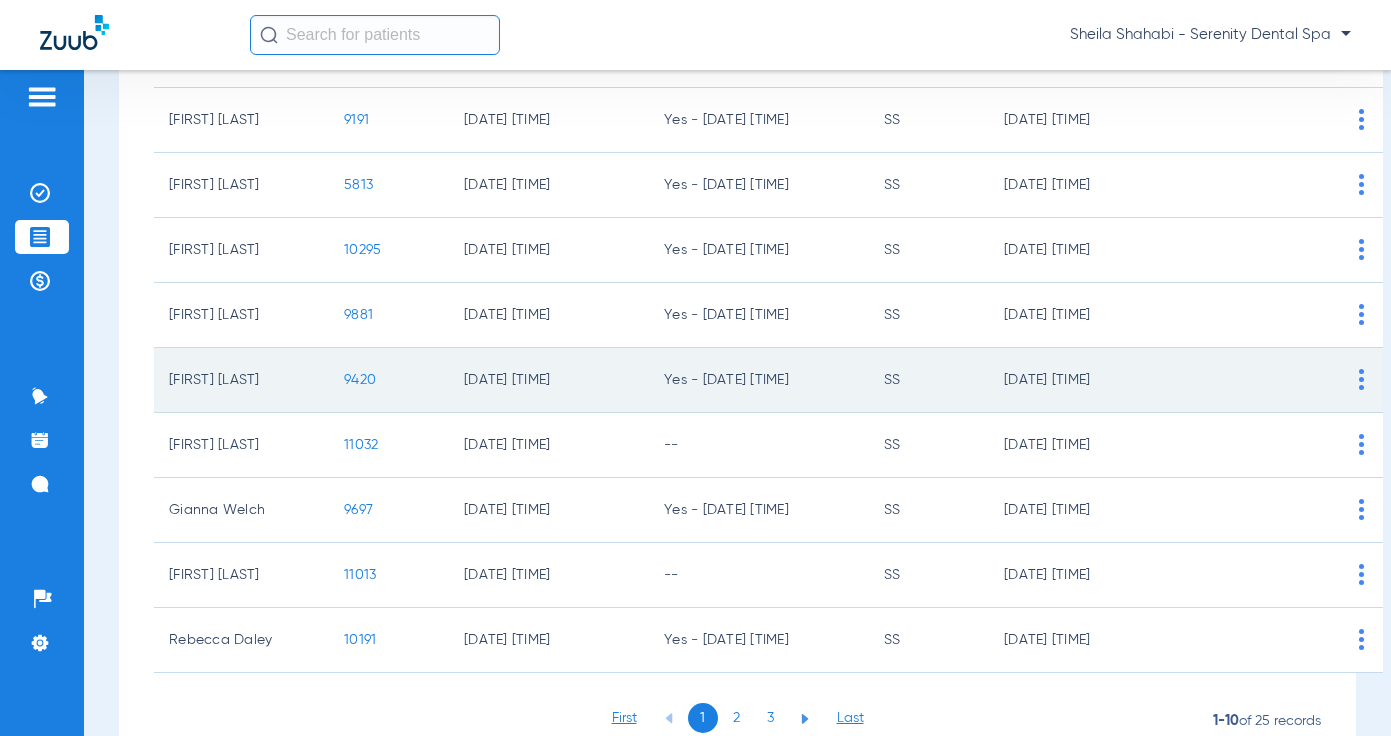 click on "9420" 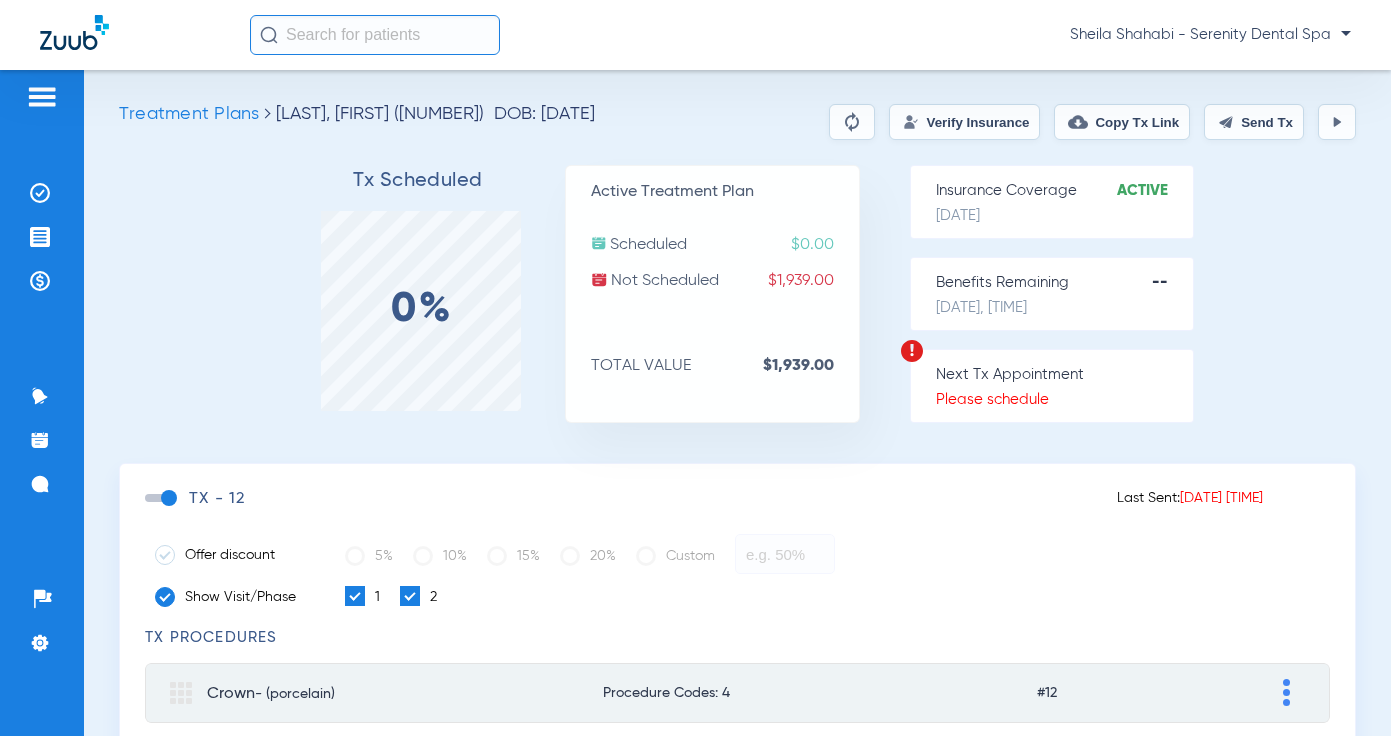 scroll, scrollTop: 0, scrollLeft: 0, axis: both 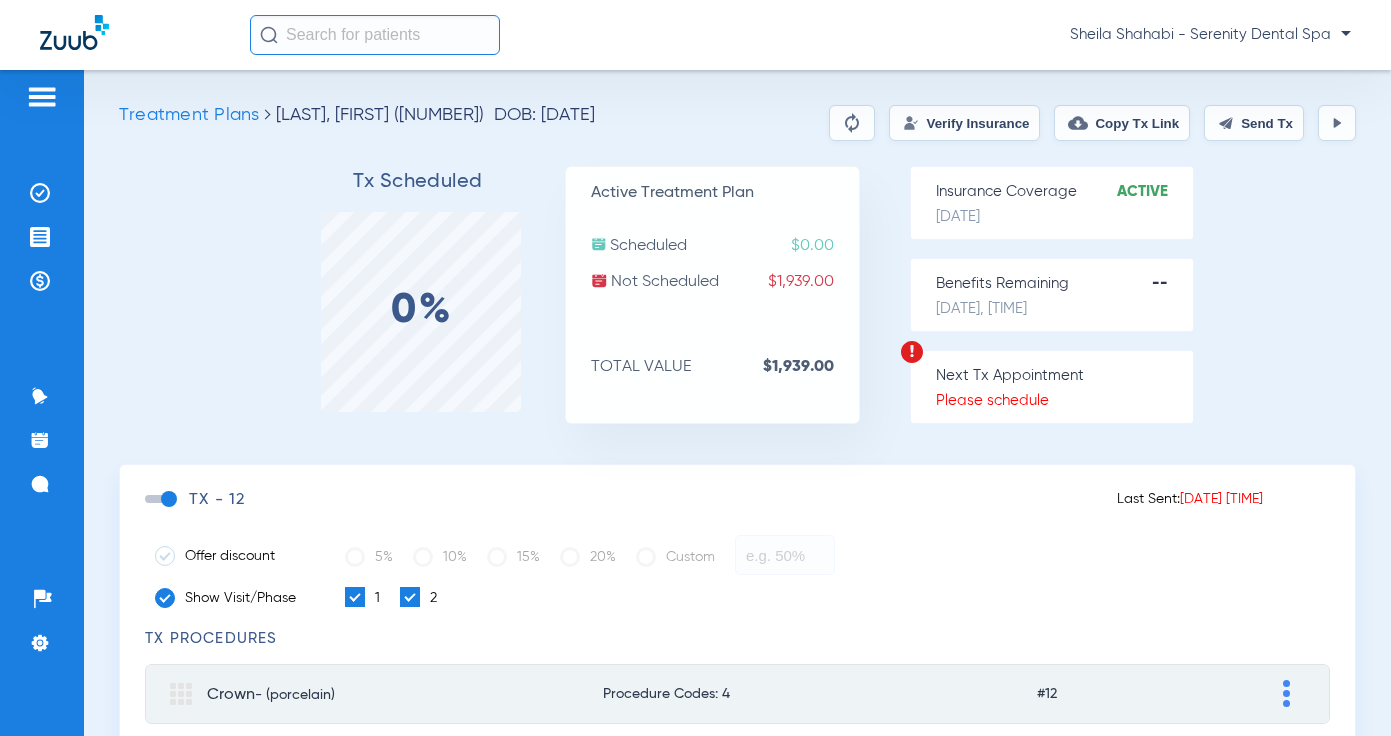 click on "Send Tx" 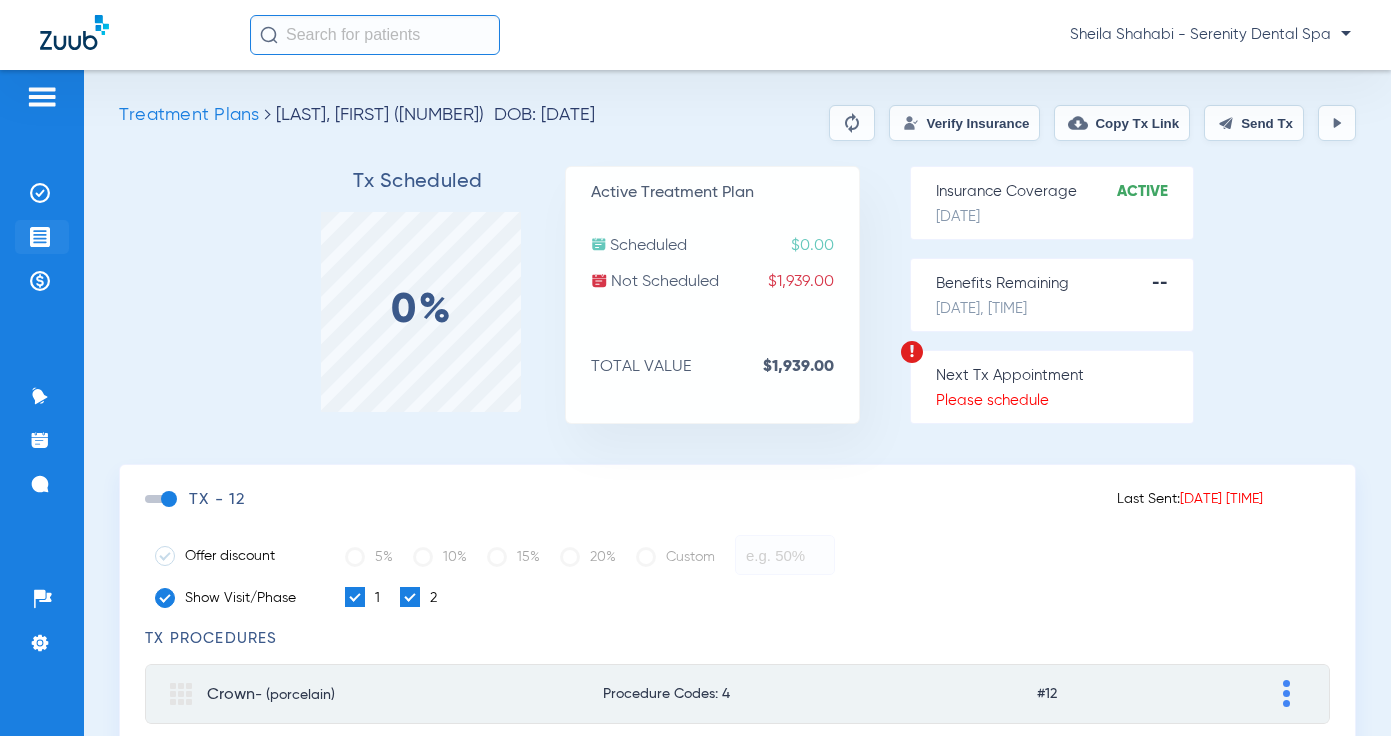 click on "Treatment Acceptance" 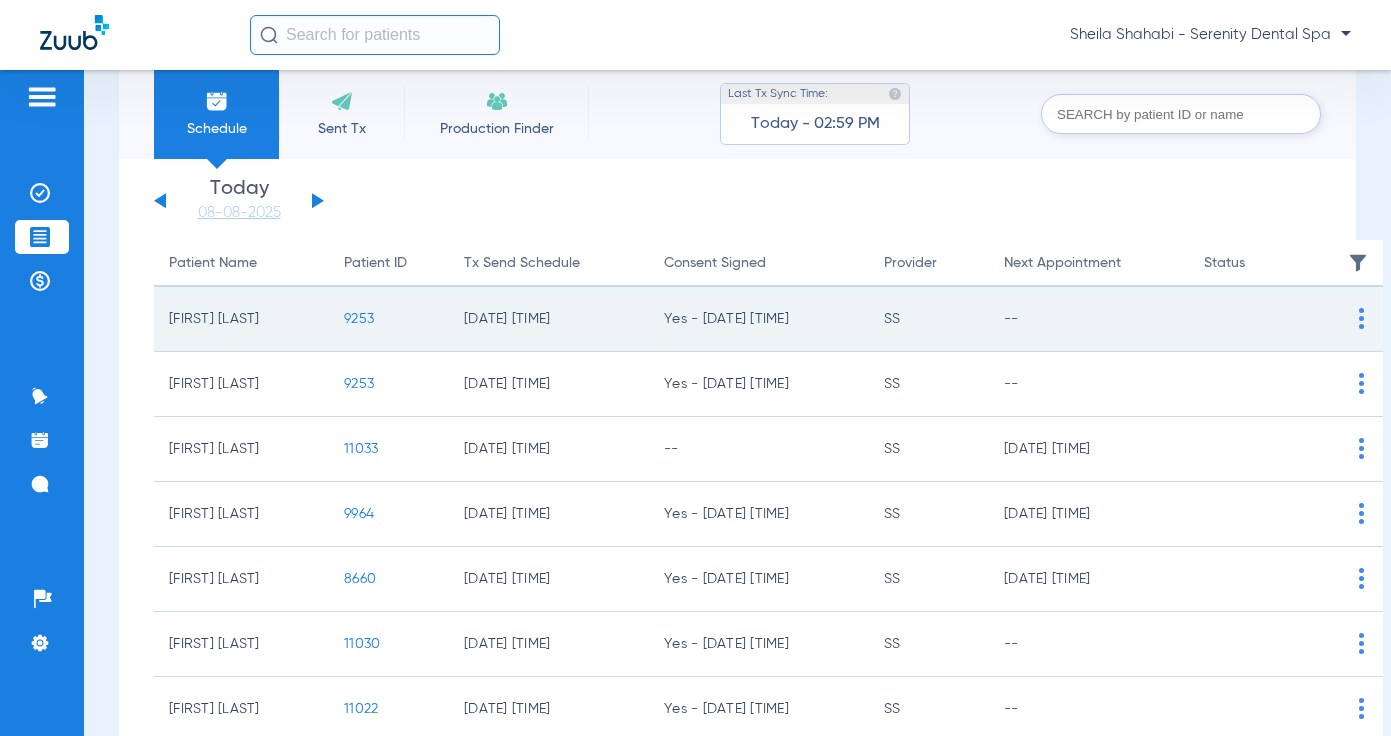 scroll, scrollTop: 0, scrollLeft: 0, axis: both 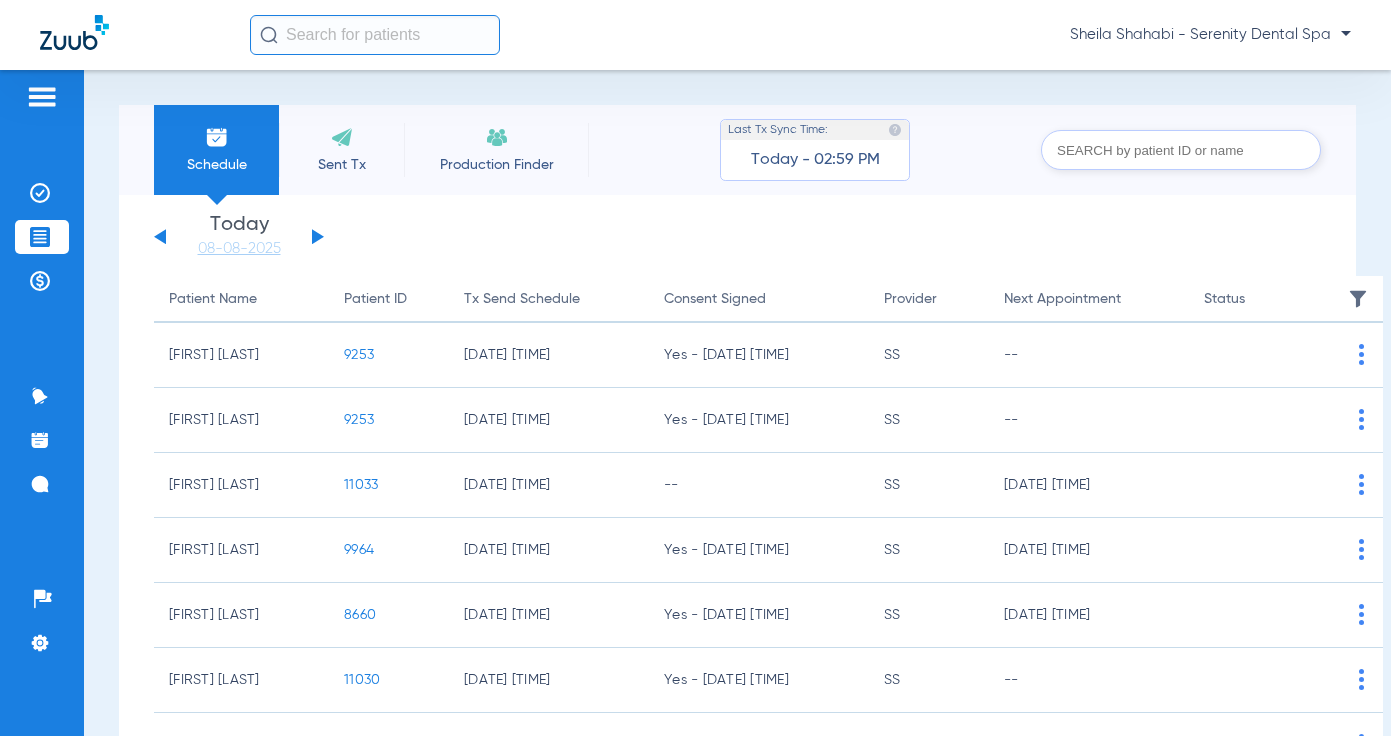 click 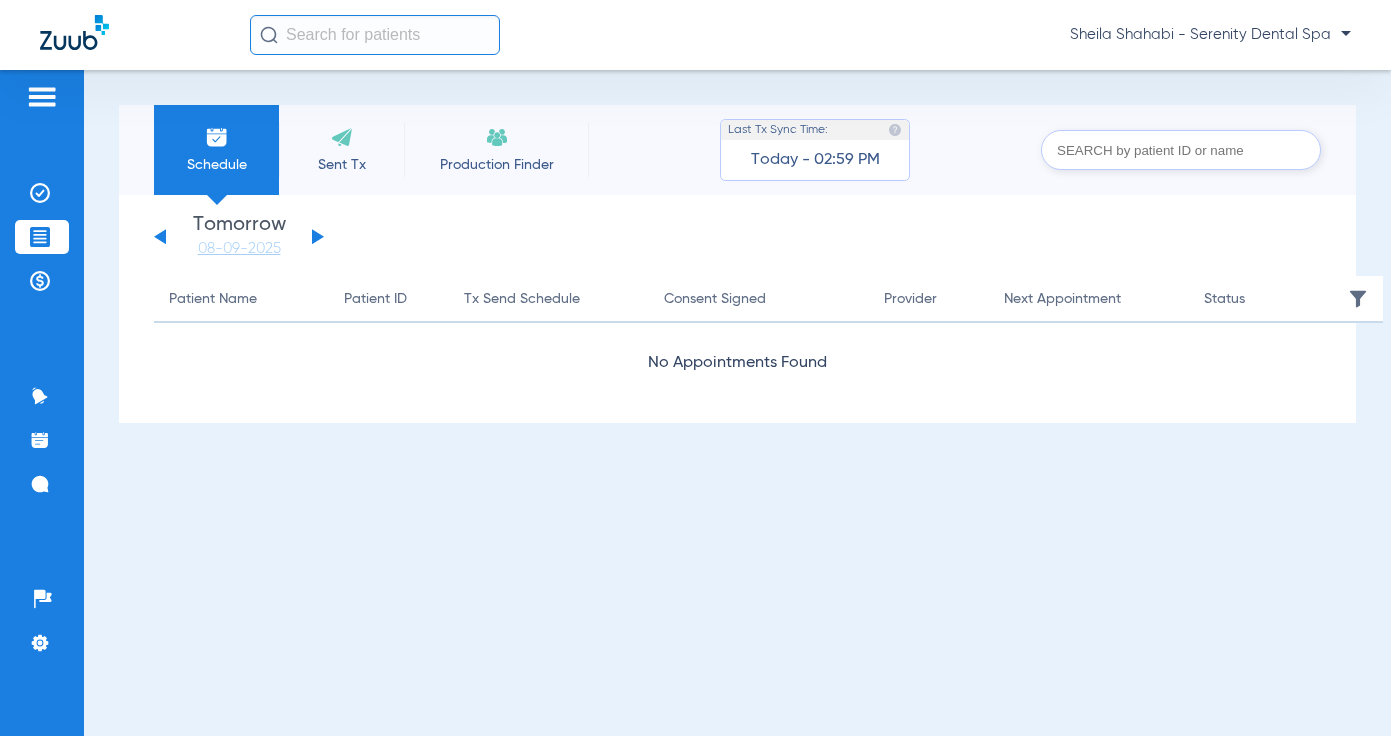 click on "Wednesday   [DATE]   Thursday   [DATE]   Friday   [DATE]   Saturday   [DATE]   Sunday   [DATE]   Monday   [DATE]   Tuesday   [DATE]   Wednesday   [DATE]   Thursday   [DATE]   Friday   [DATE]   Saturday   [DATE]   Sunday   [DATE]   Monday   [DATE]   Tuesday   [DATE]   Wednesday   [DATE]   Thursday   [DATE]   Friday   [DATE]   Saturday   [DATE]   Sunday   [DATE]   Monday   [DATE]   Tuesday   [DATE]   Wednesday   [DATE]   Thursday   [DATE]   Friday   [DATE]   Saturday   [DATE]   Sunday   [DATE]   Monday   [DATE]   Tuesday   [DATE]   Wednesday   [DATE]   Thursday   [DATE]   Friday   [DATE]   Saturday   [DATE]   Sunday   [DATE]   Monday   [DATE]   Tuesday   [DATE]   Wednesday   [DATE]   Thursday   [DATE]   Friday   [DATE]   Saturday   [DATE]   Sunday   [DATE]   Monday   [DATE]   Tuesday   [DATE]   Wednesday   [DATE]   Thursday   [DATE]" 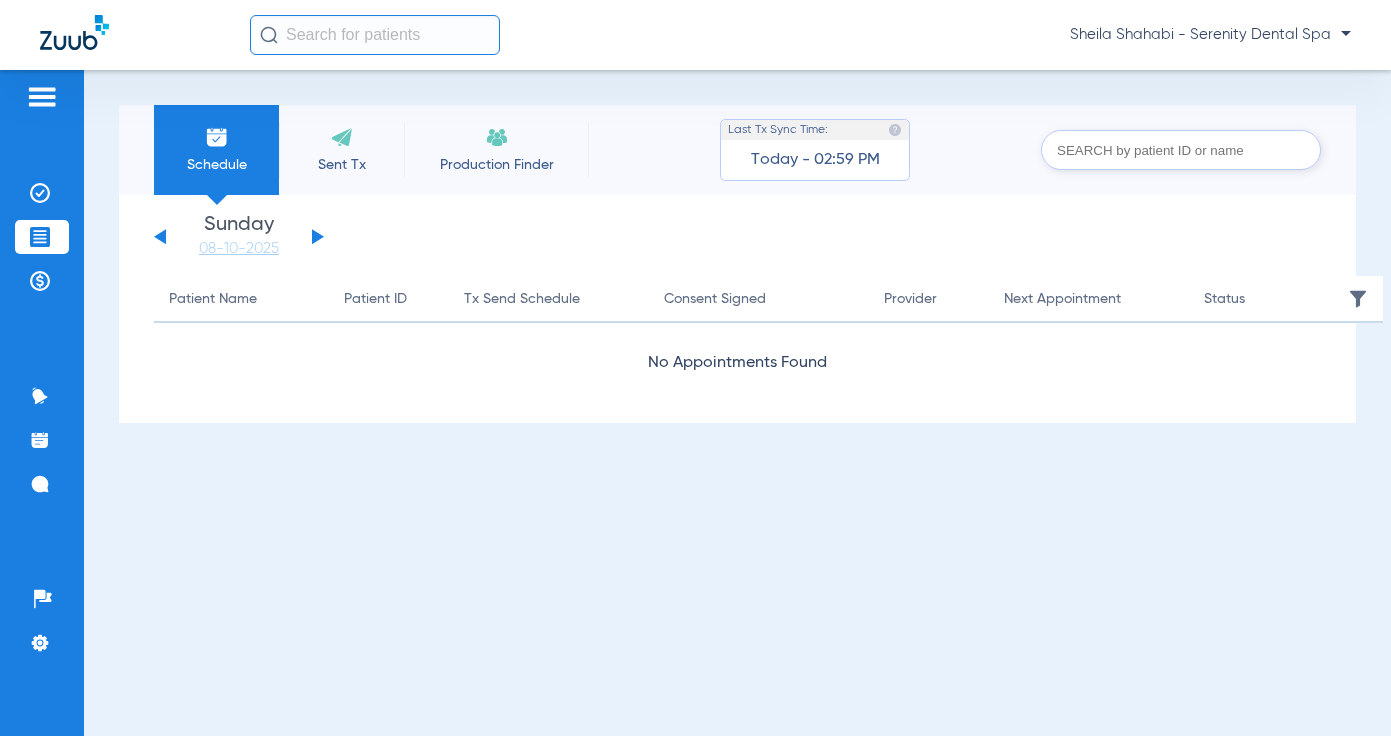 click 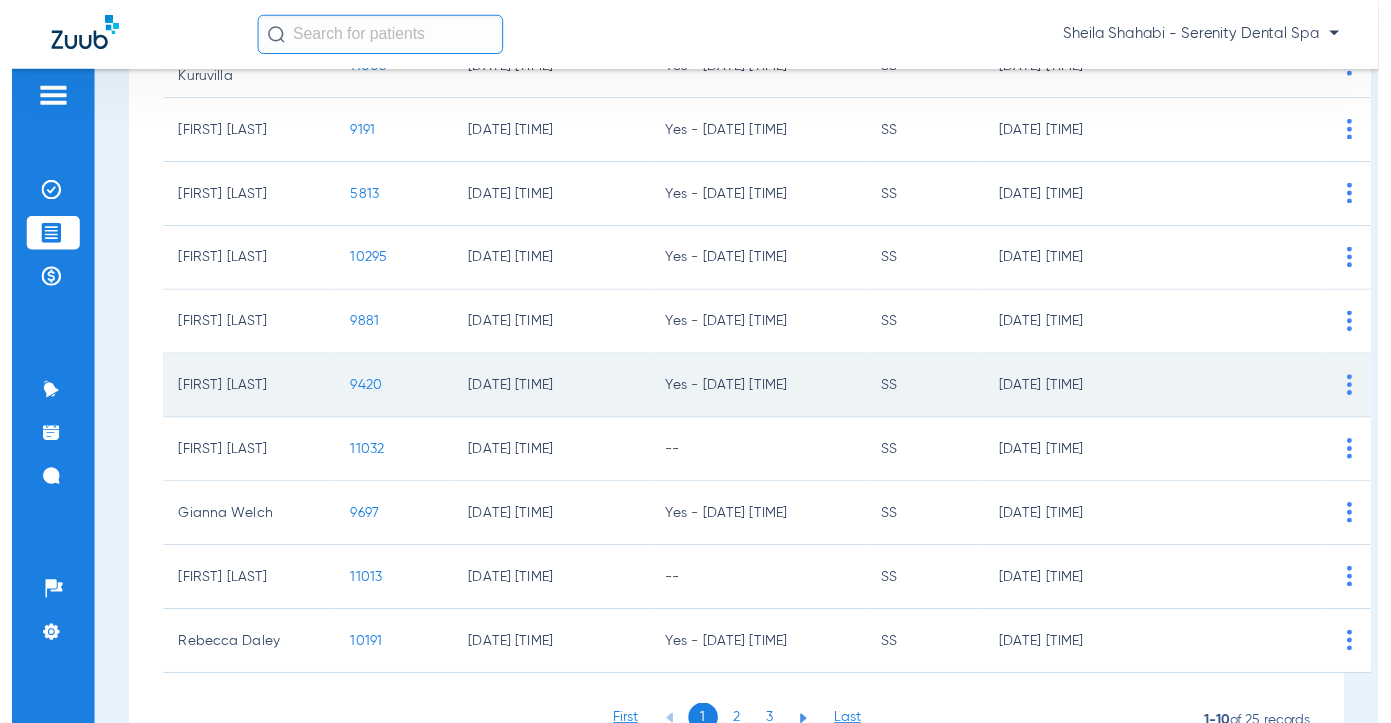 scroll, scrollTop: 300, scrollLeft: 0, axis: vertical 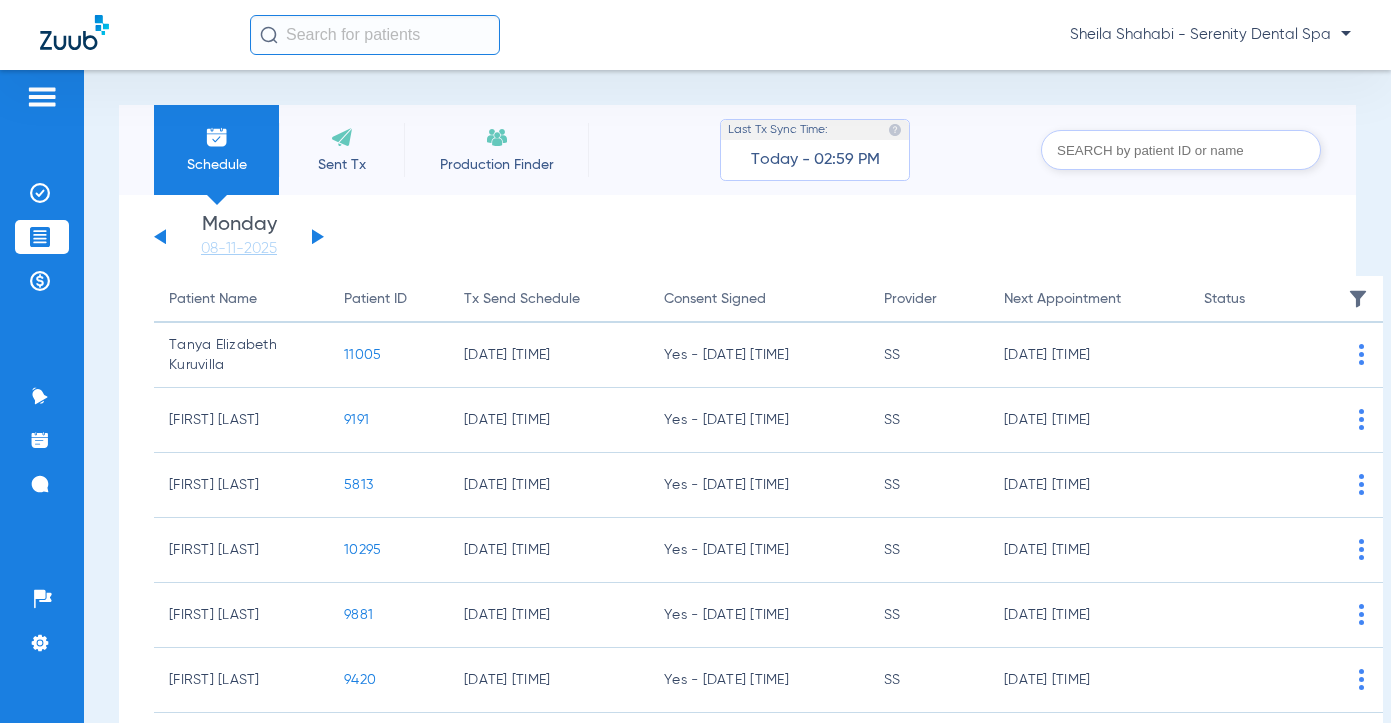 click on "Insurance Verification Treatment Acceptance Payments & A/R" 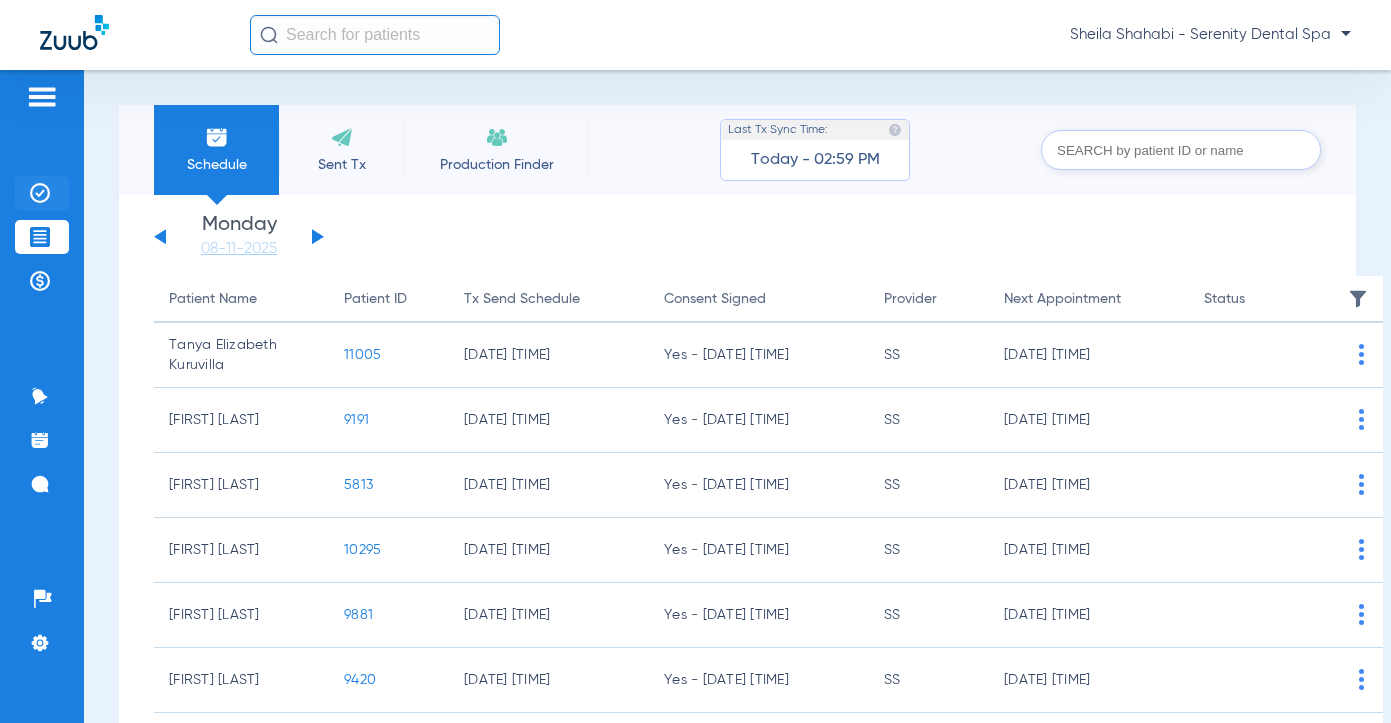 drag, startPoint x: 32, startPoint y: 240, endPoint x: 64, endPoint y: 176, distance: 71.55418 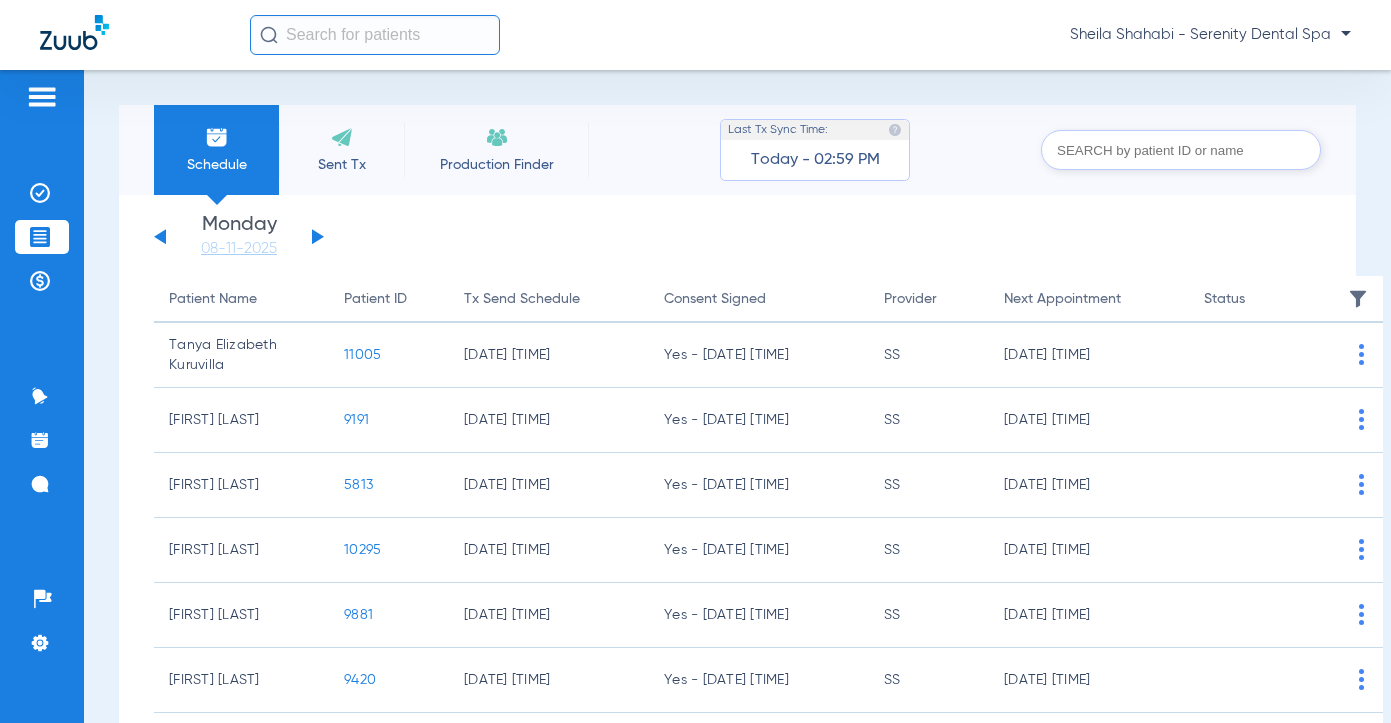 click 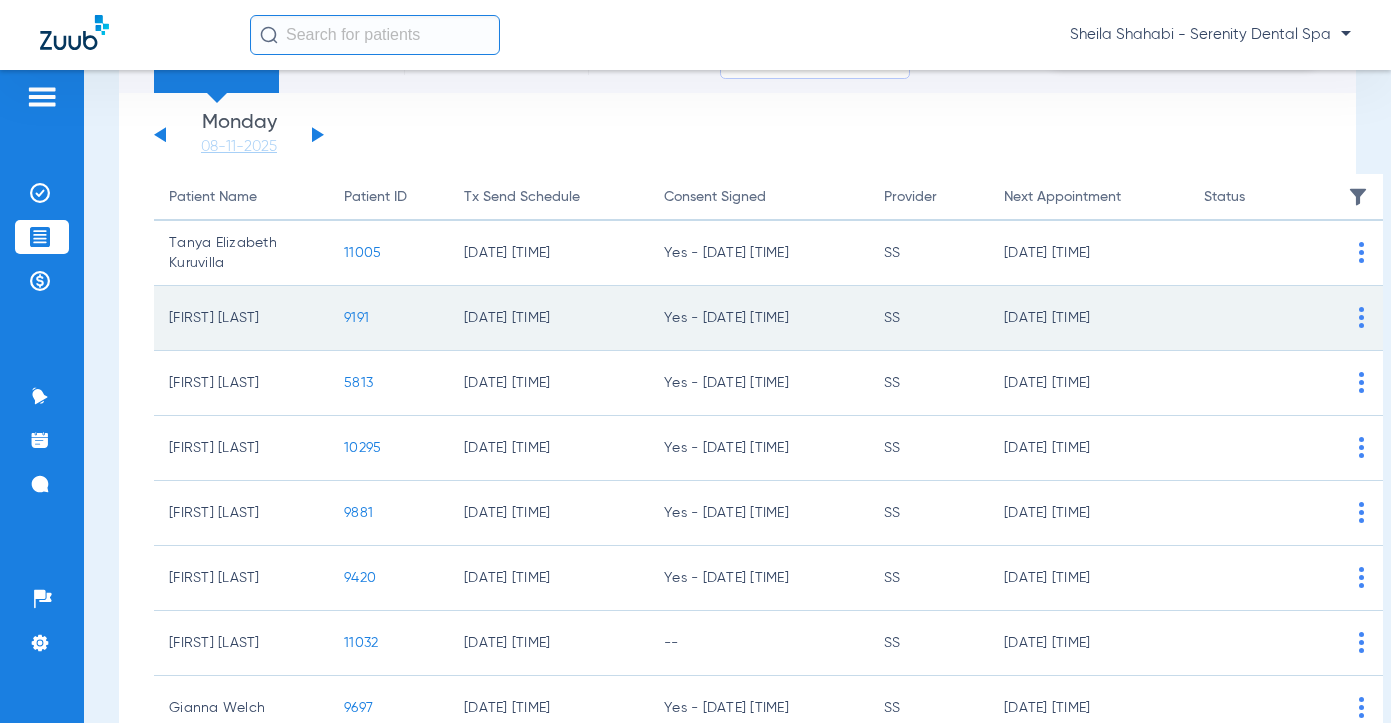 scroll, scrollTop: 200, scrollLeft: 0, axis: vertical 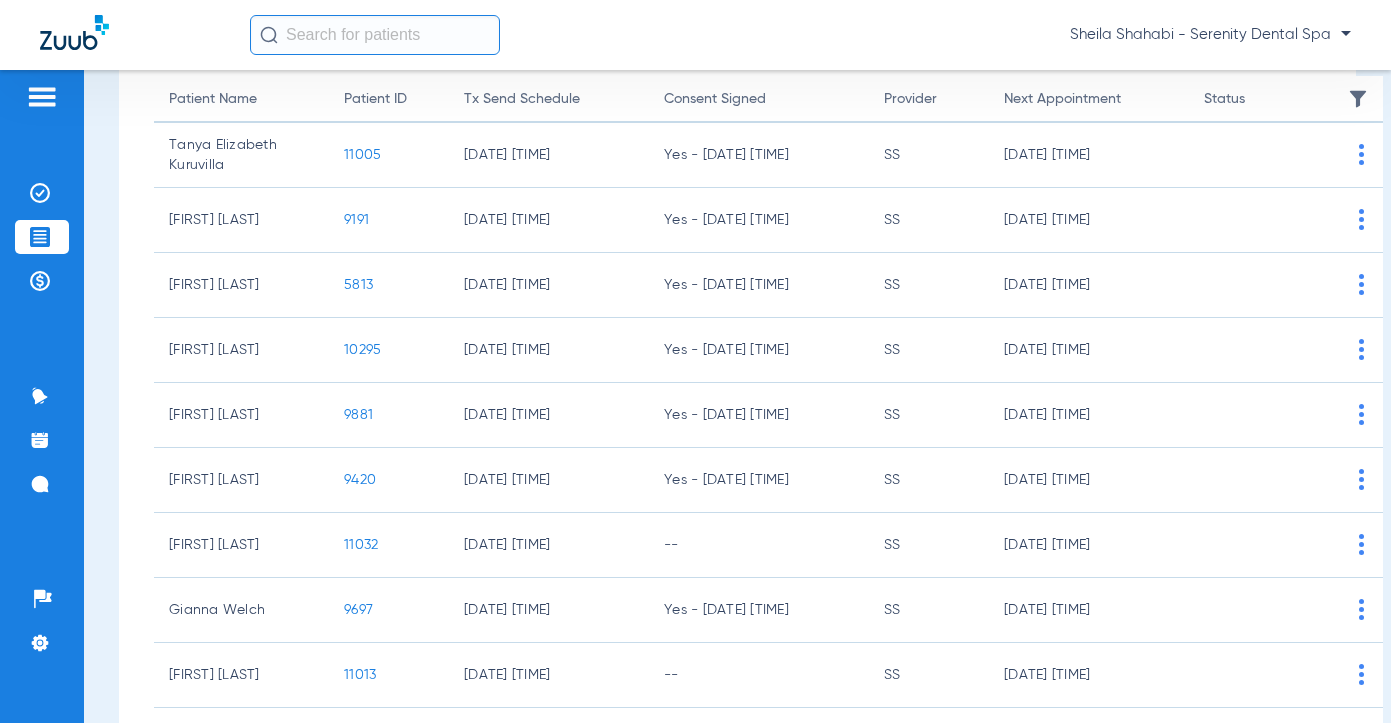 drag, startPoint x: 58, startPoint y: 235, endPoint x: 45, endPoint y: 235, distance: 13 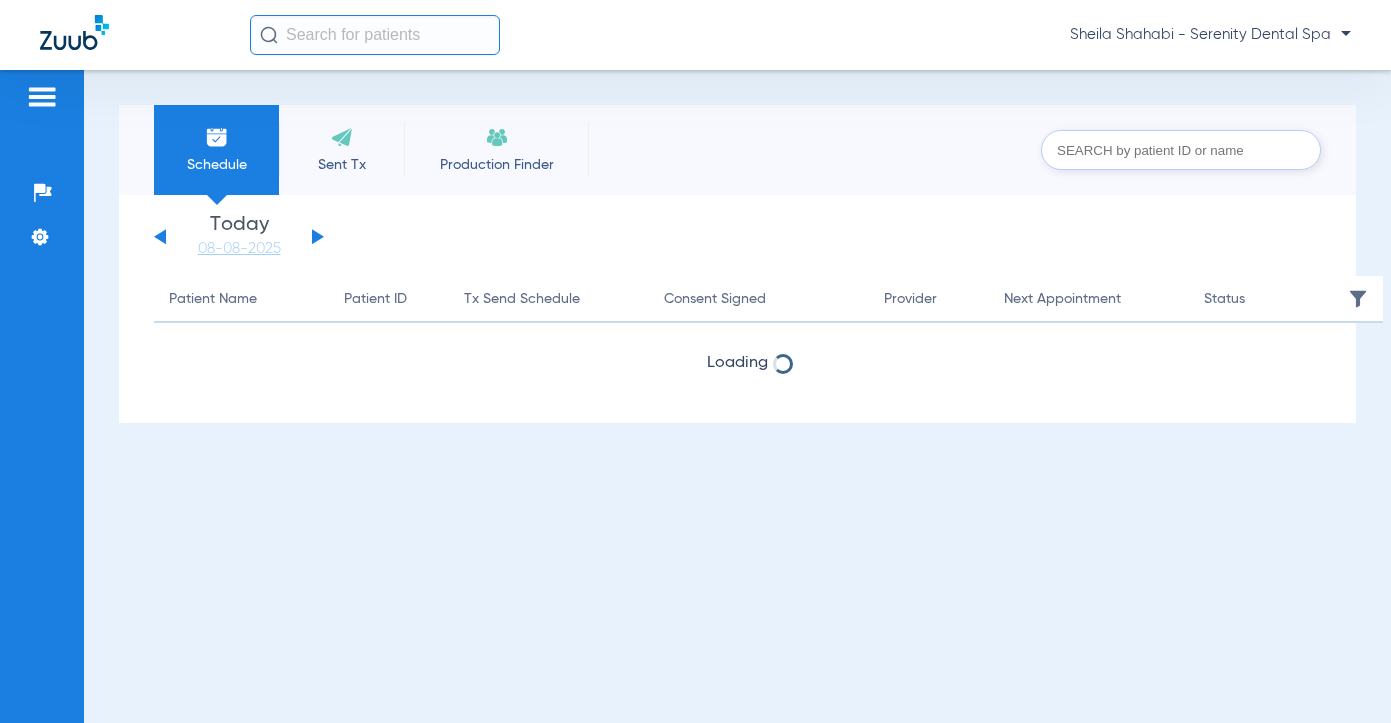 scroll, scrollTop: 0, scrollLeft: 0, axis: both 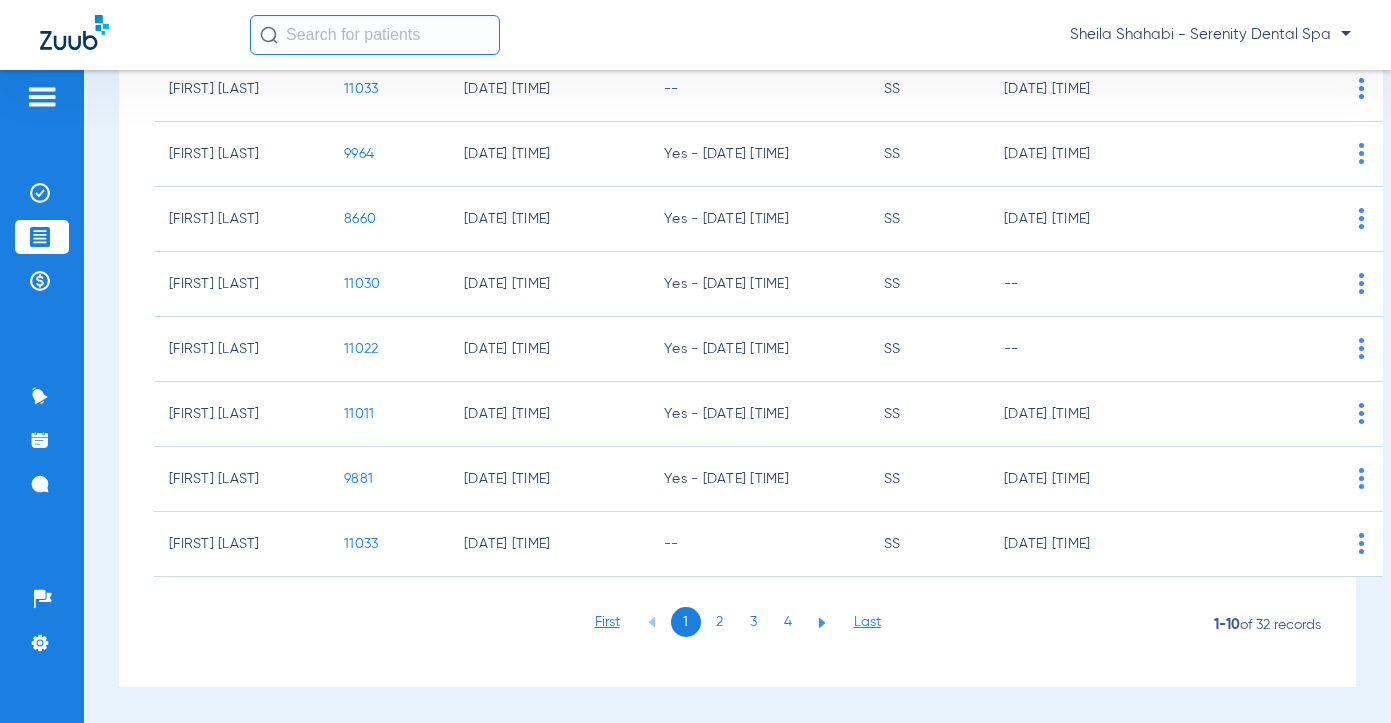 click on "4" 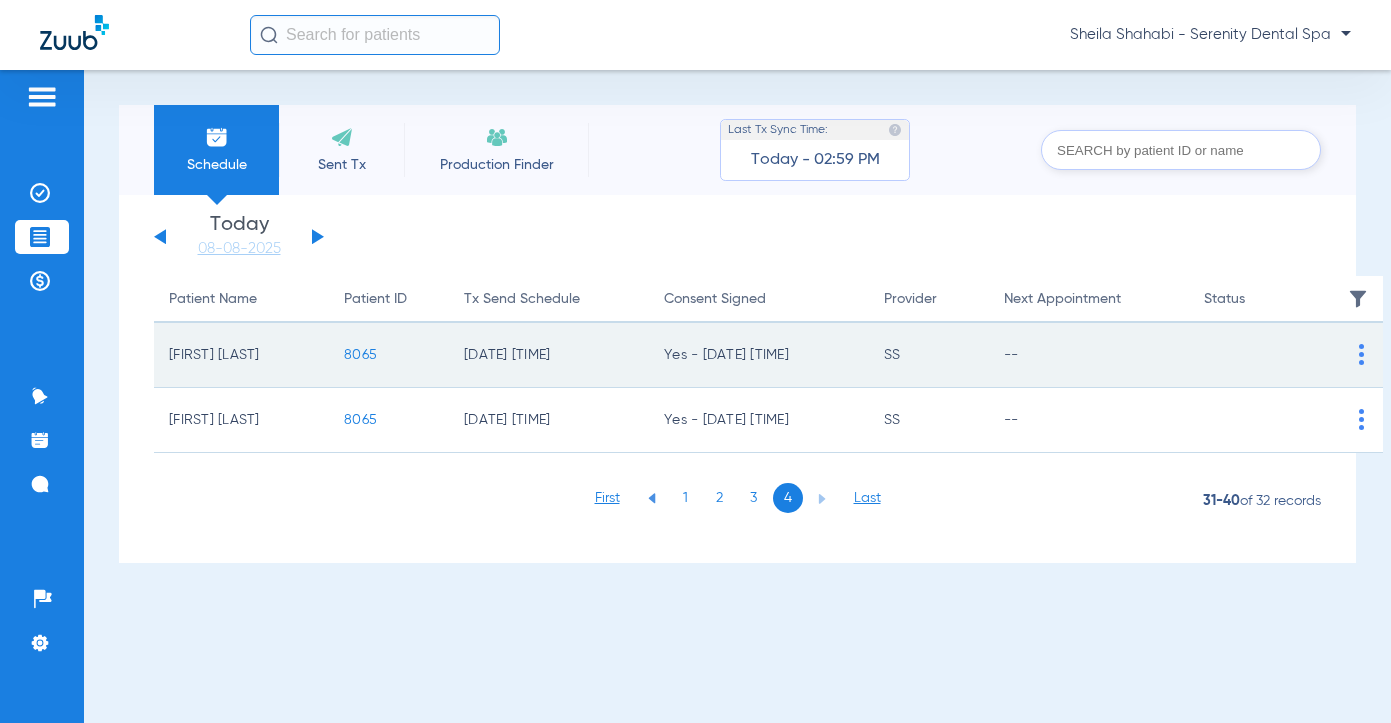 click on "8065" 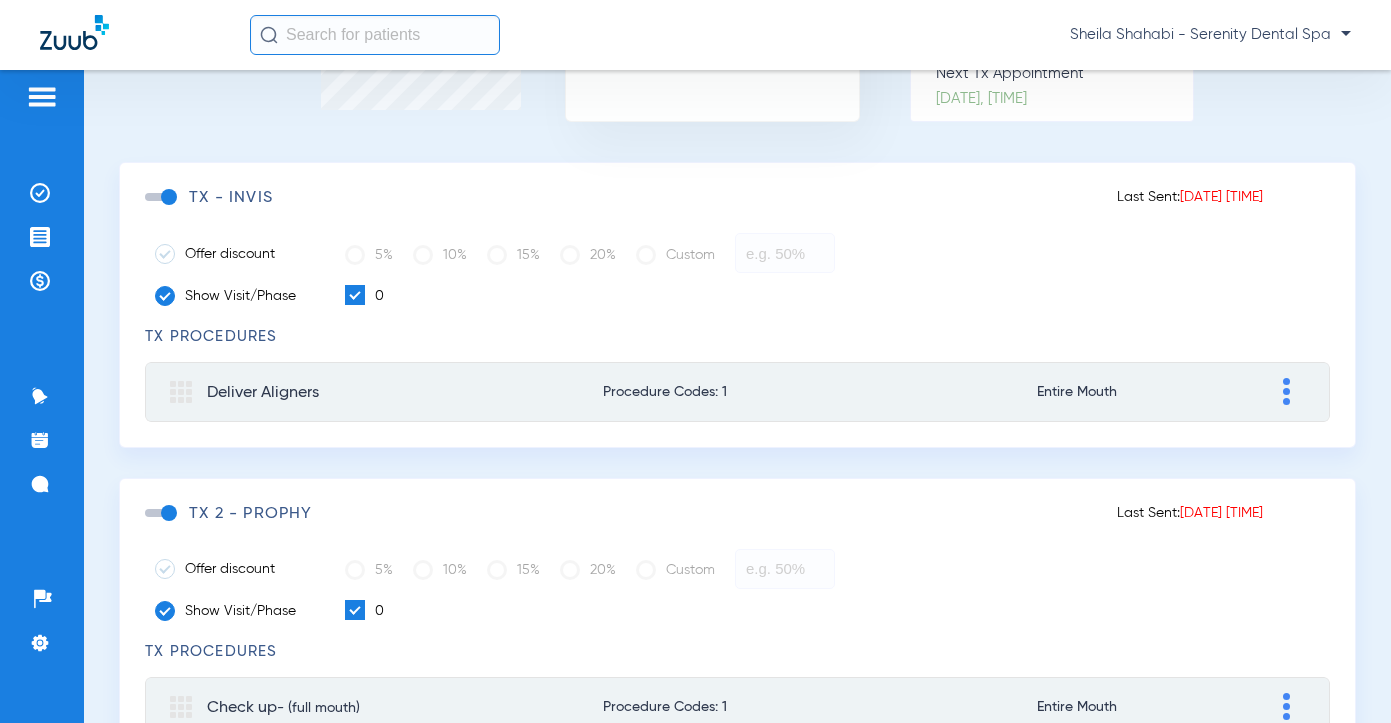 scroll, scrollTop: 0, scrollLeft: 0, axis: both 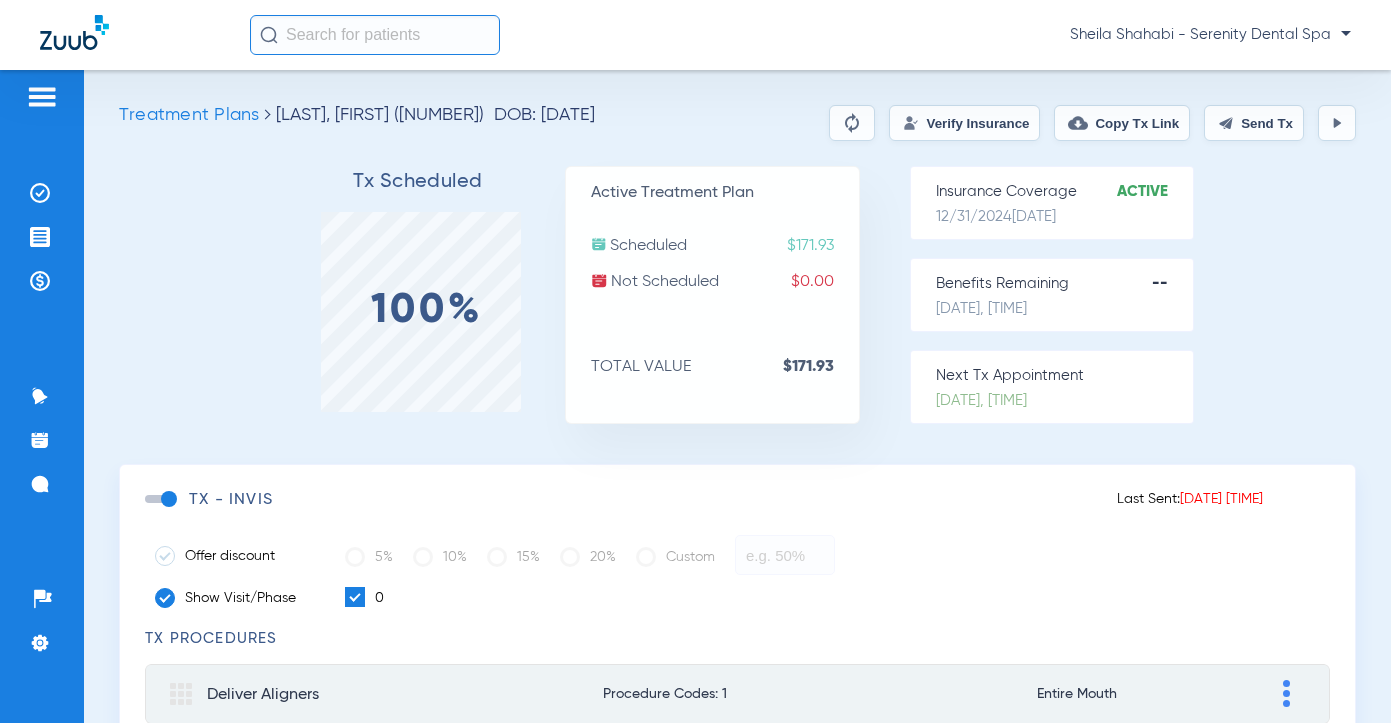 click on "Send Tx" 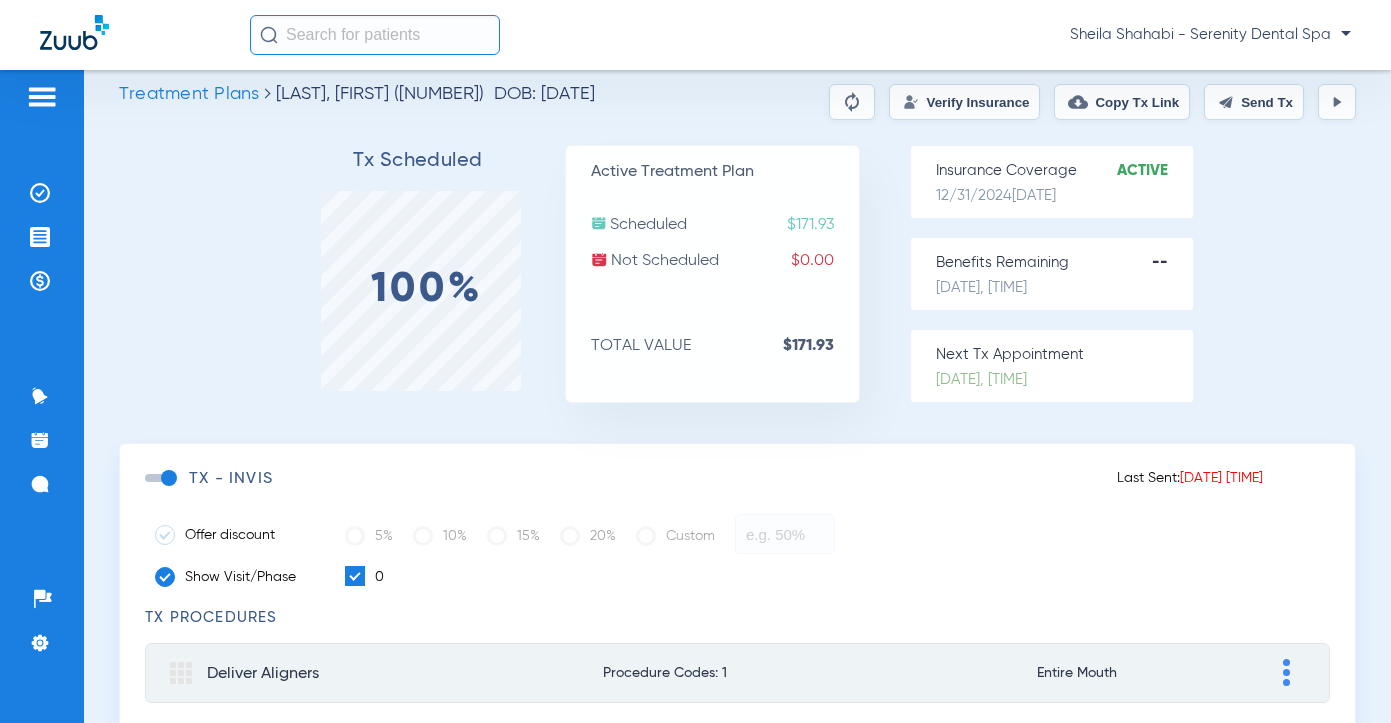 scroll, scrollTop: 0, scrollLeft: 0, axis: both 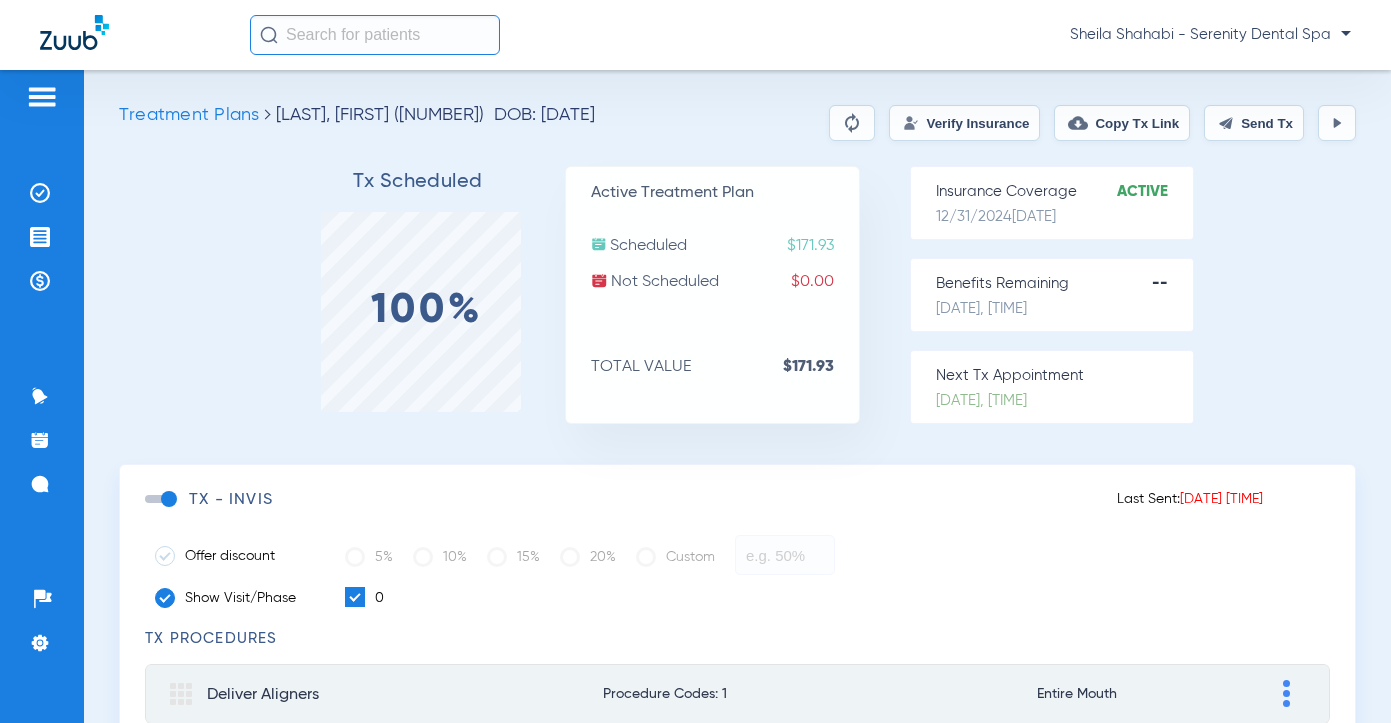 click 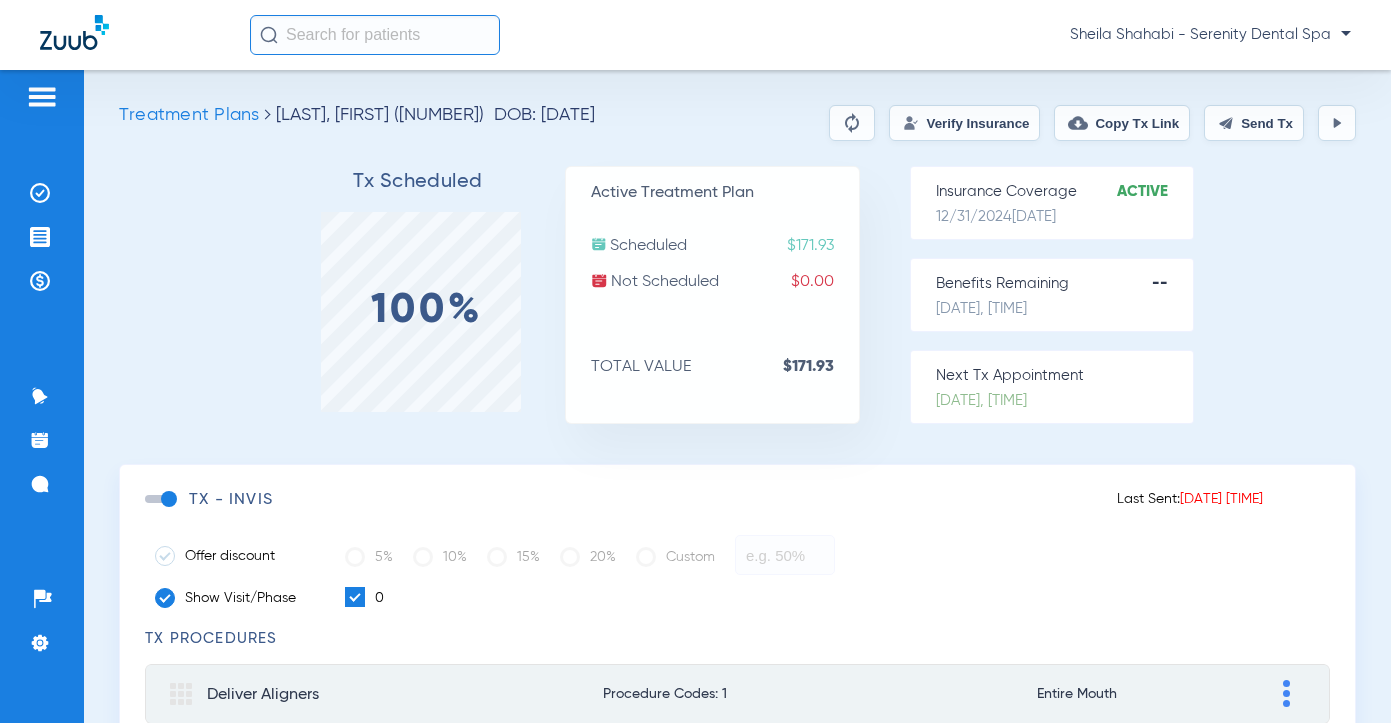 scroll, scrollTop: 100, scrollLeft: 0, axis: vertical 